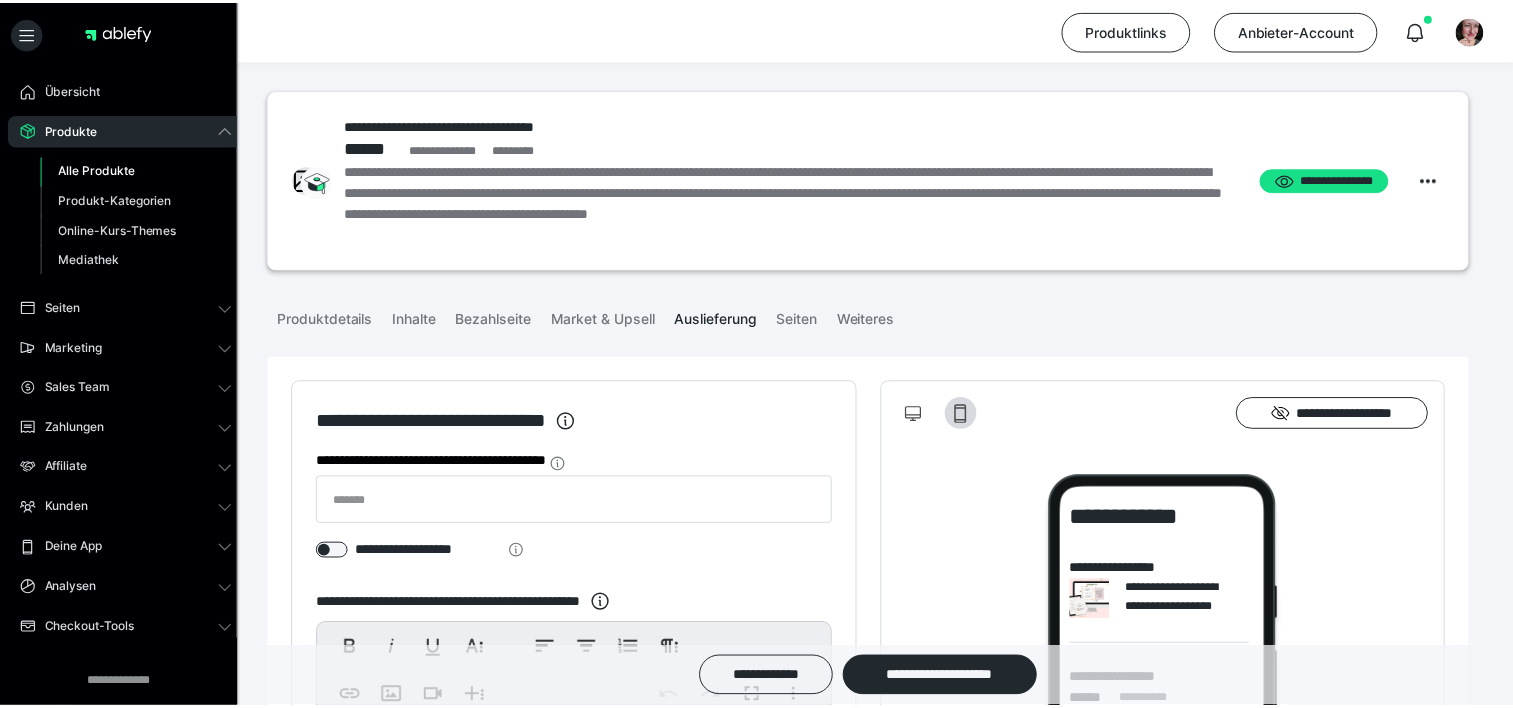 scroll, scrollTop: 0, scrollLeft: 0, axis: both 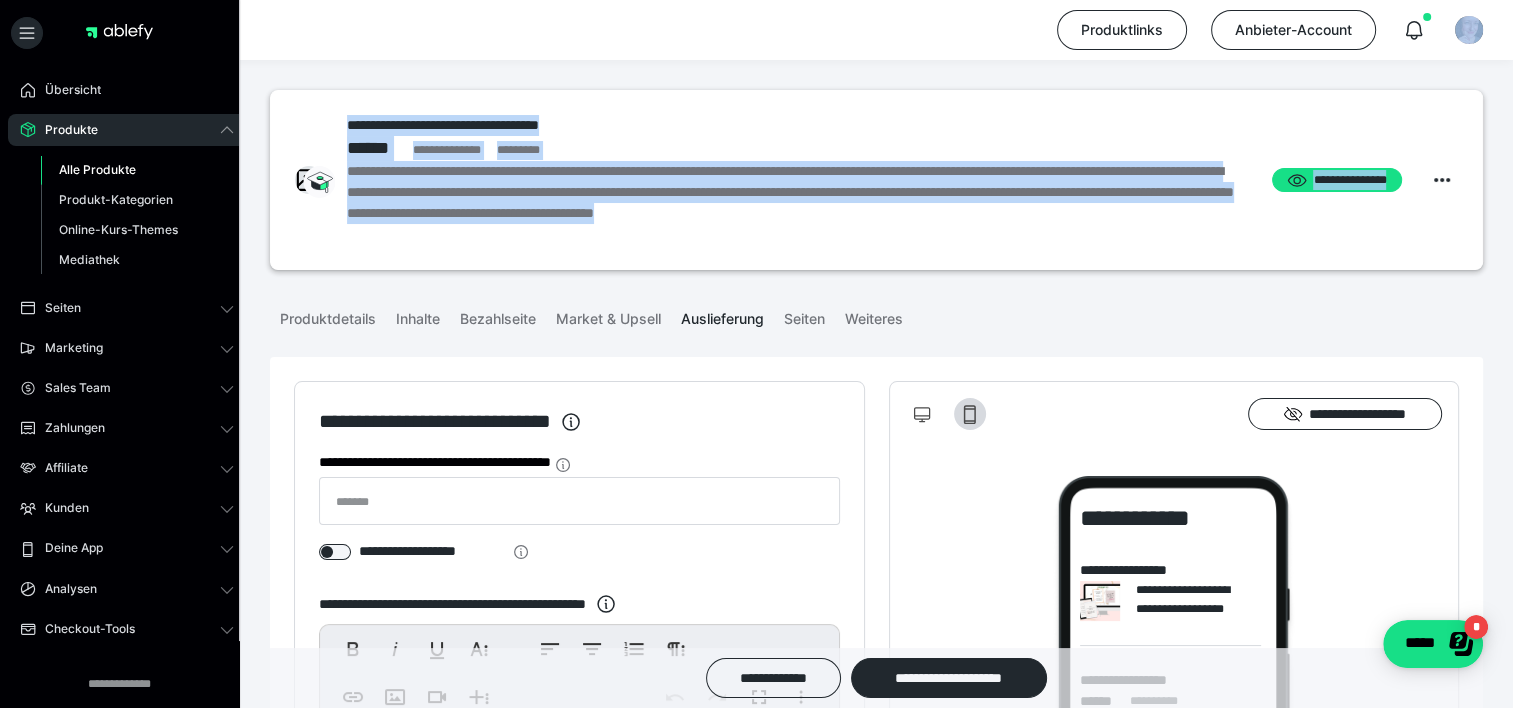 drag, startPoint x: 1508, startPoint y: 45, endPoint x: 1531, endPoint y: 115, distance: 73.68175 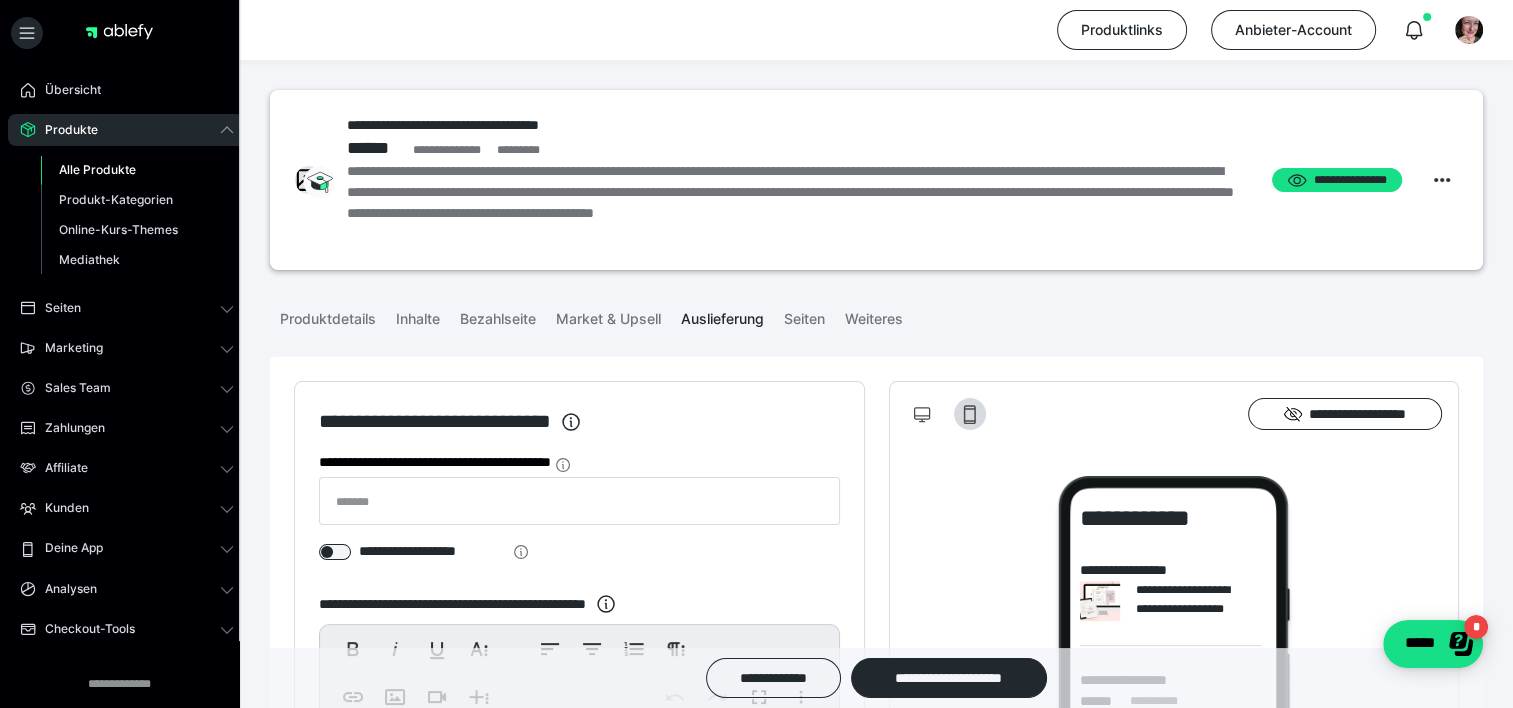 click on "**********" at bounding box center (876, 180) 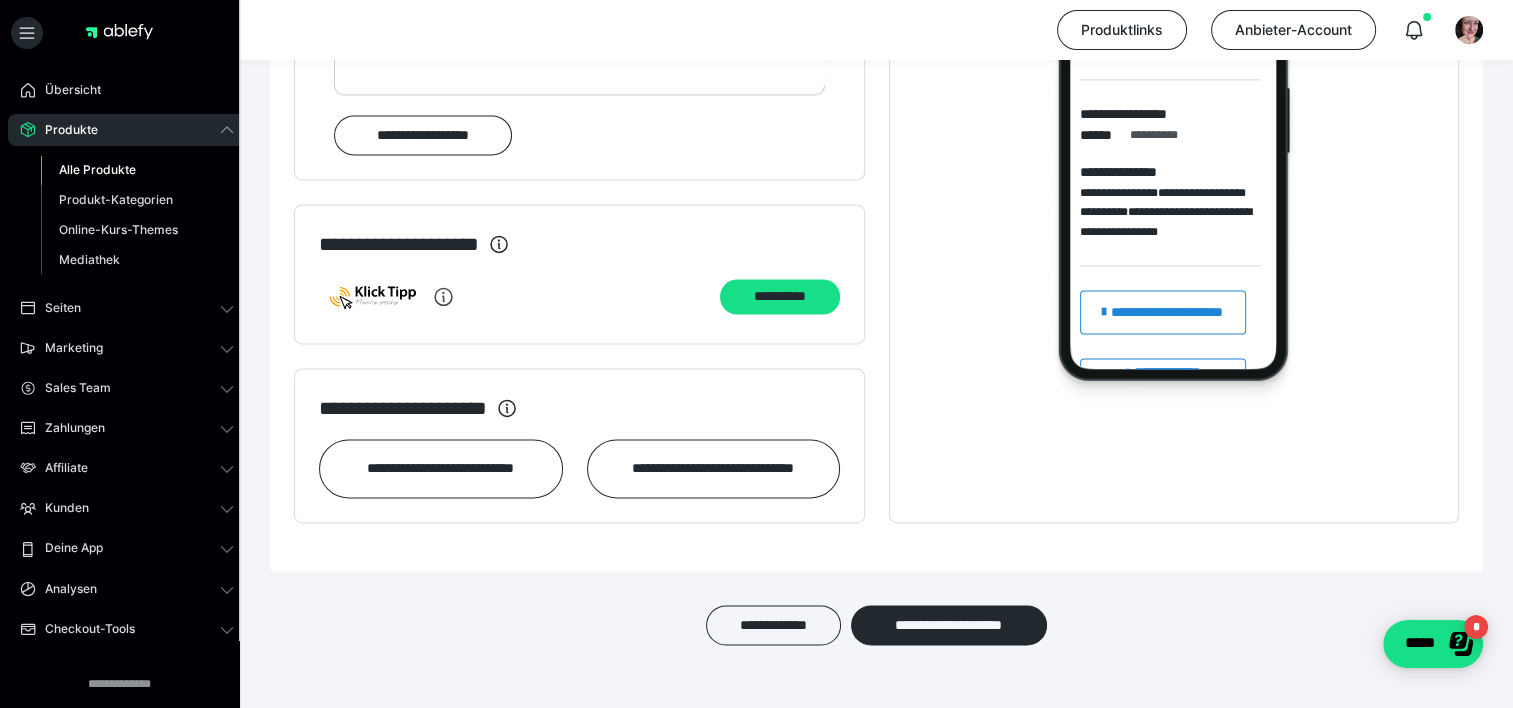 scroll, scrollTop: 2959, scrollLeft: 0, axis: vertical 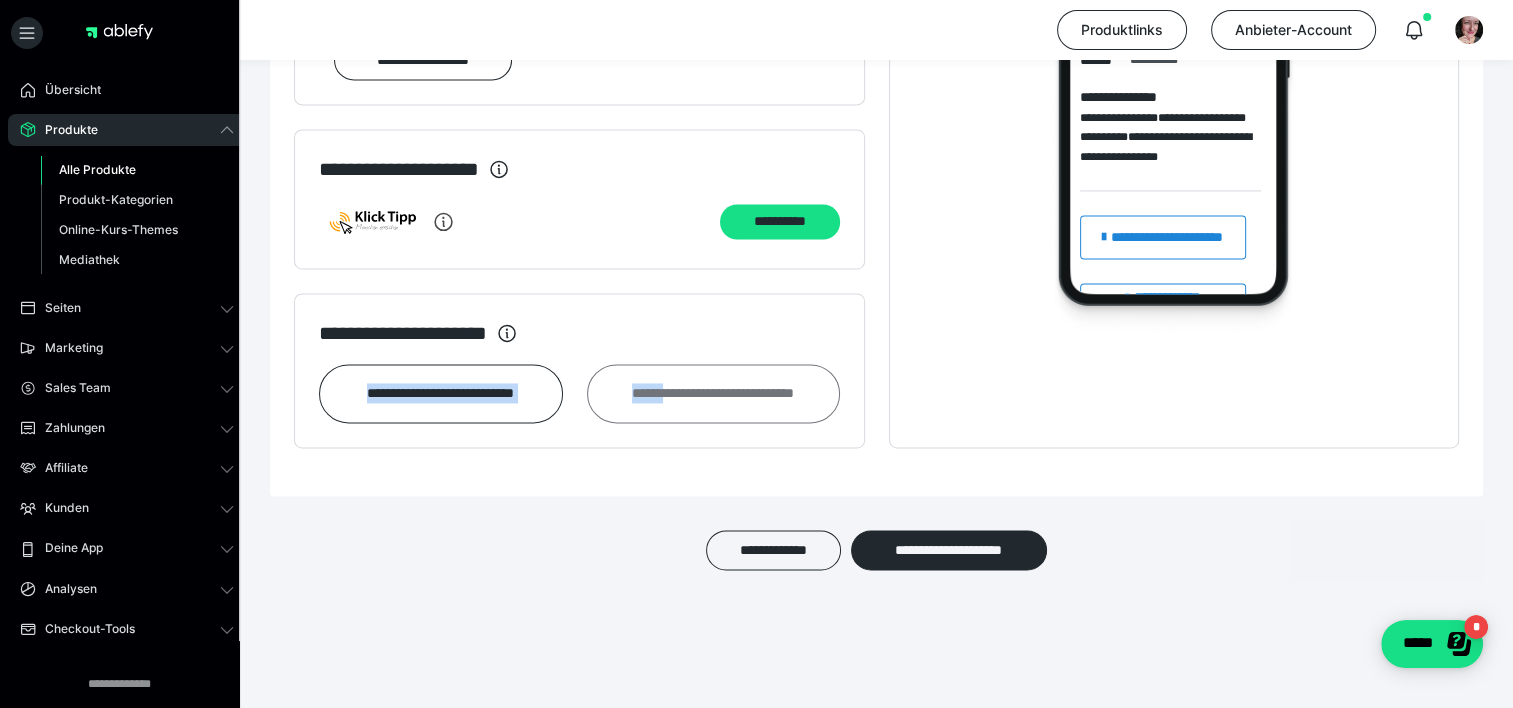 drag, startPoint x: 688, startPoint y: 381, endPoint x: 676, endPoint y: 419, distance: 39.849716 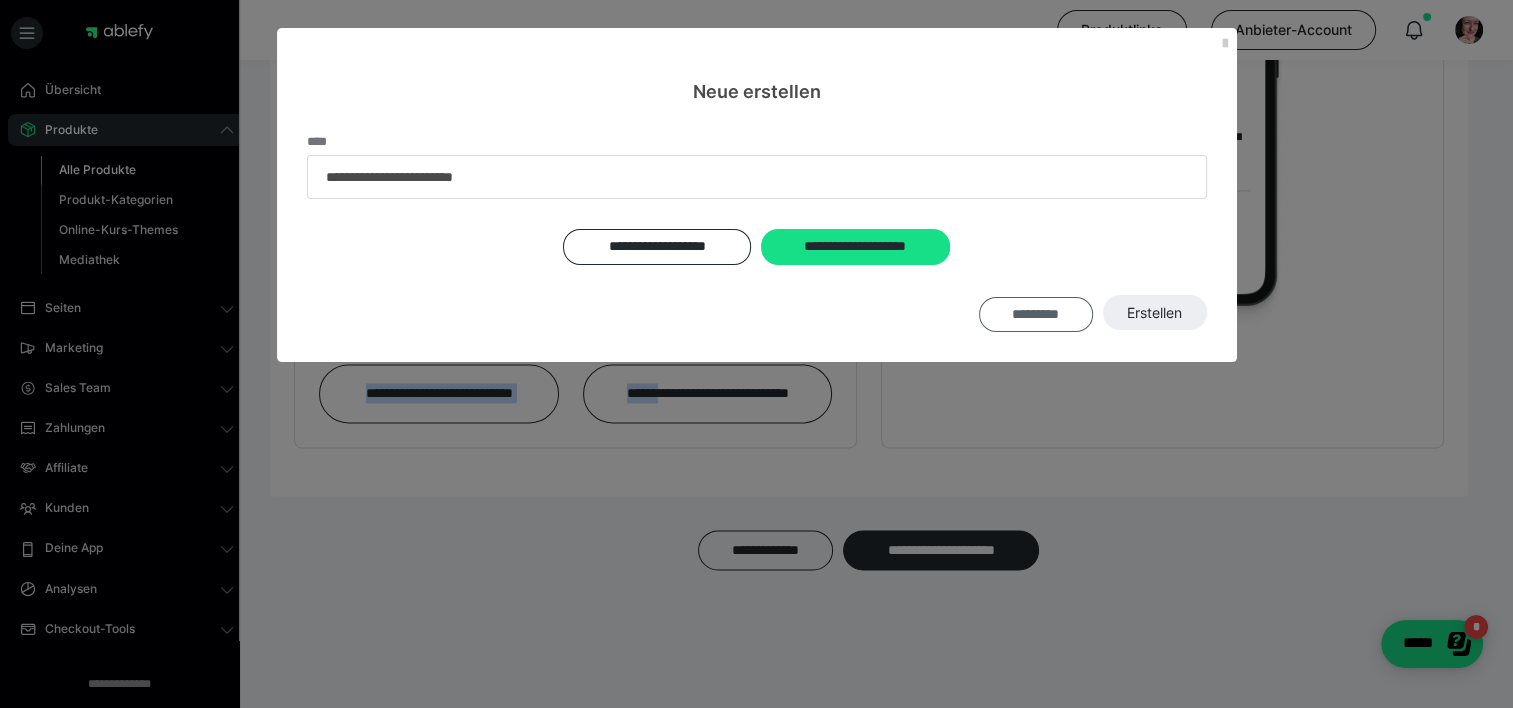 click on "*********" at bounding box center [1036, 314] 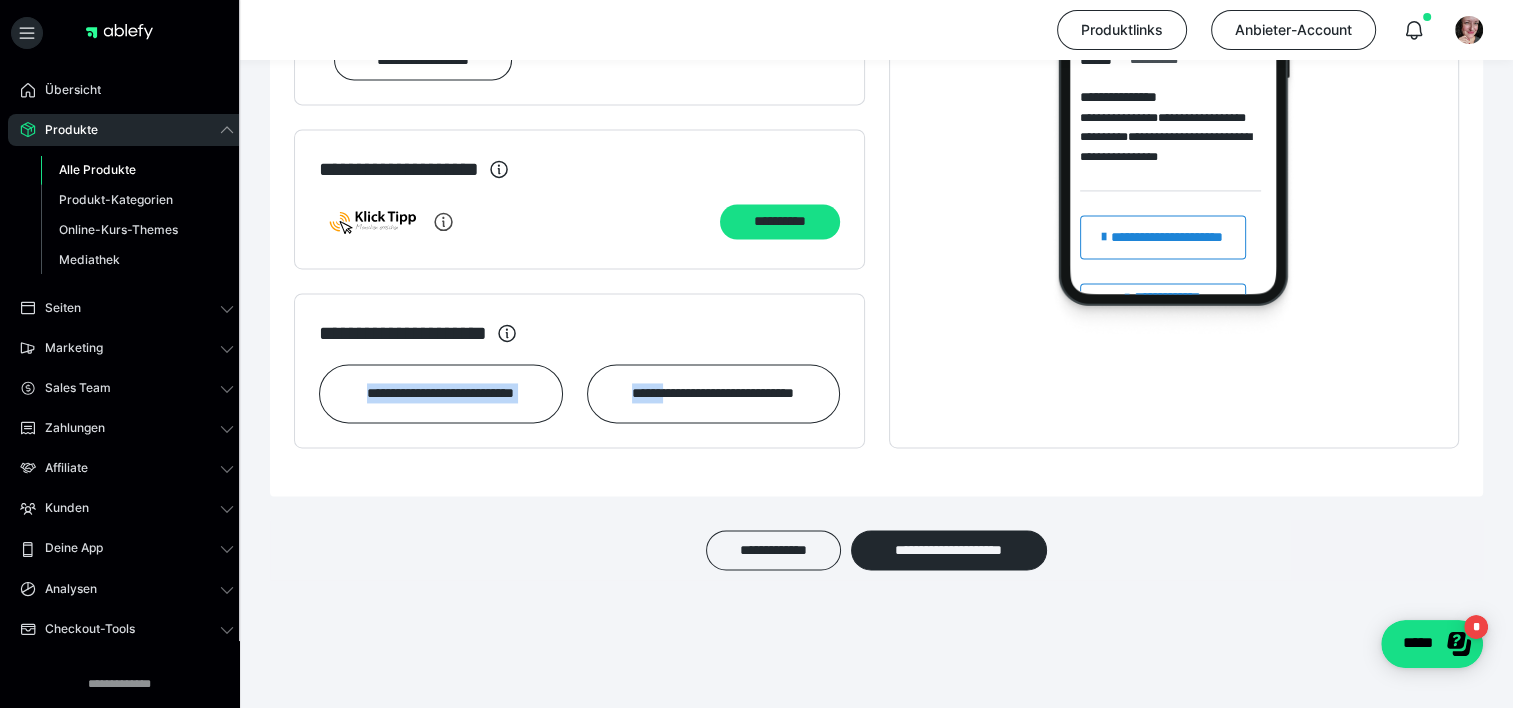 scroll, scrollTop: 594, scrollLeft: 0, axis: vertical 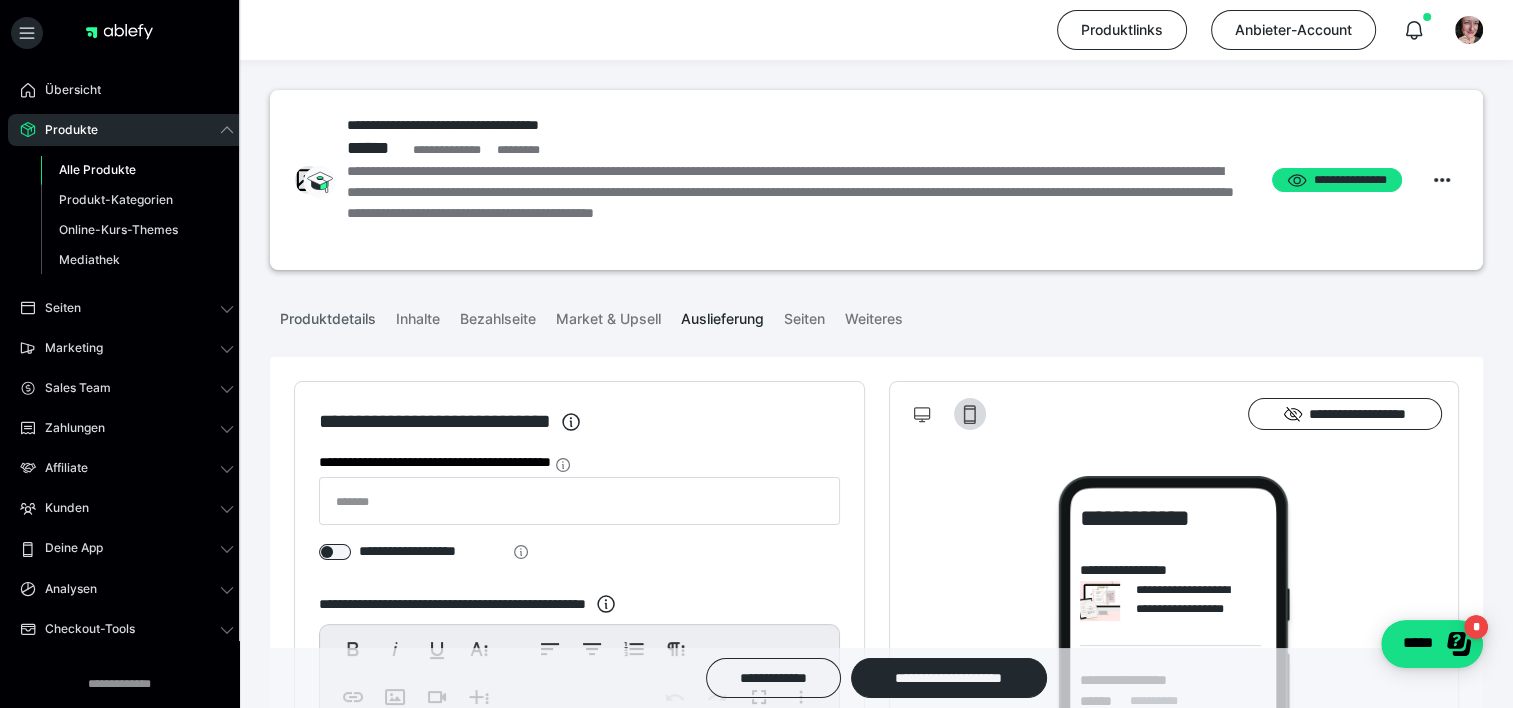 click on "Produktdetails" at bounding box center (328, 315) 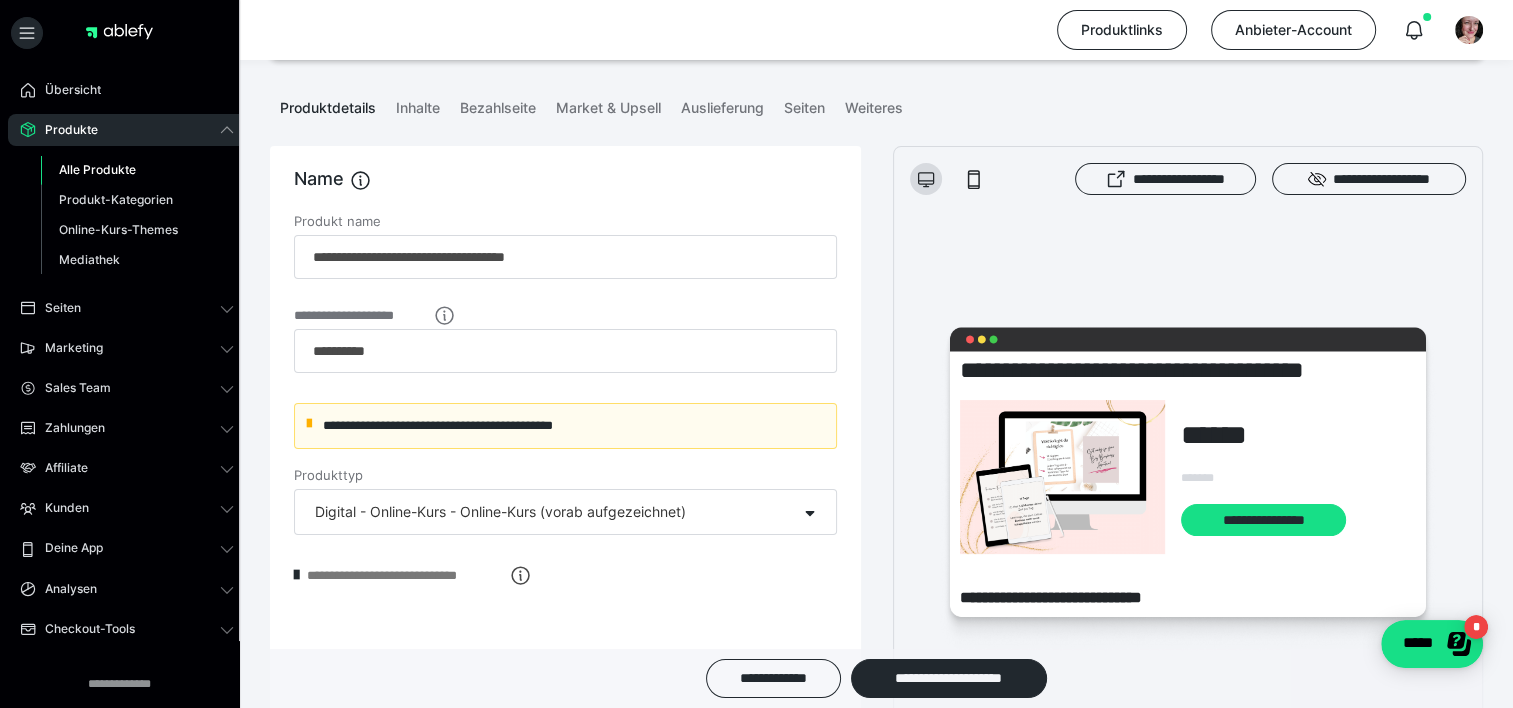 scroll, scrollTop: 220, scrollLeft: 0, axis: vertical 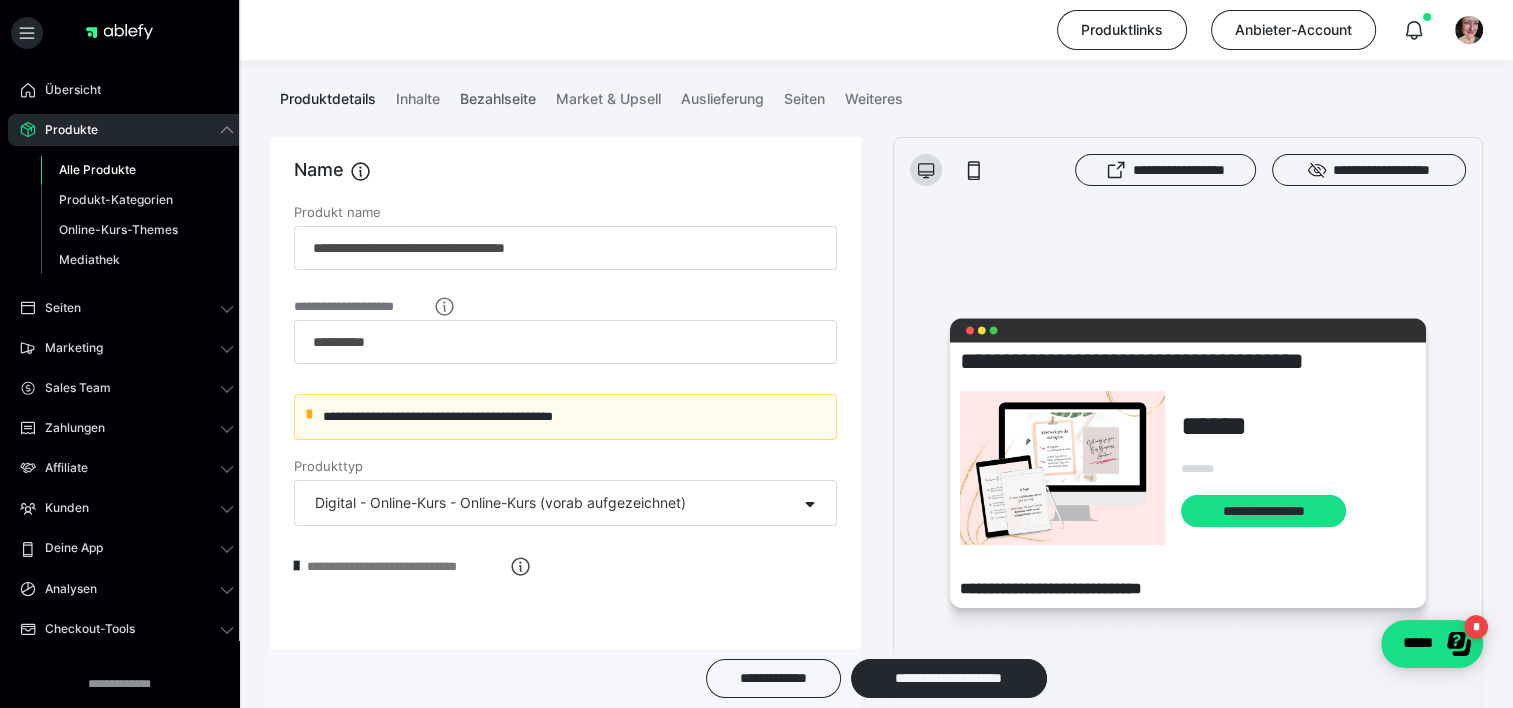 click on "Bezahlseite" at bounding box center (498, 95) 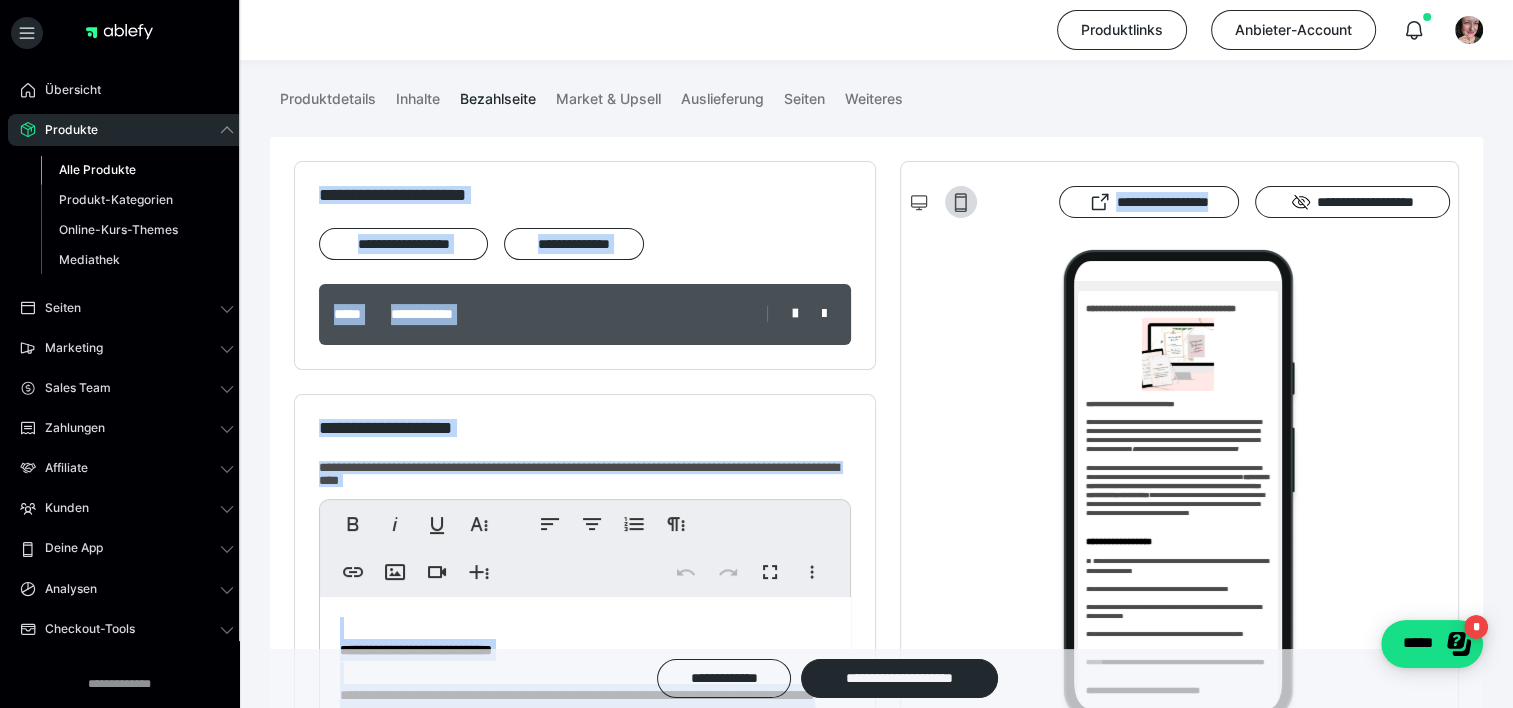 scroll, scrollTop: 0, scrollLeft: 0, axis: both 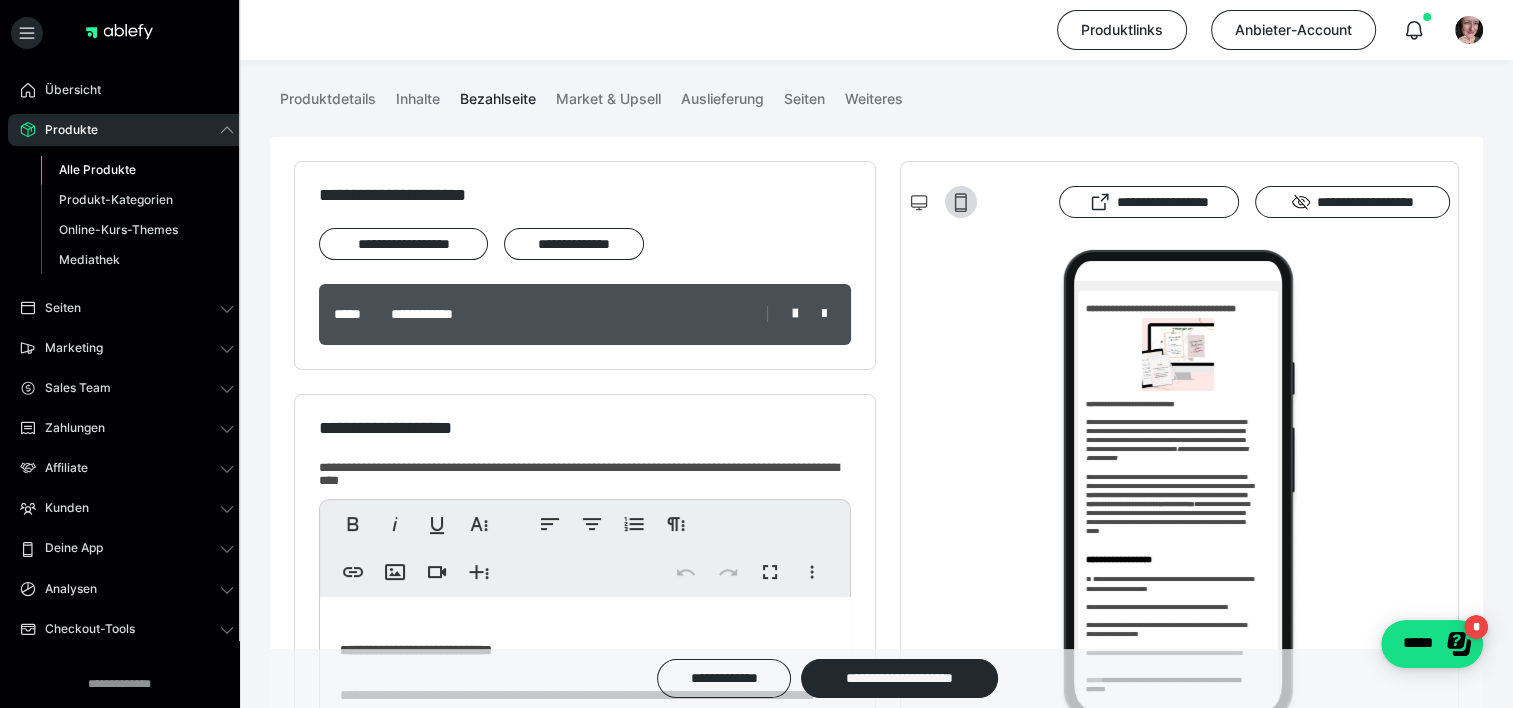 drag, startPoint x: 1512, startPoint y: 102, endPoint x: 1489, endPoint y: 100, distance: 23.086792 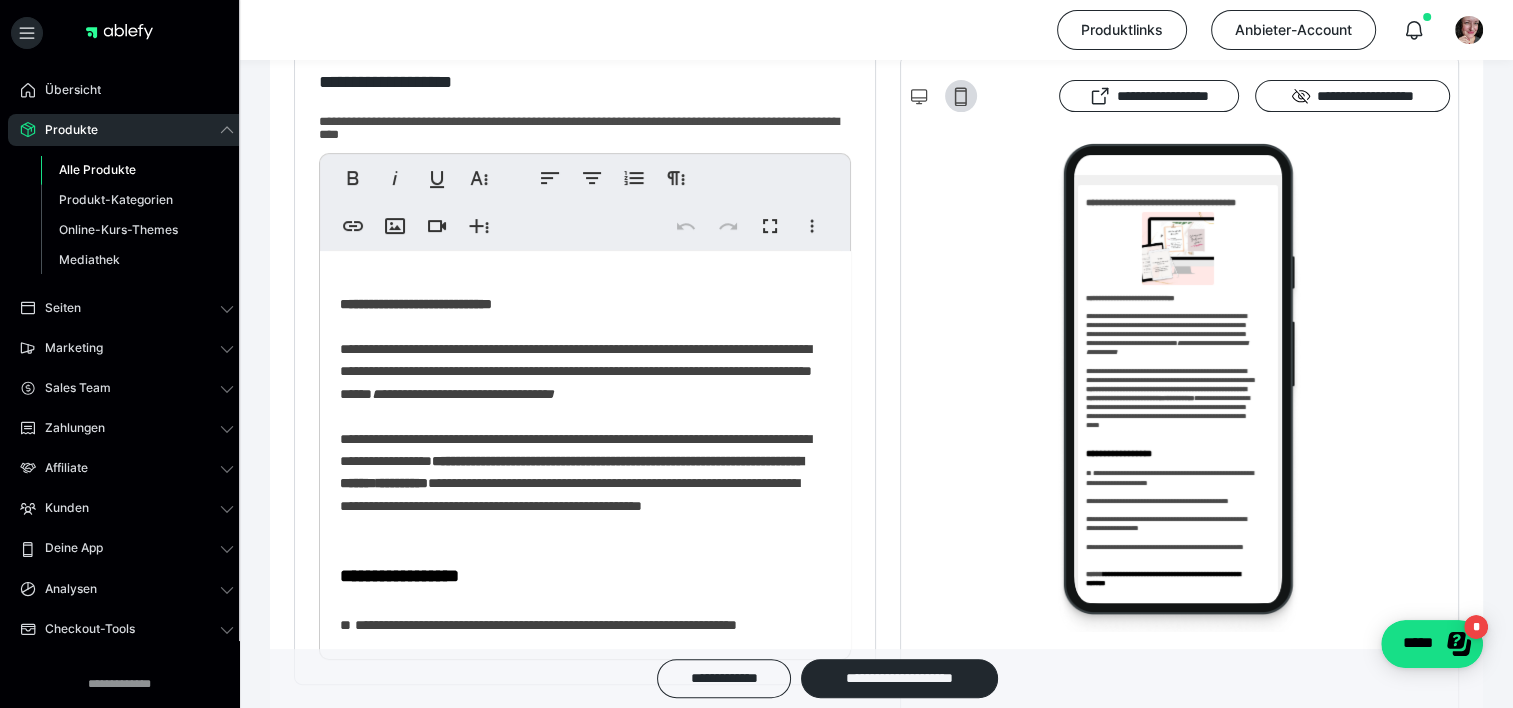 scroll, scrollTop: 608, scrollLeft: 0, axis: vertical 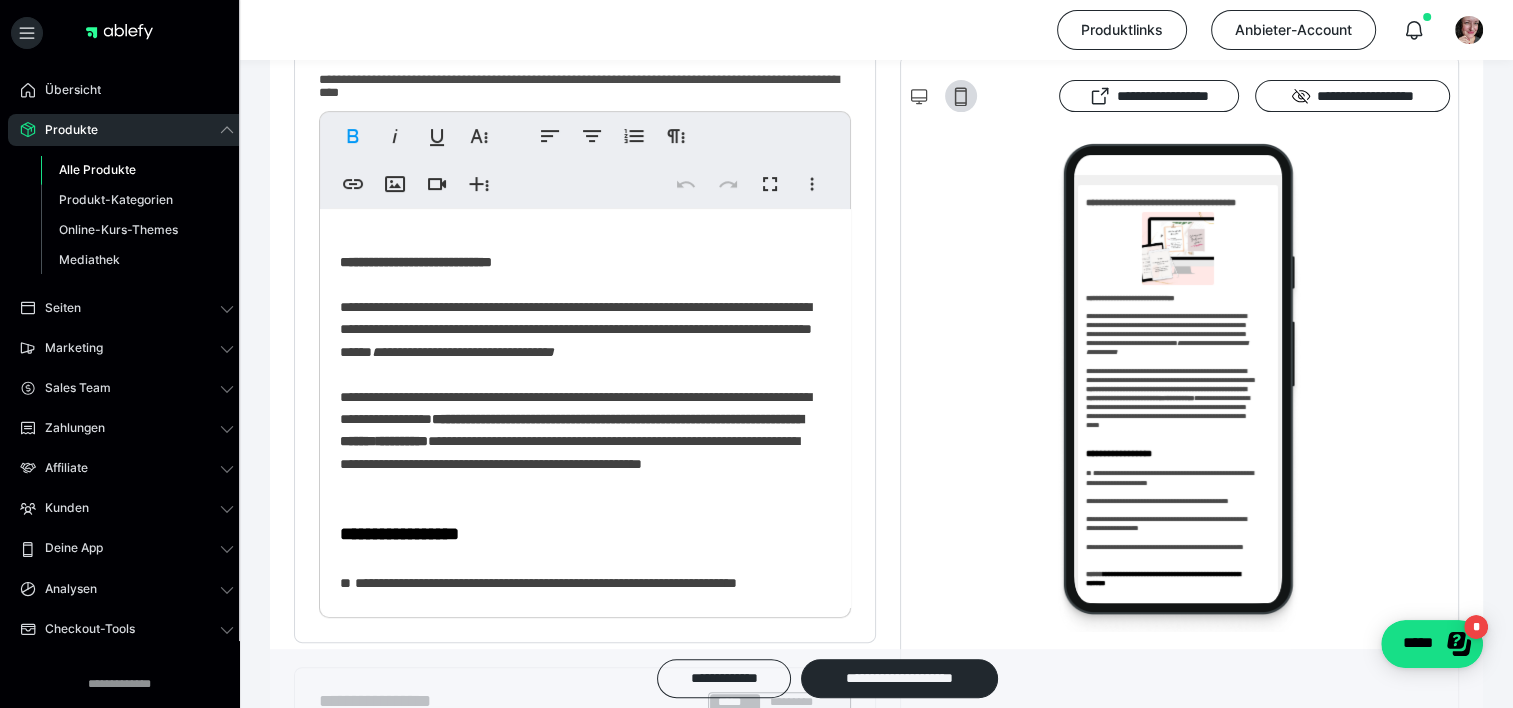 click on "**********" at bounding box center (416, 262) 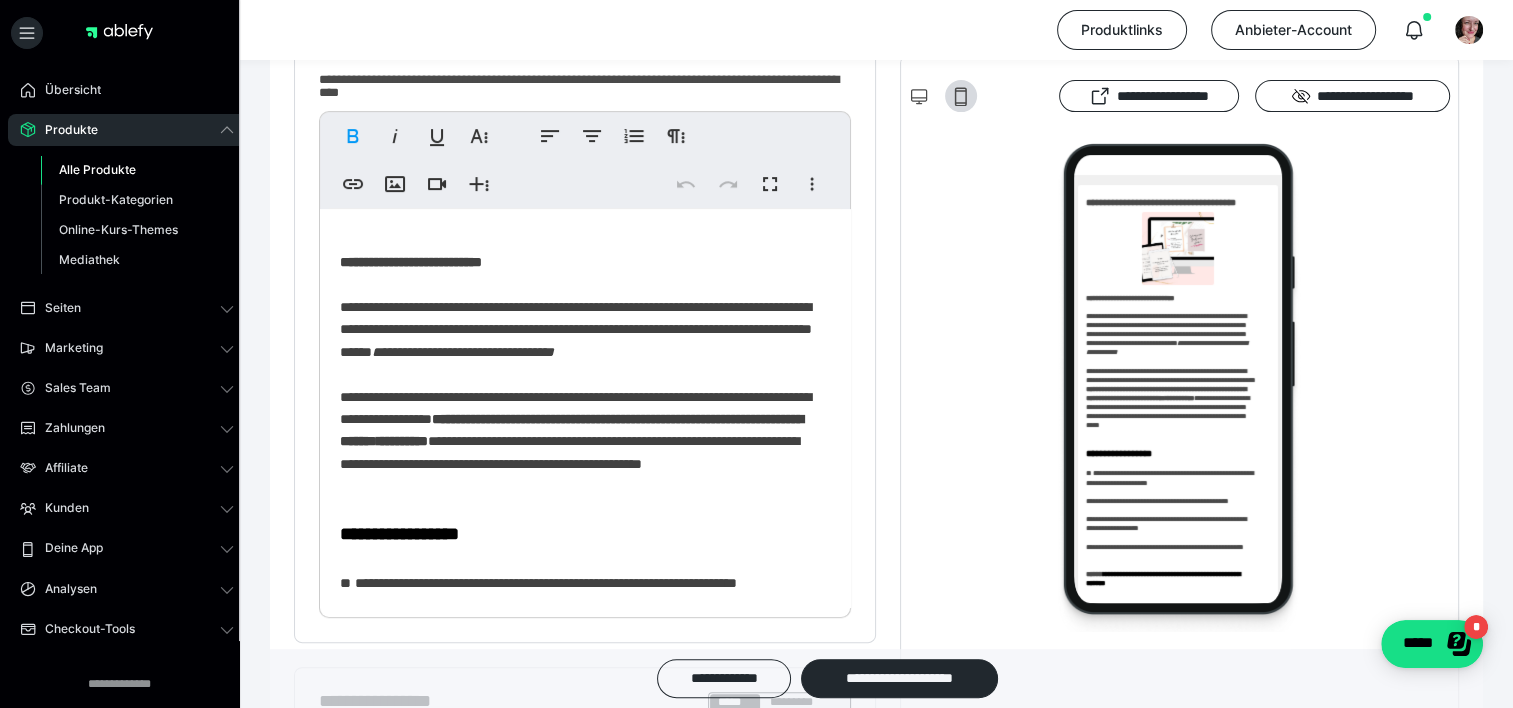 type 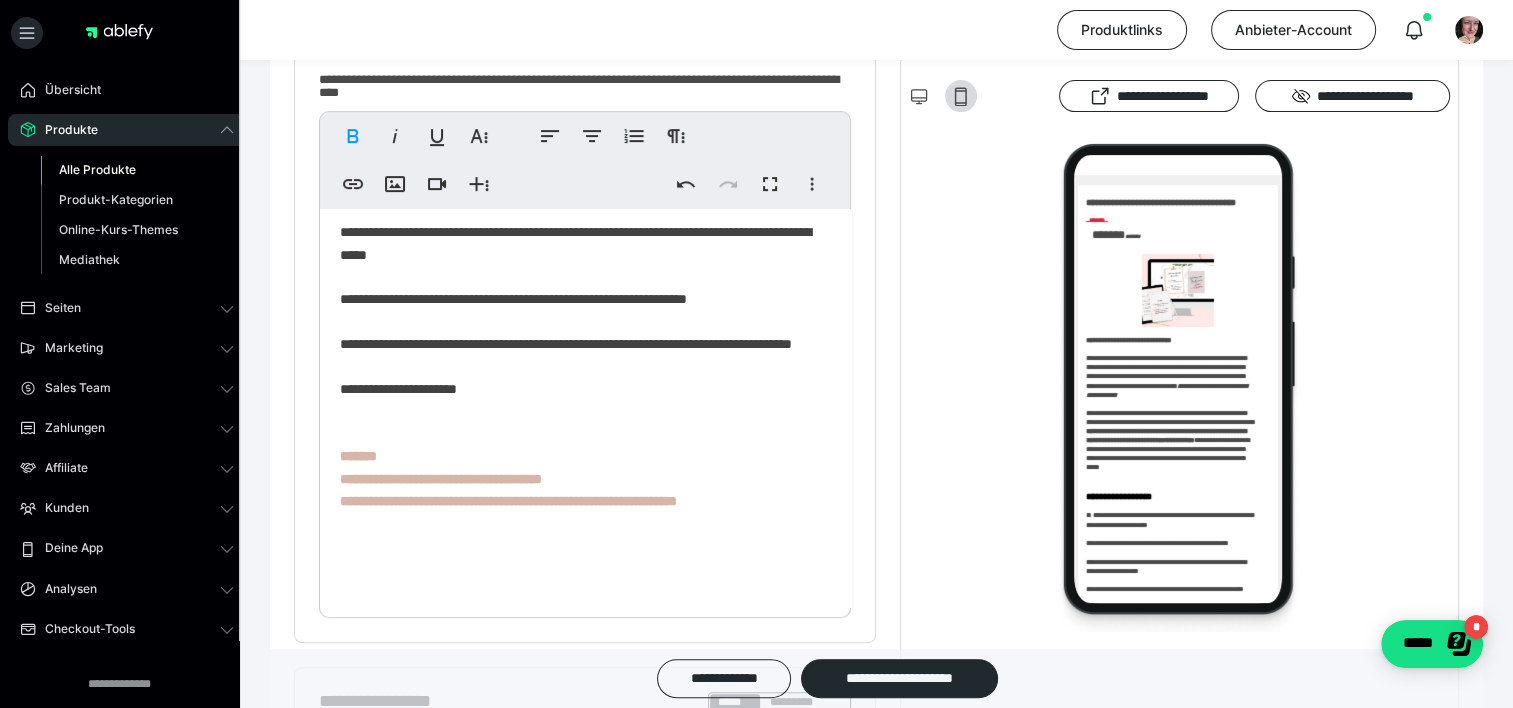 scroll, scrollTop: 775, scrollLeft: 0, axis: vertical 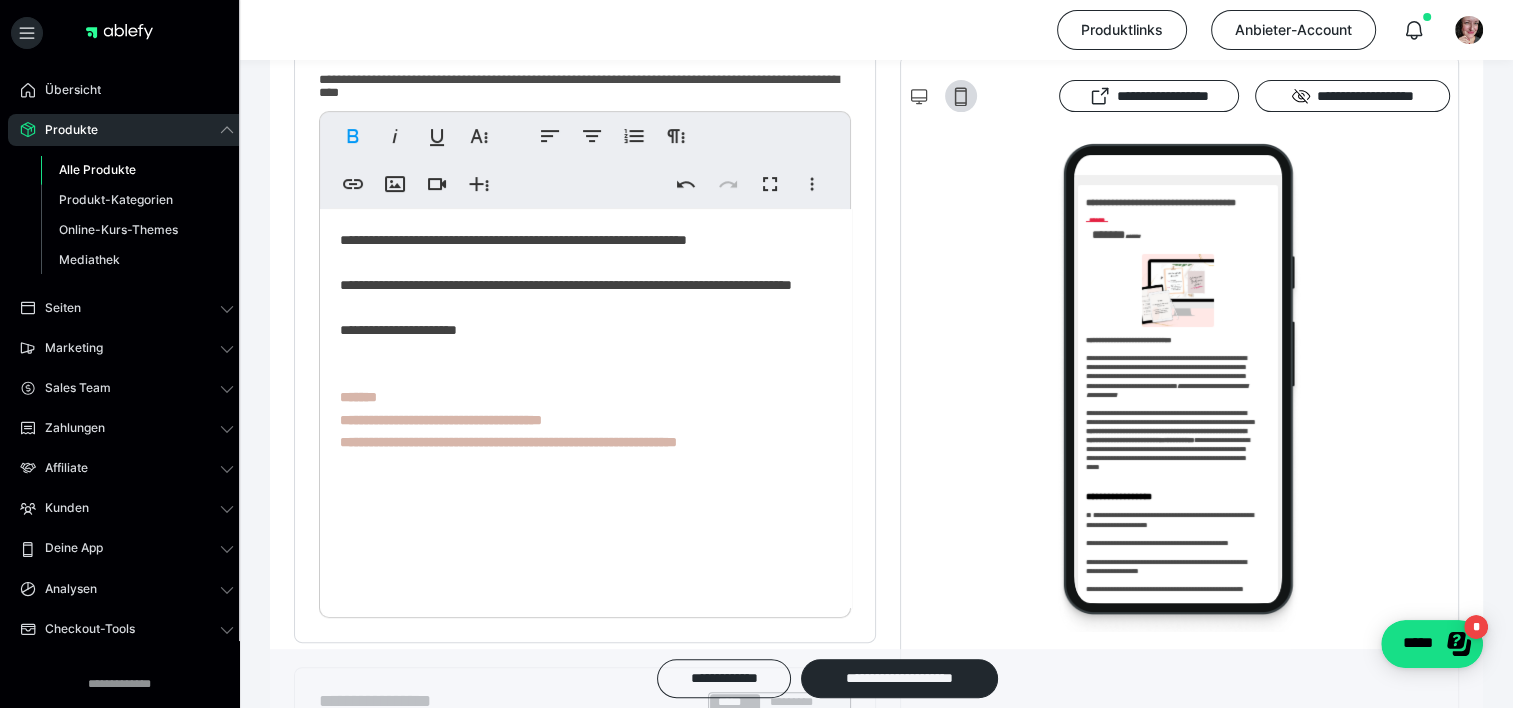 click on "**********" at bounding box center (508, 419) 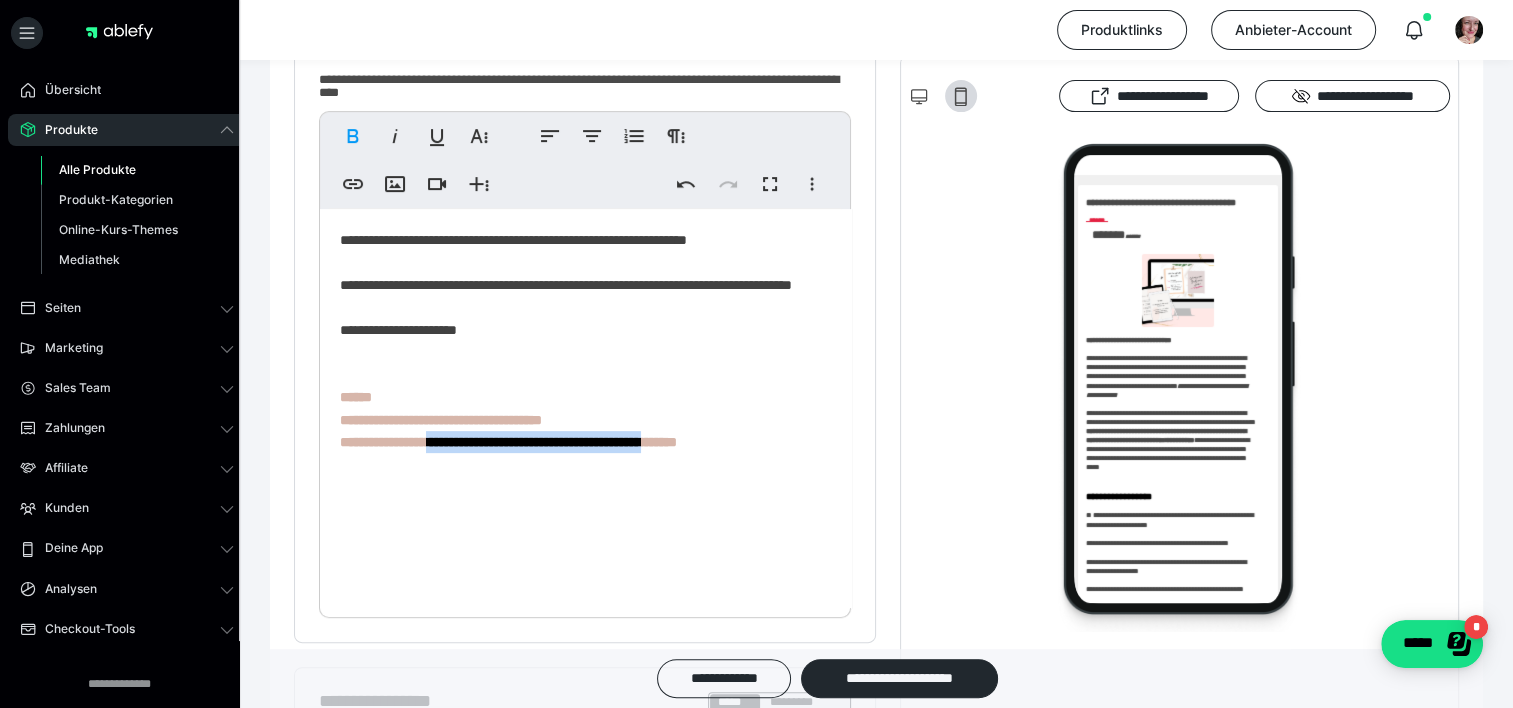 drag, startPoint x: 752, startPoint y: 576, endPoint x: 452, endPoint y: 572, distance: 300.02667 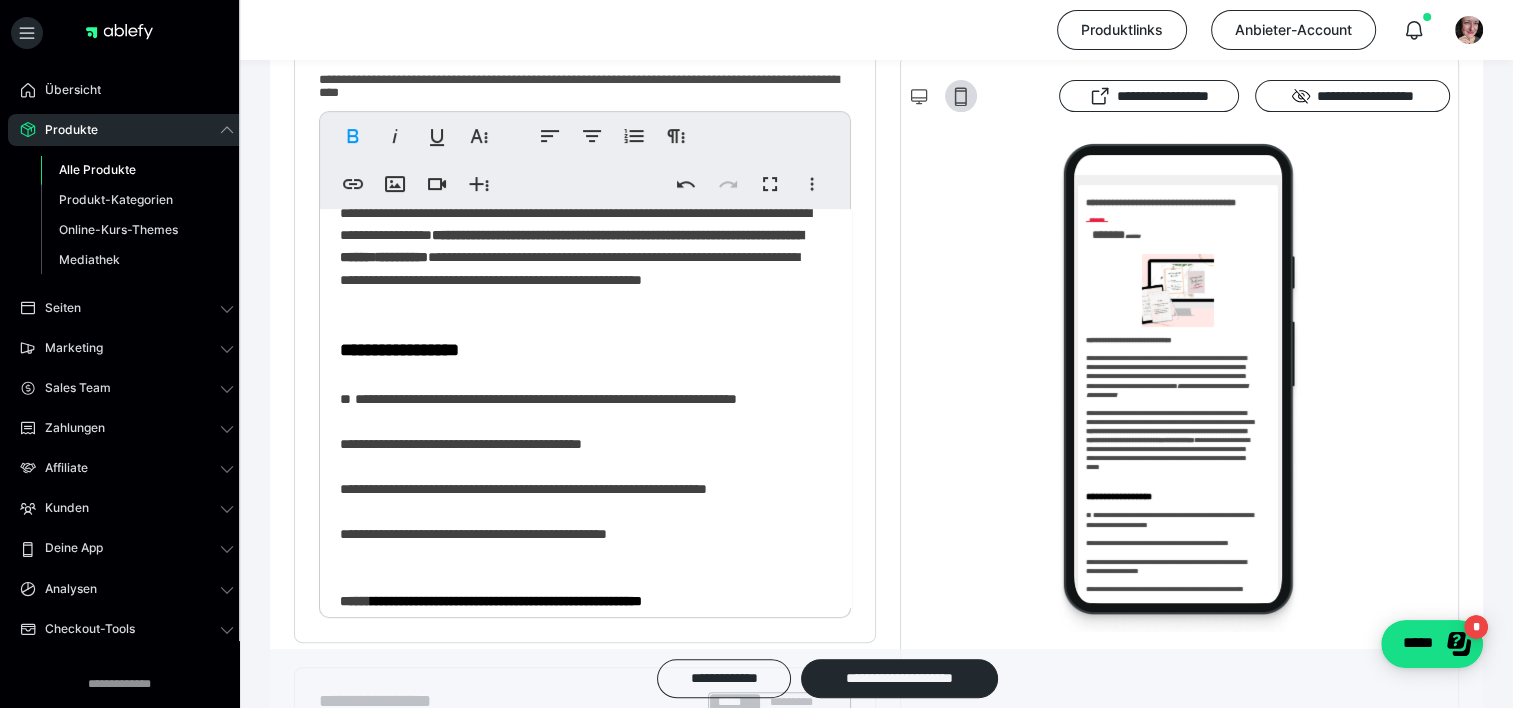 scroll, scrollTop: 0, scrollLeft: 0, axis: both 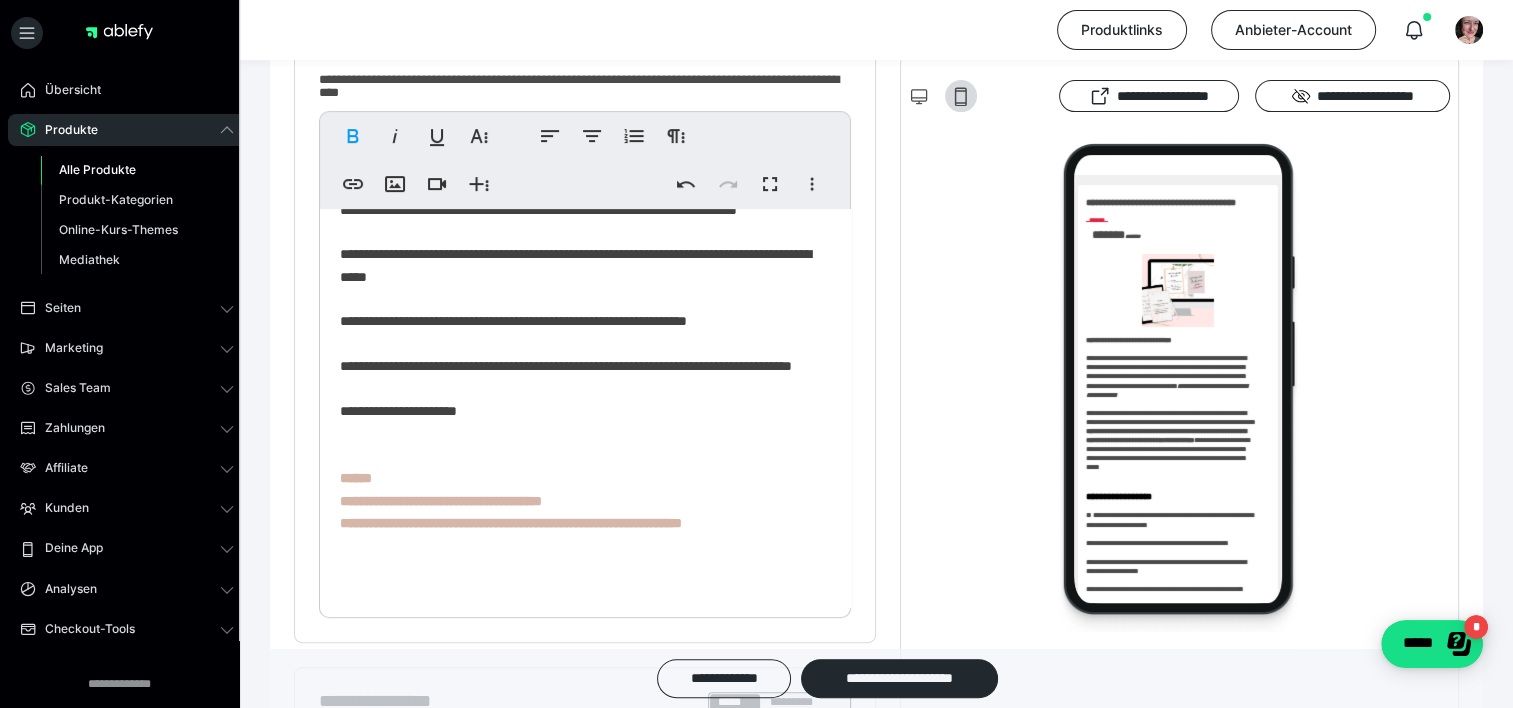 drag, startPoint x: 613, startPoint y: 260, endPoint x: 338, endPoint y: 252, distance: 275.11633 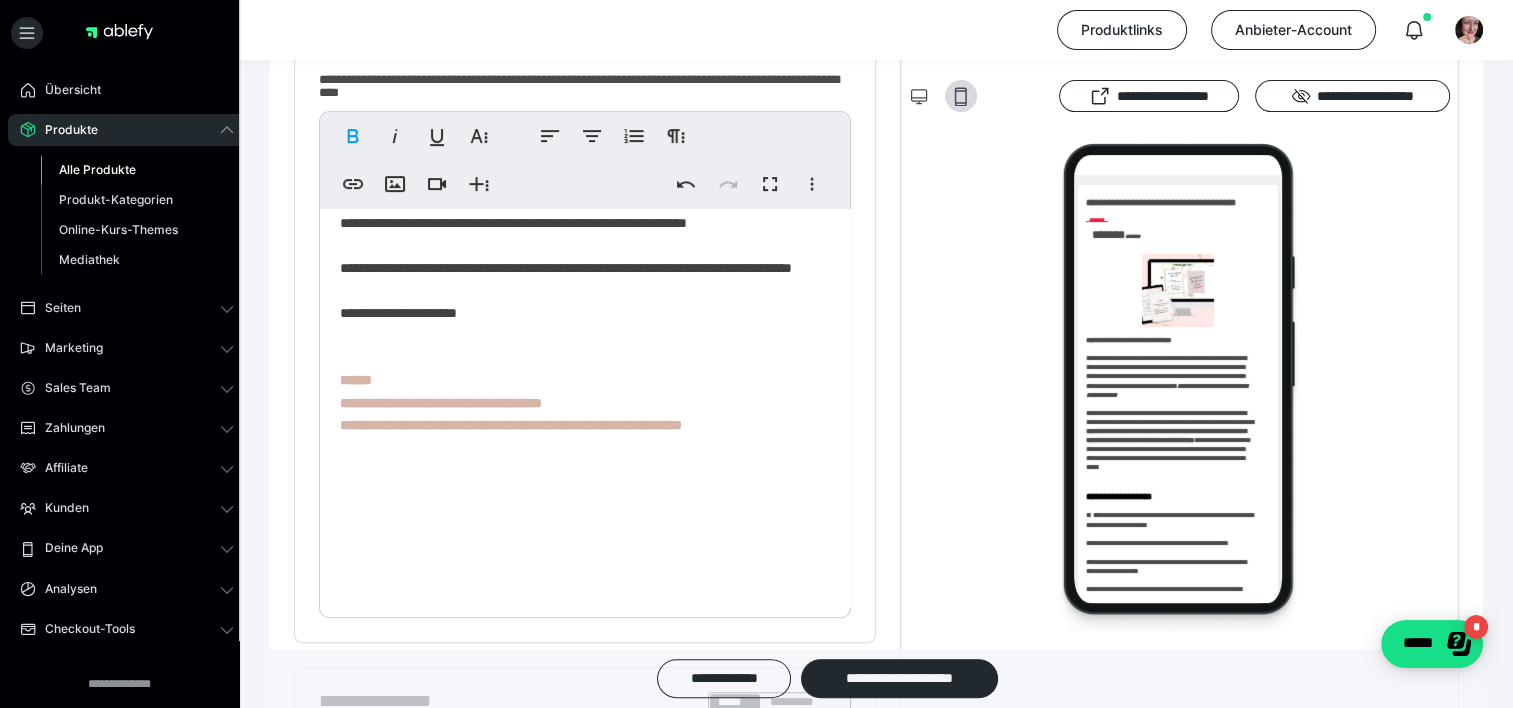 scroll, scrollTop: 797, scrollLeft: 0, axis: vertical 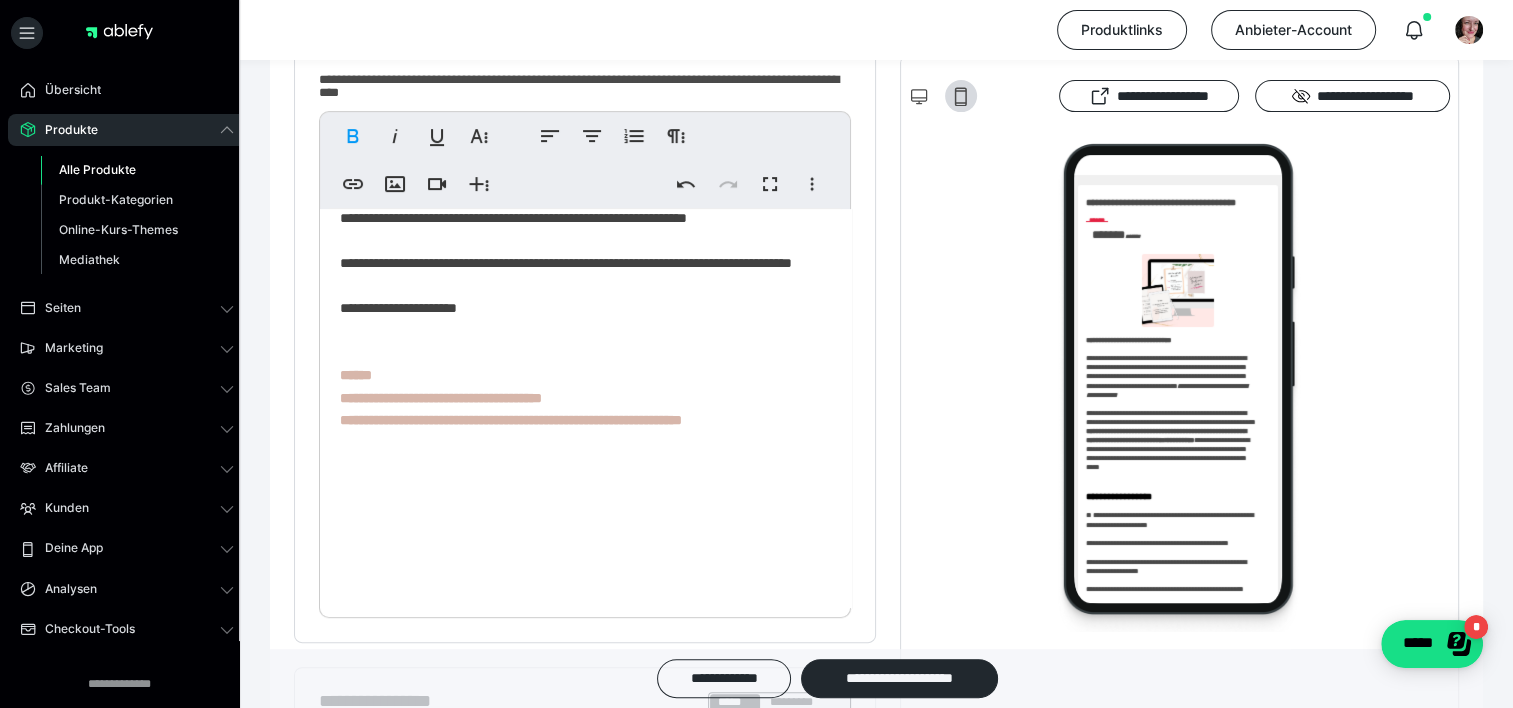 click on "**********" at bounding box center (578, 10) 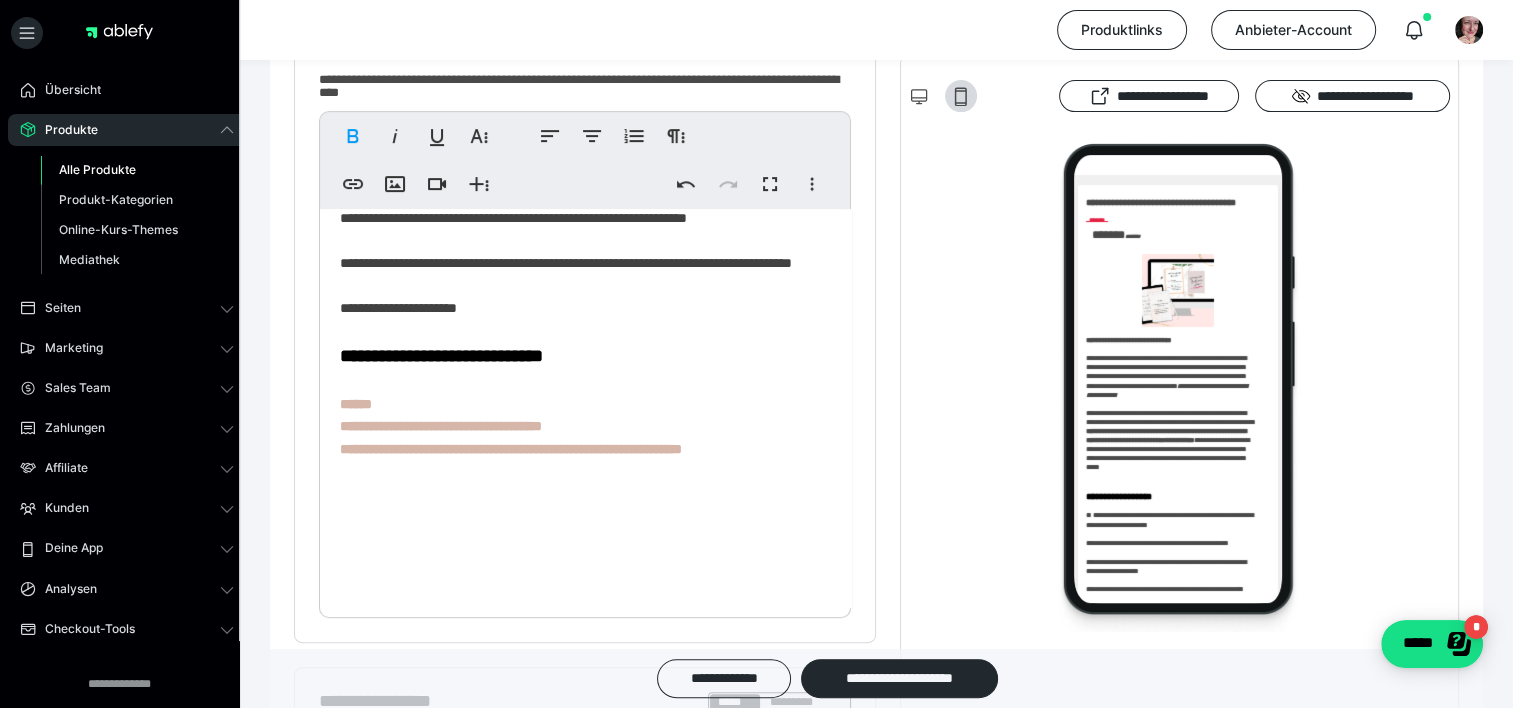 click on "**********" at bounding box center (578, 25) 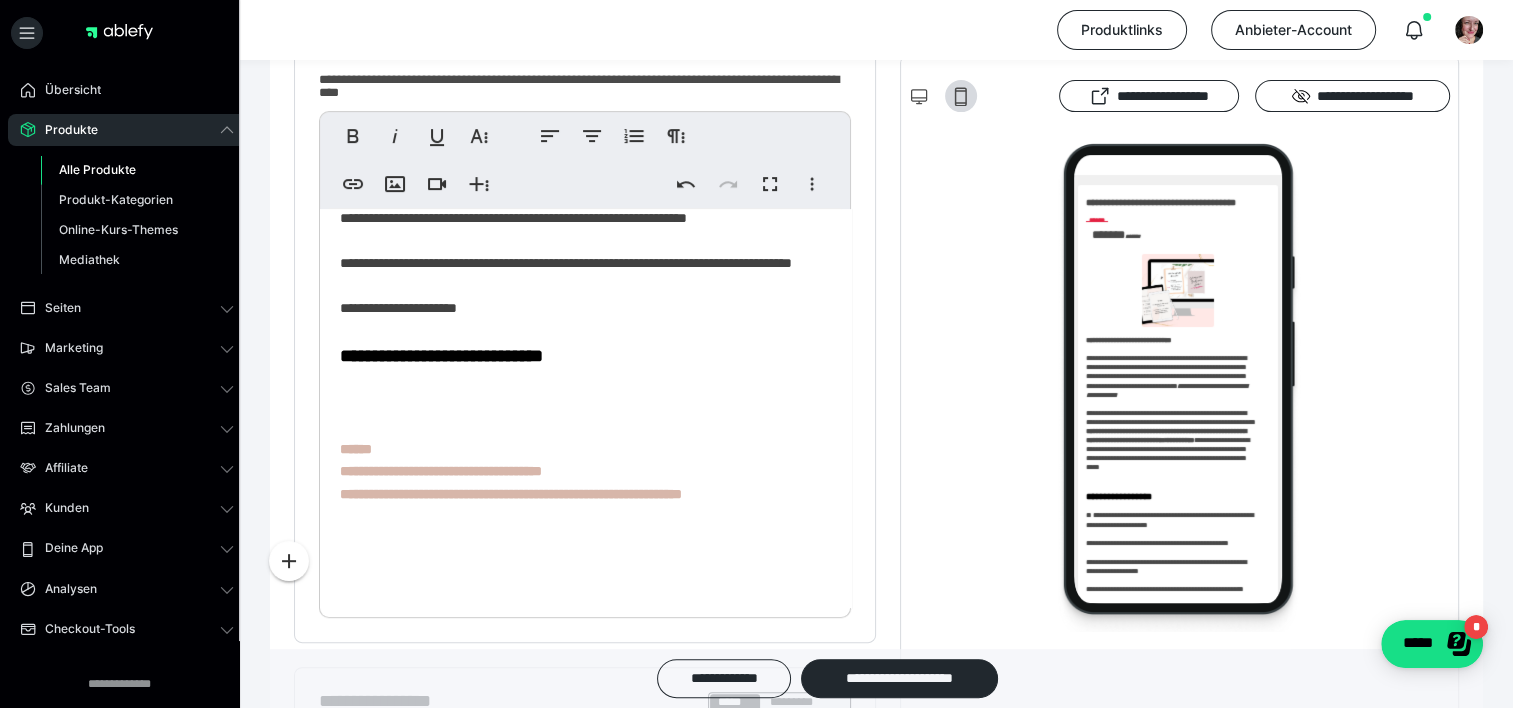 click on "**********" at bounding box center [441, 356] 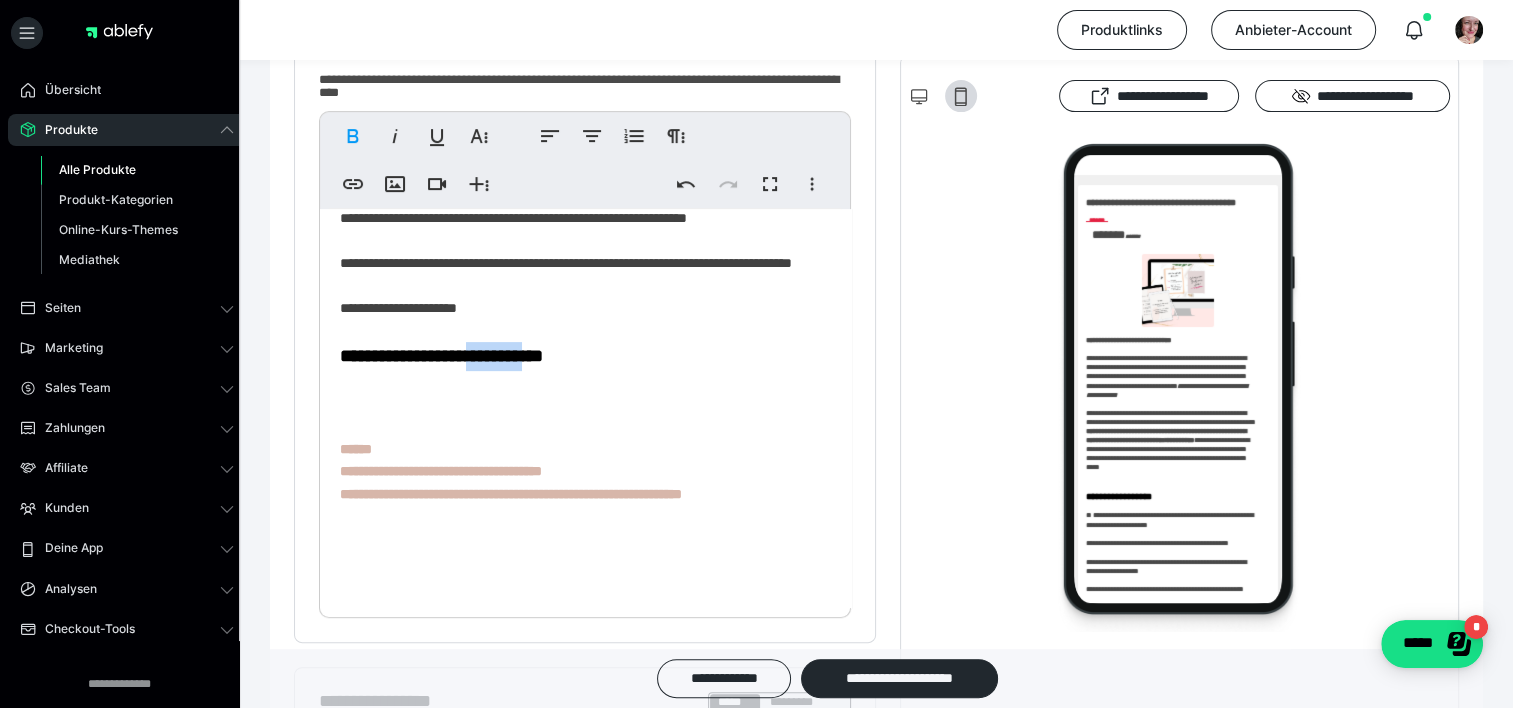 click on "**********" at bounding box center (441, 356) 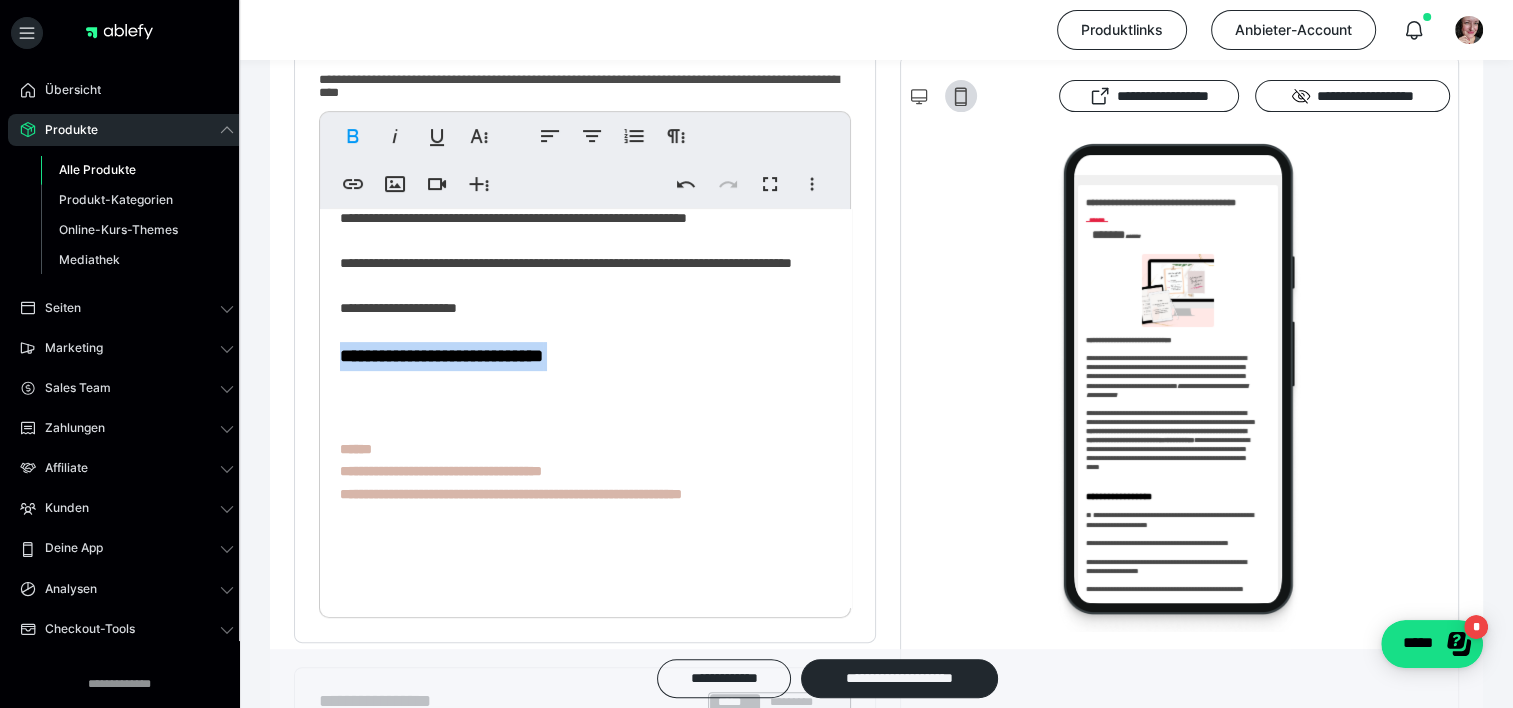 click on "**********" at bounding box center [441, 356] 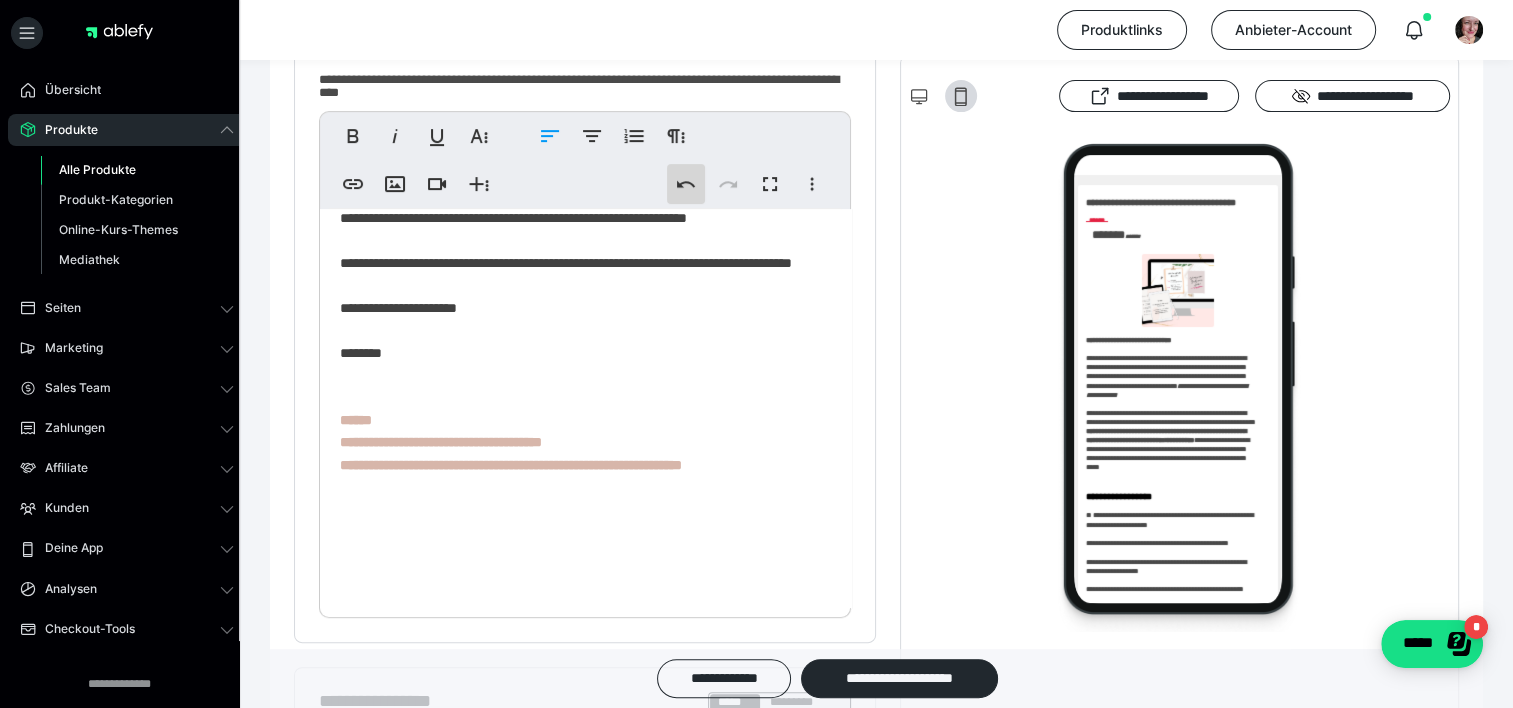 click 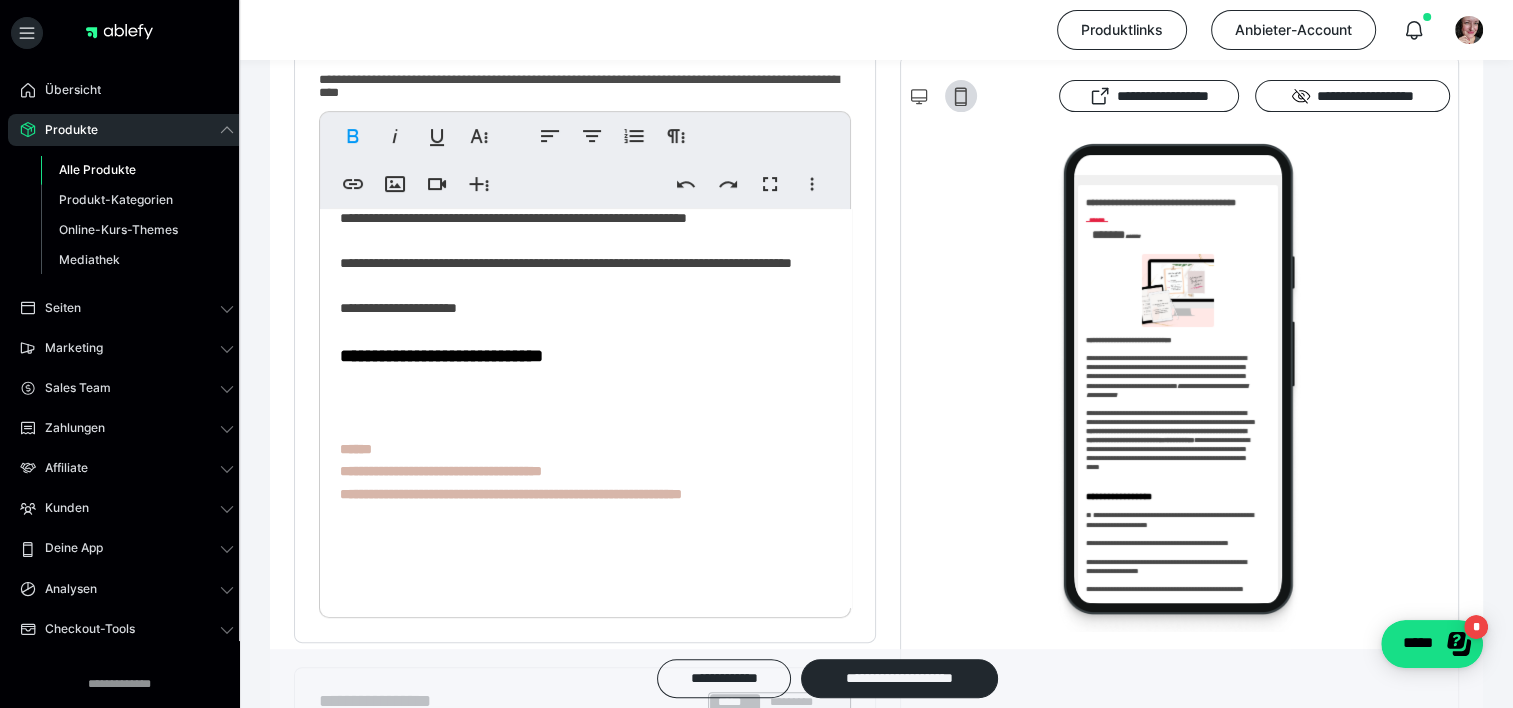 click on "**********" at bounding box center [578, 47] 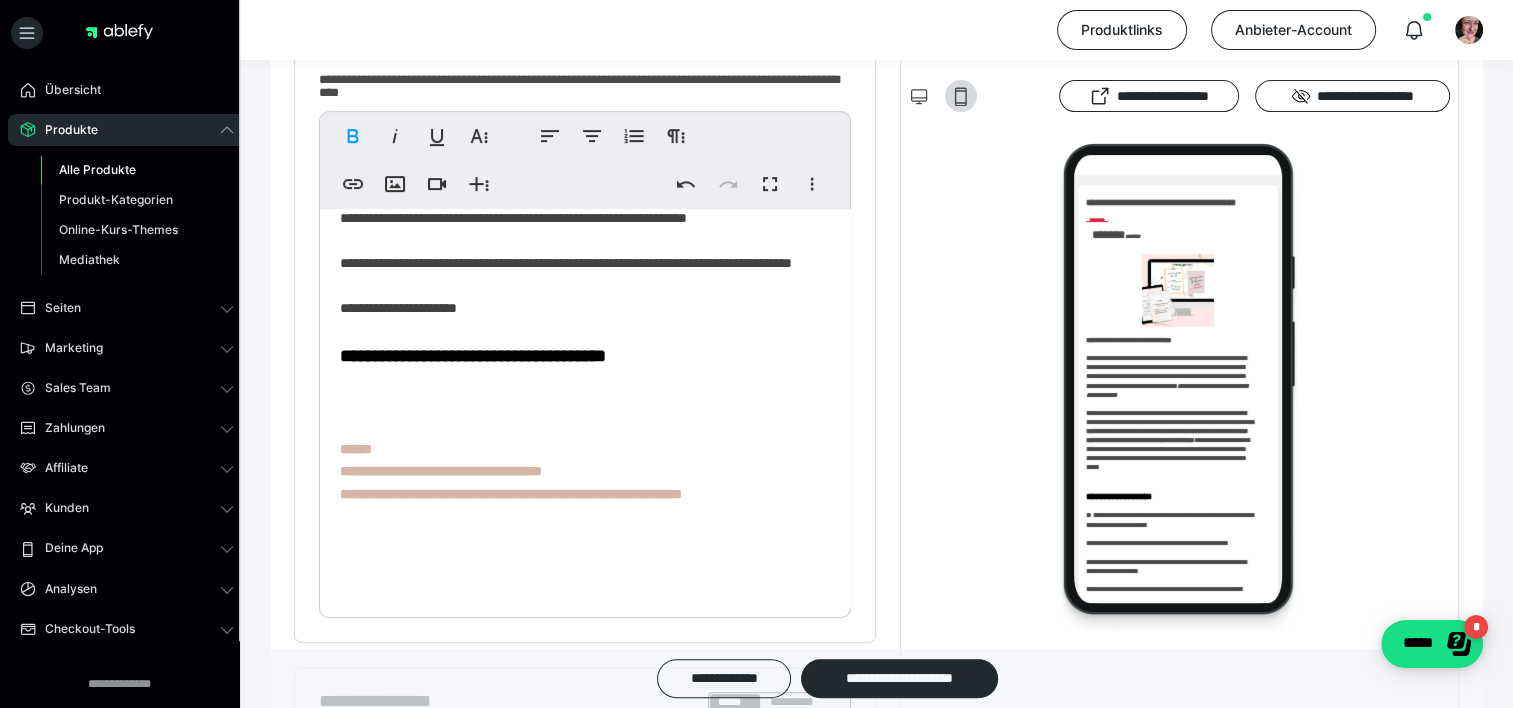 click on "**********" at bounding box center (473, 356) 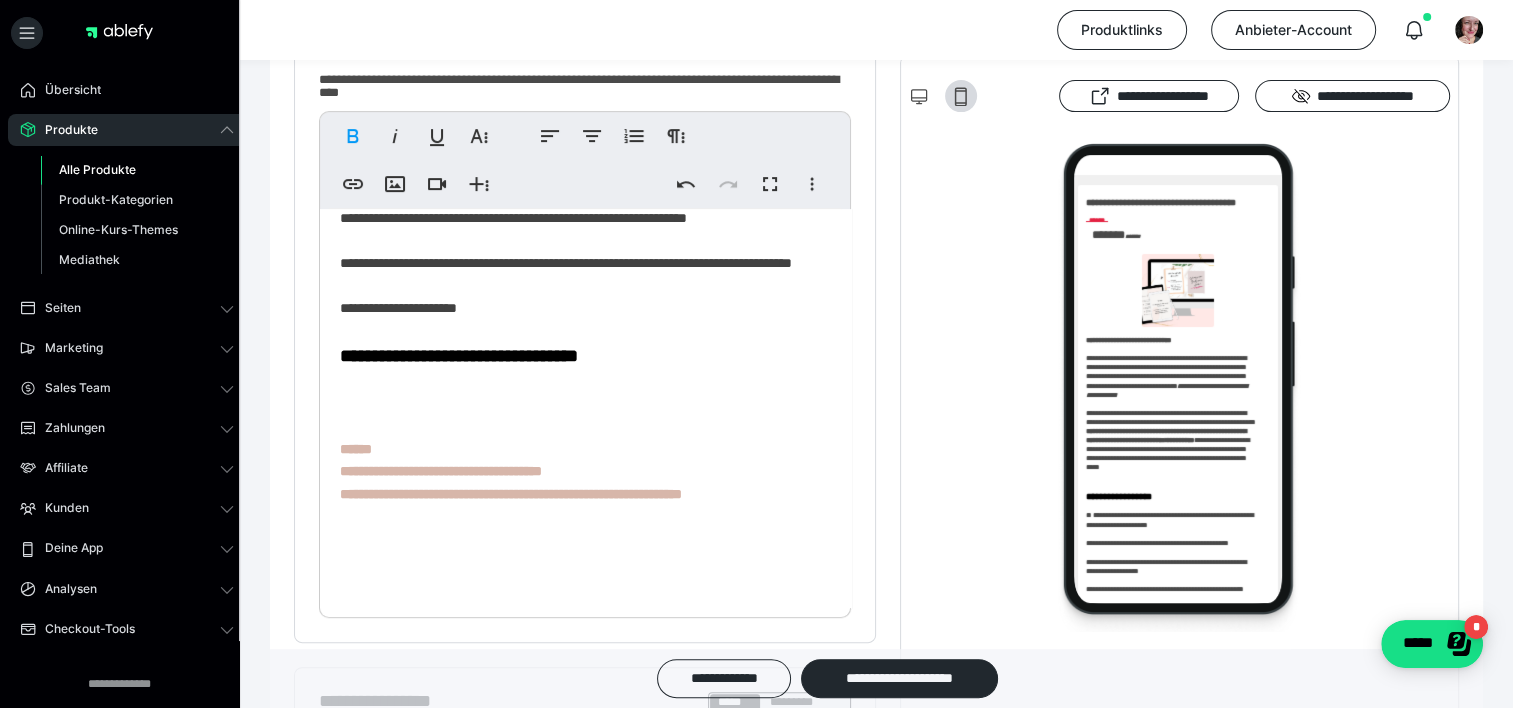 click on "**********" at bounding box center [578, 47] 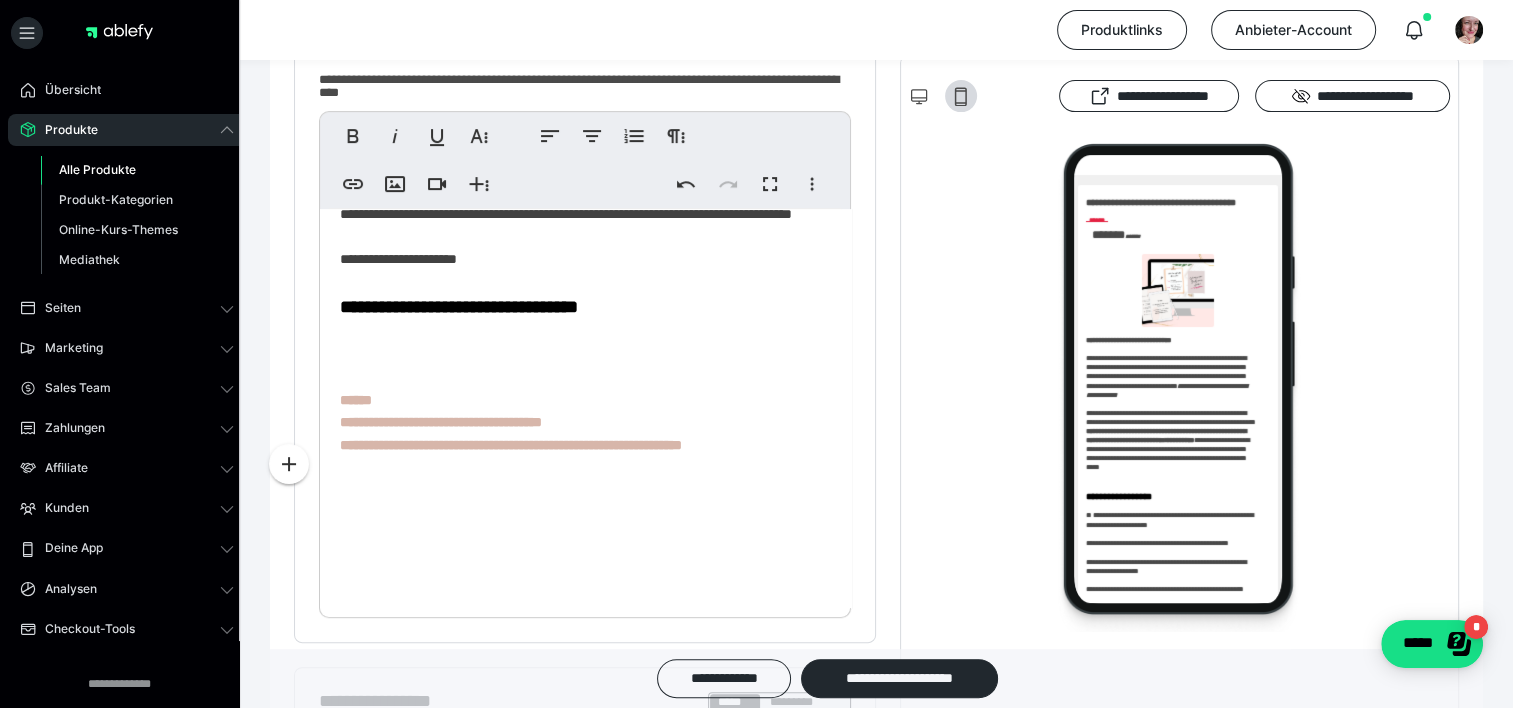 scroll, scrollTop: 869, scrollLeft: 0, axis: vertical 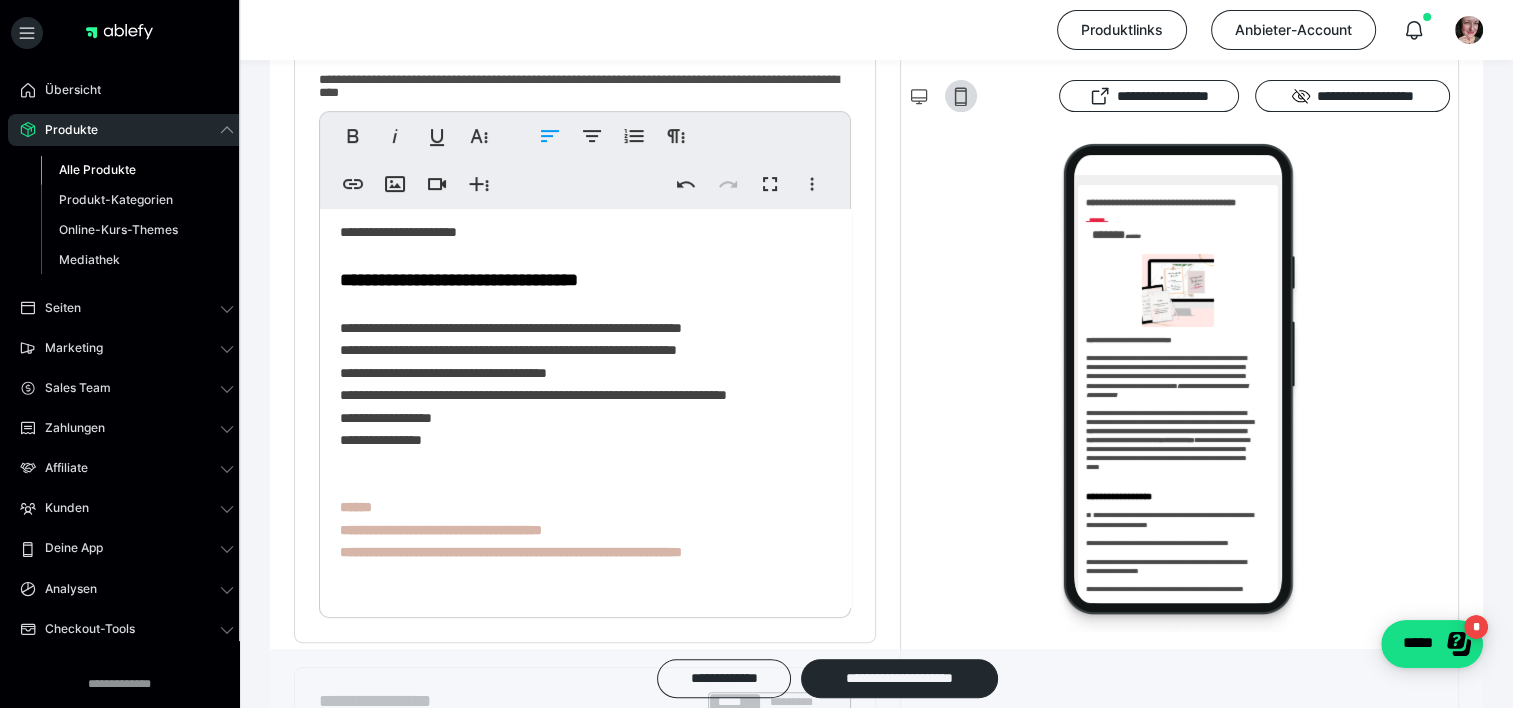click on "**********" at bounding box center (578, 49) 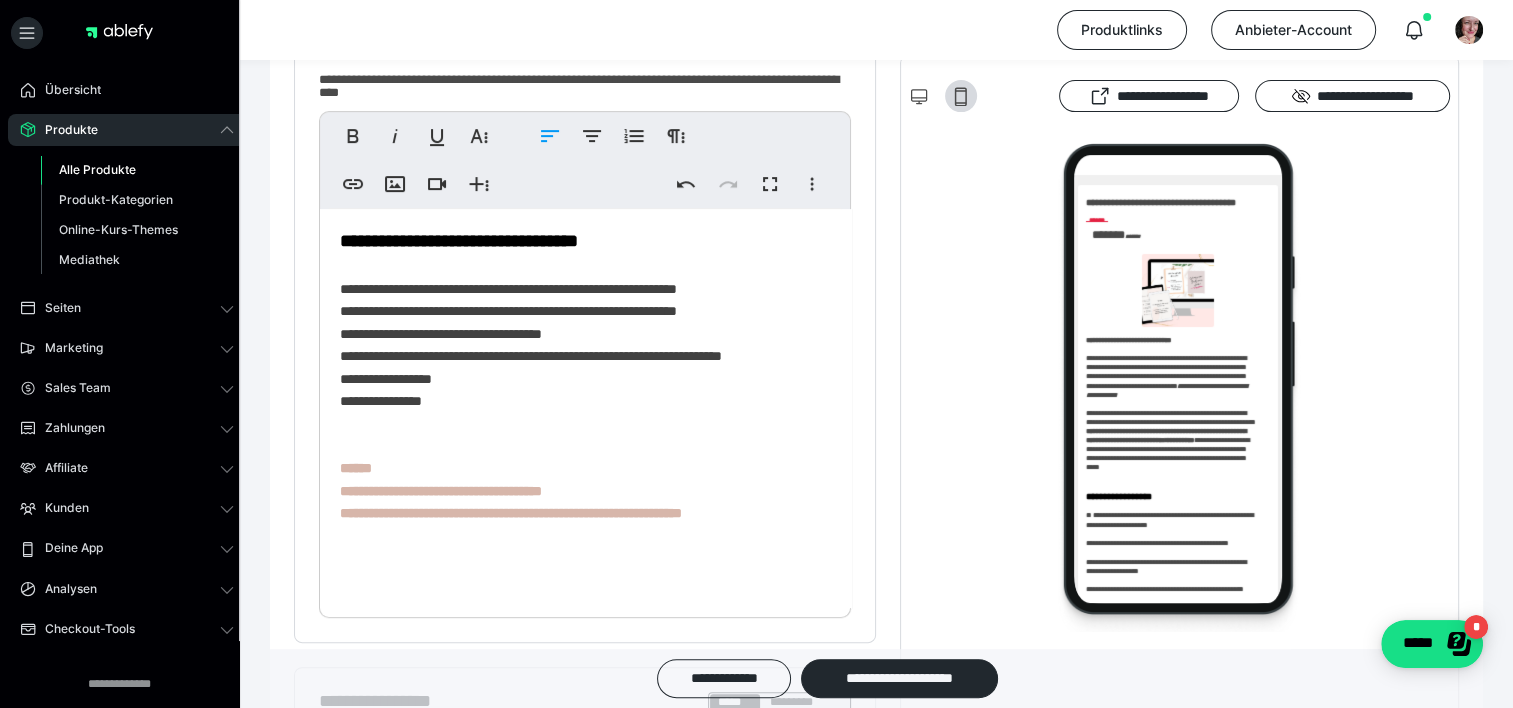 scroll, scrollTop: 951, scrollLeft: 0, axis: vertical 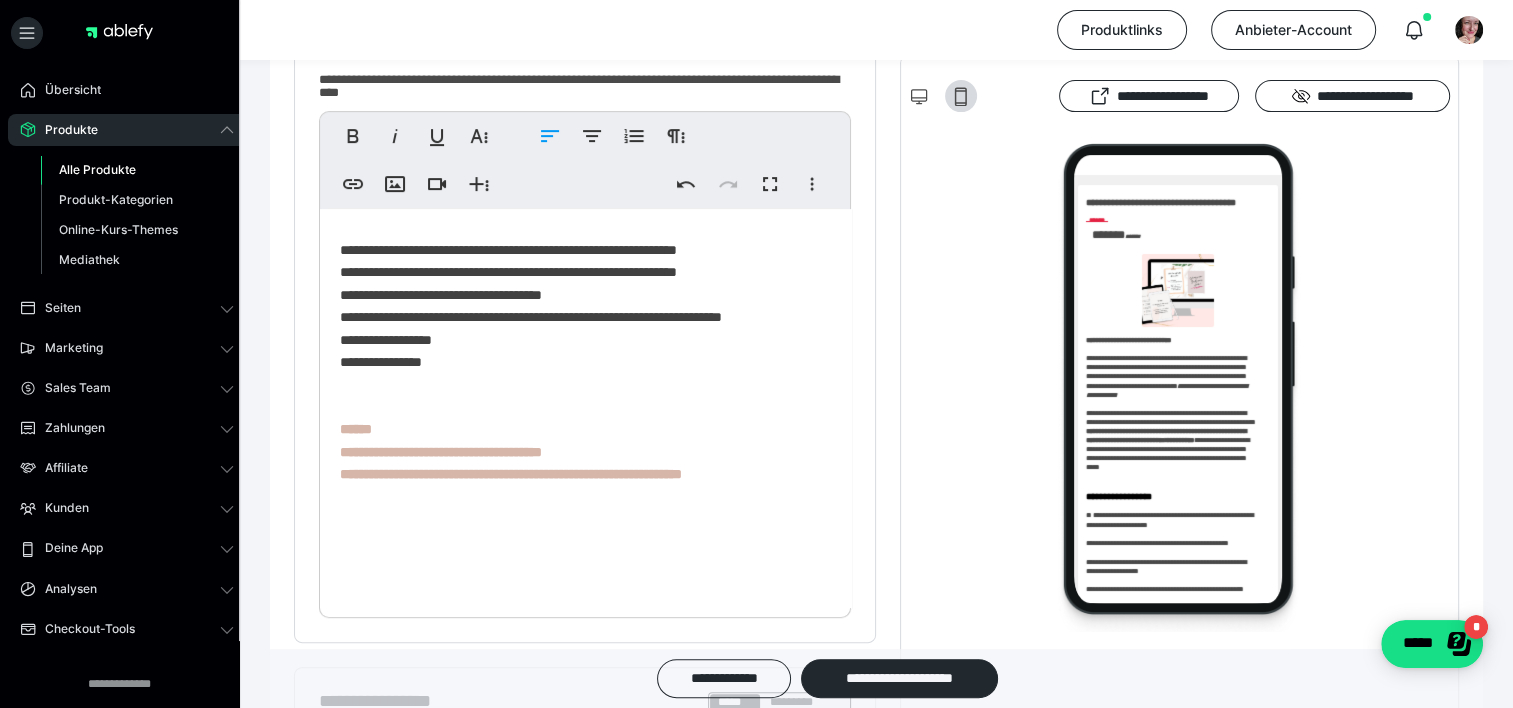 click on "**********" at bounding box center (578, -29) 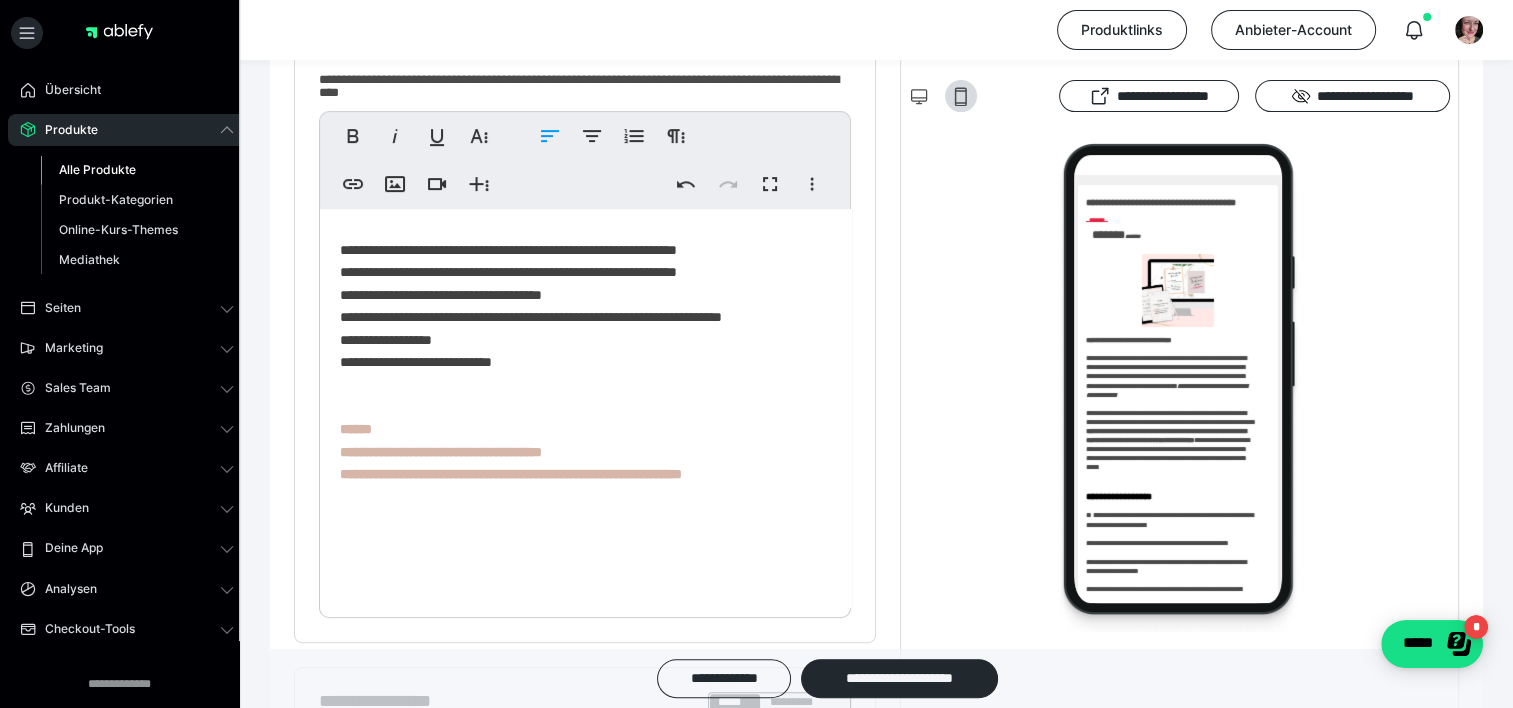 click on "**********" at bounding box center [578, -29] 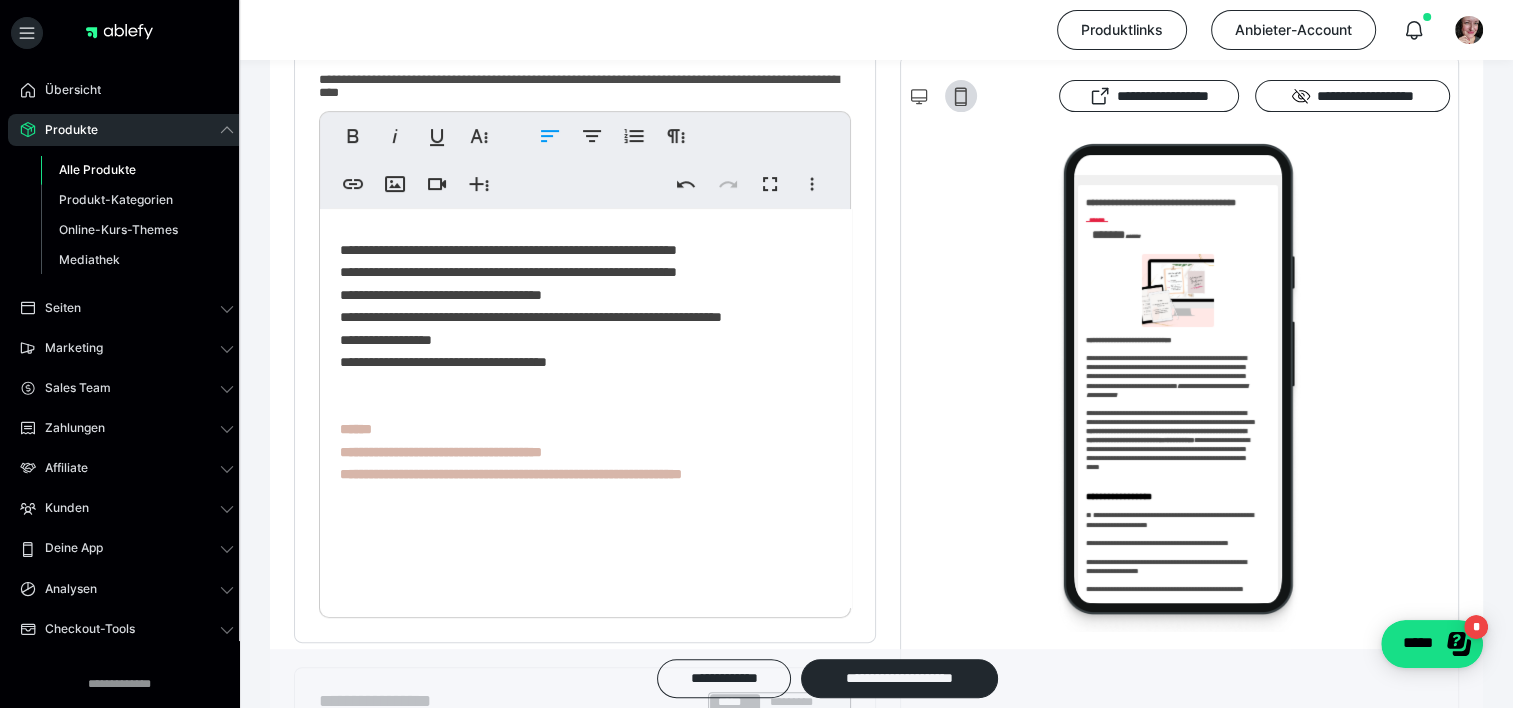 click on "**********" at bounding box center (578, -29) 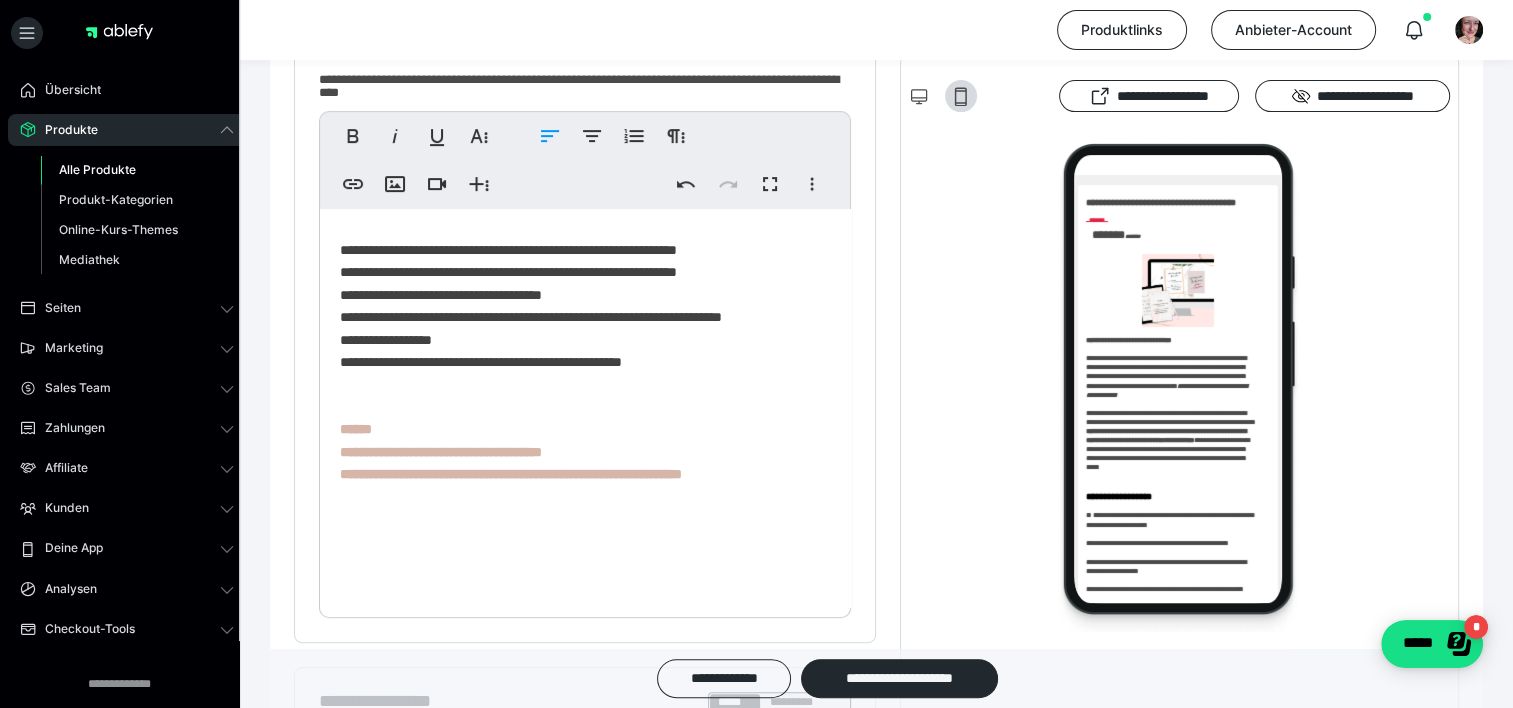click on "**********" at bounding box center [578, -29] 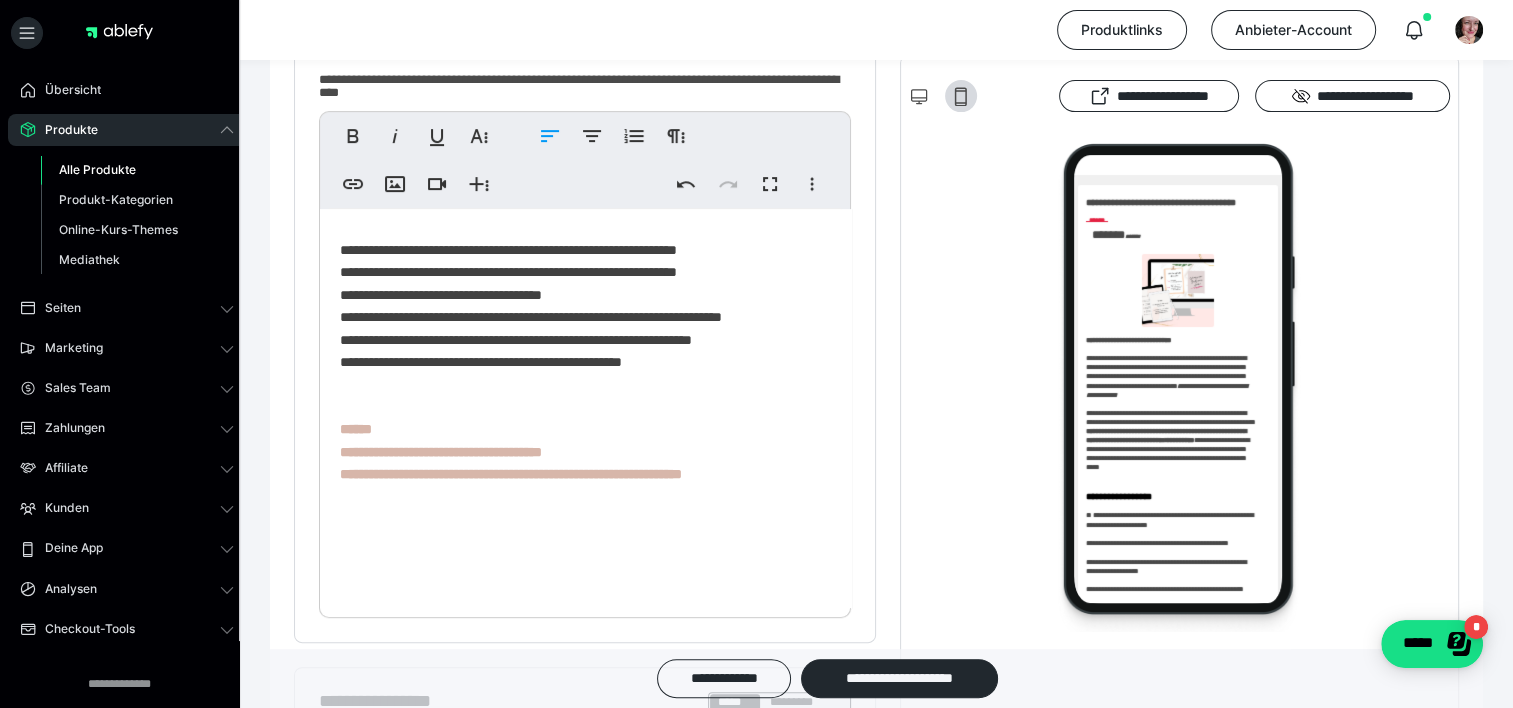 click on "**********" at bounding box center [578, -29] 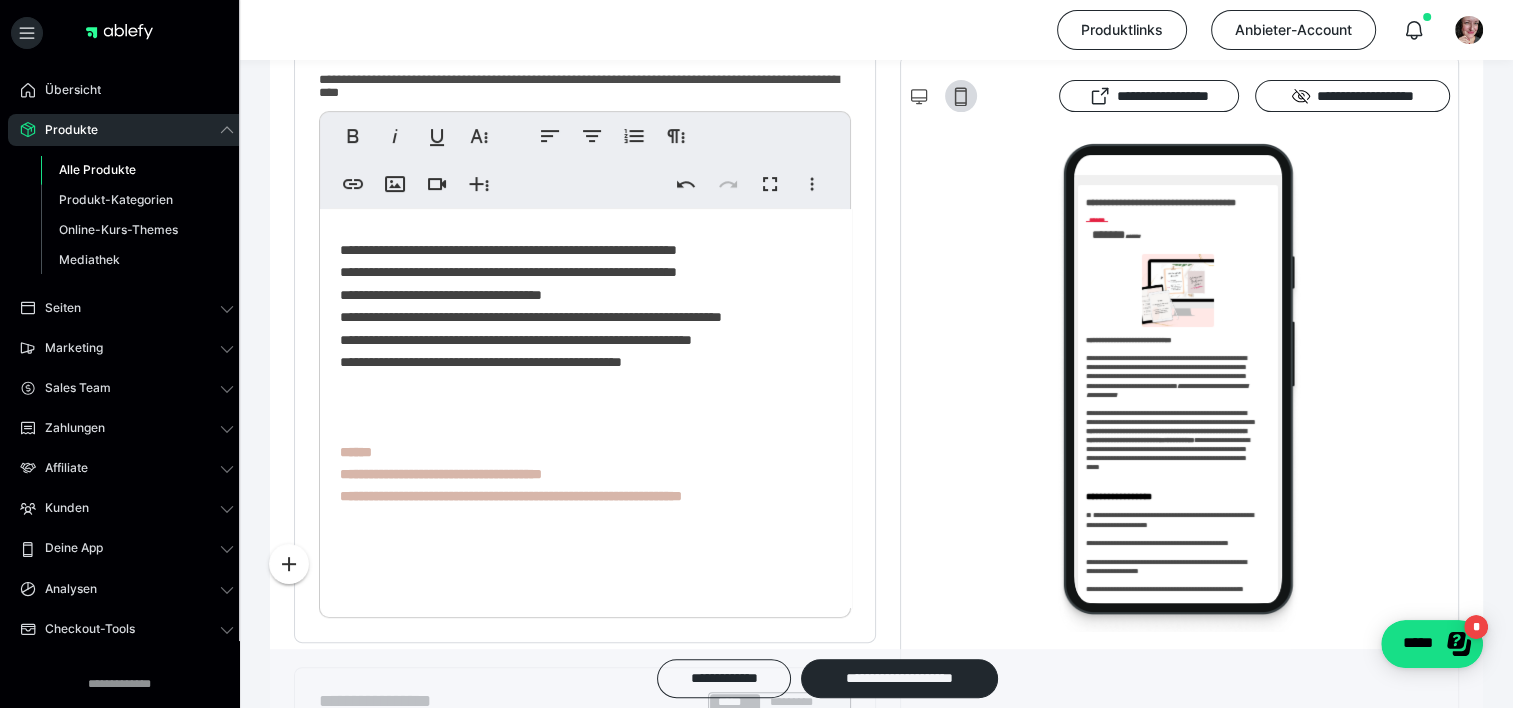 scroll, scrollTop: 1094, scrollLeft: 0, axis: vertical 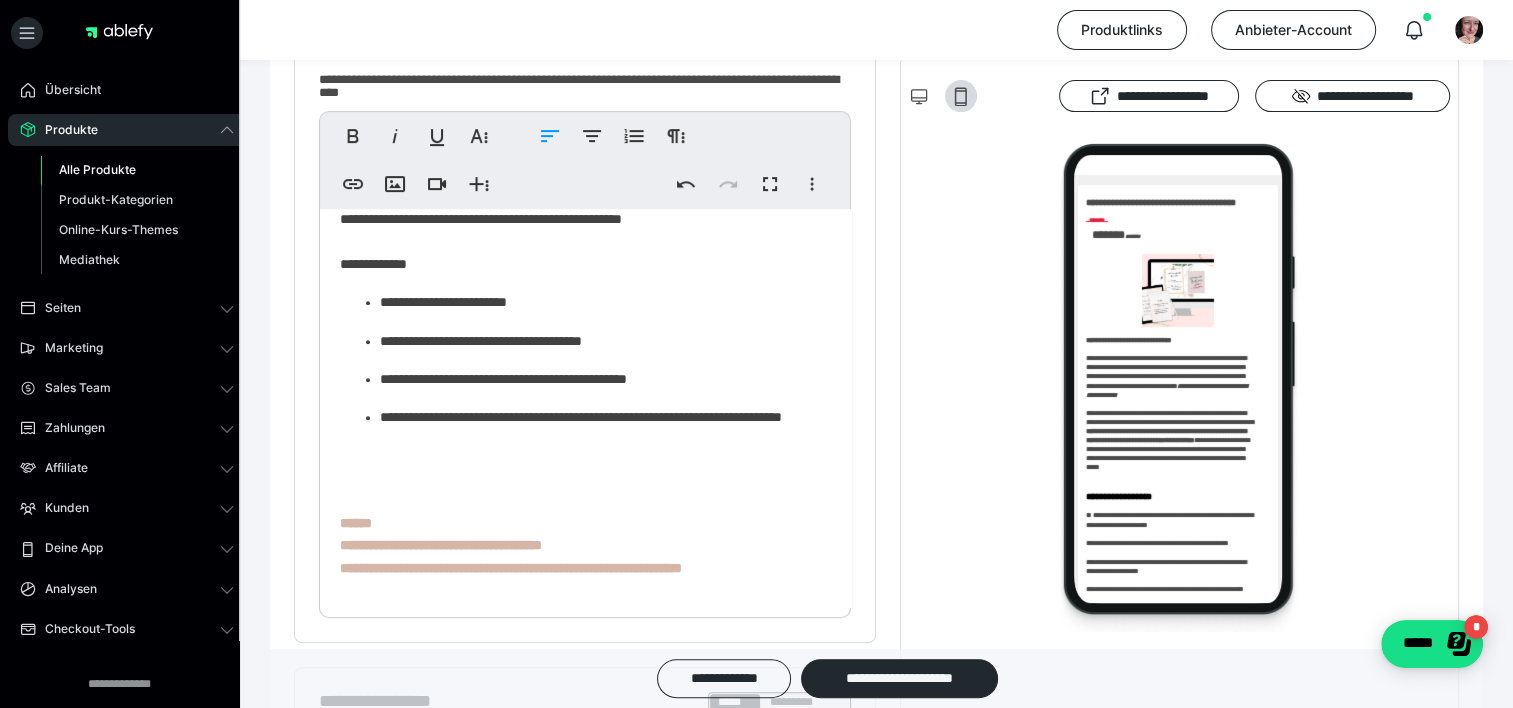 click on "**********" at bounding box center (578, 371) 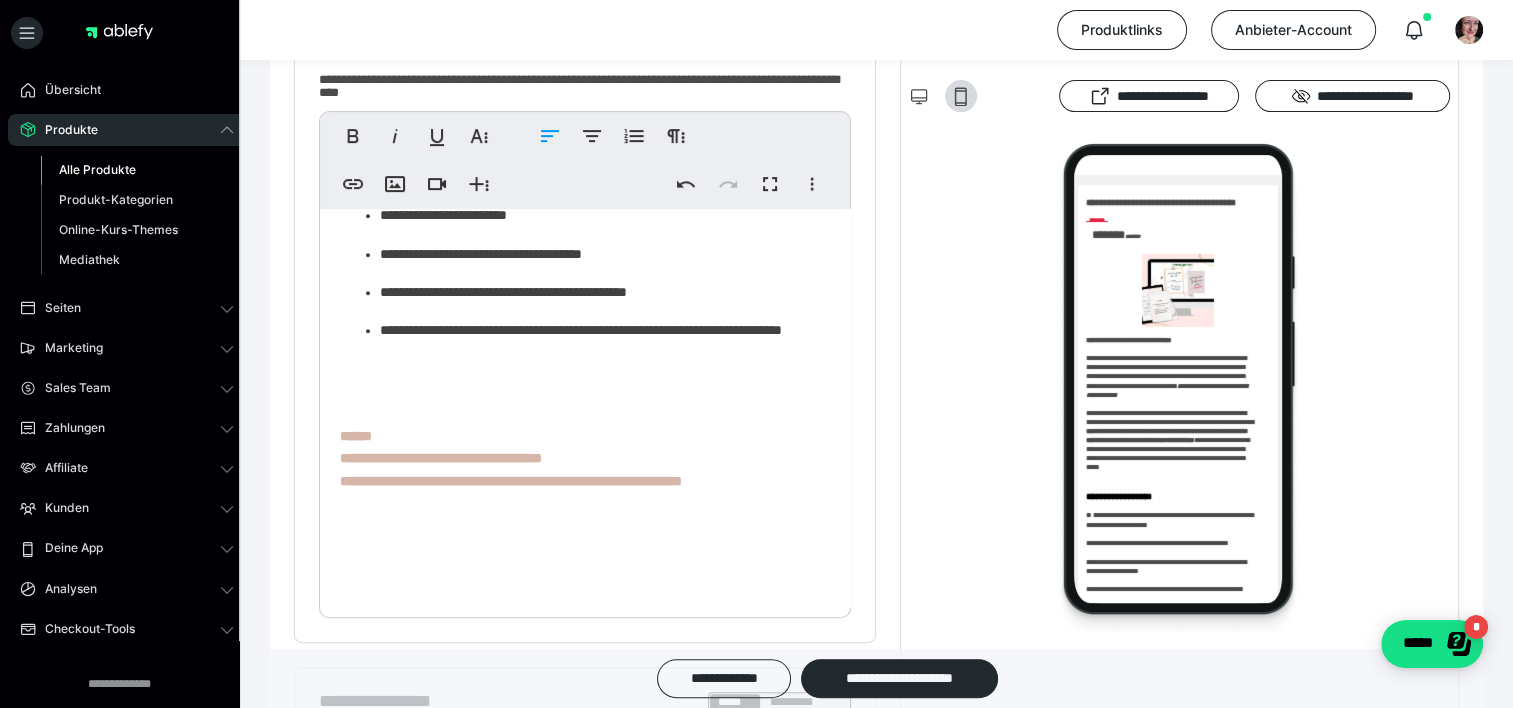 scroll, scrollTop: 1170, scrollLeft: 0, axis: vertical 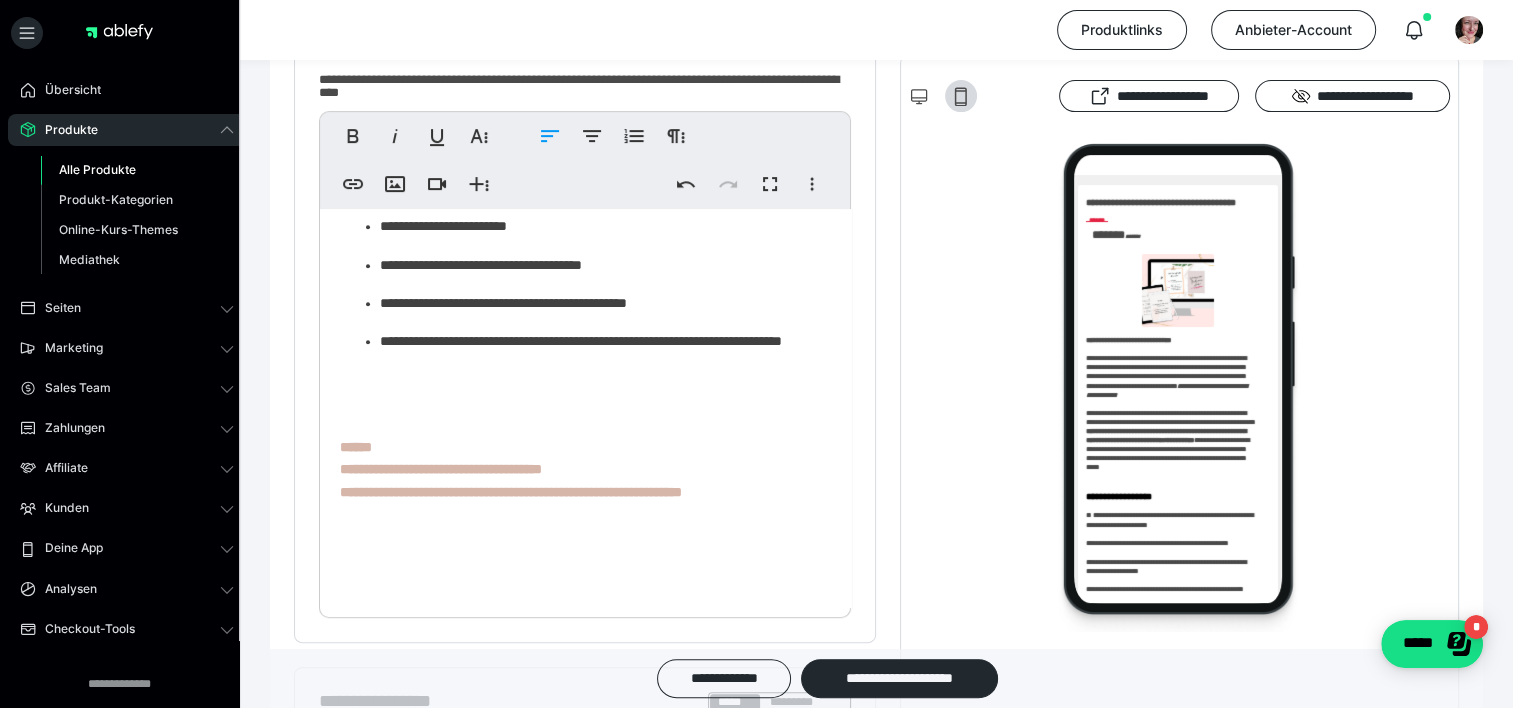 click on "**********" at bounding box center (598, 352) 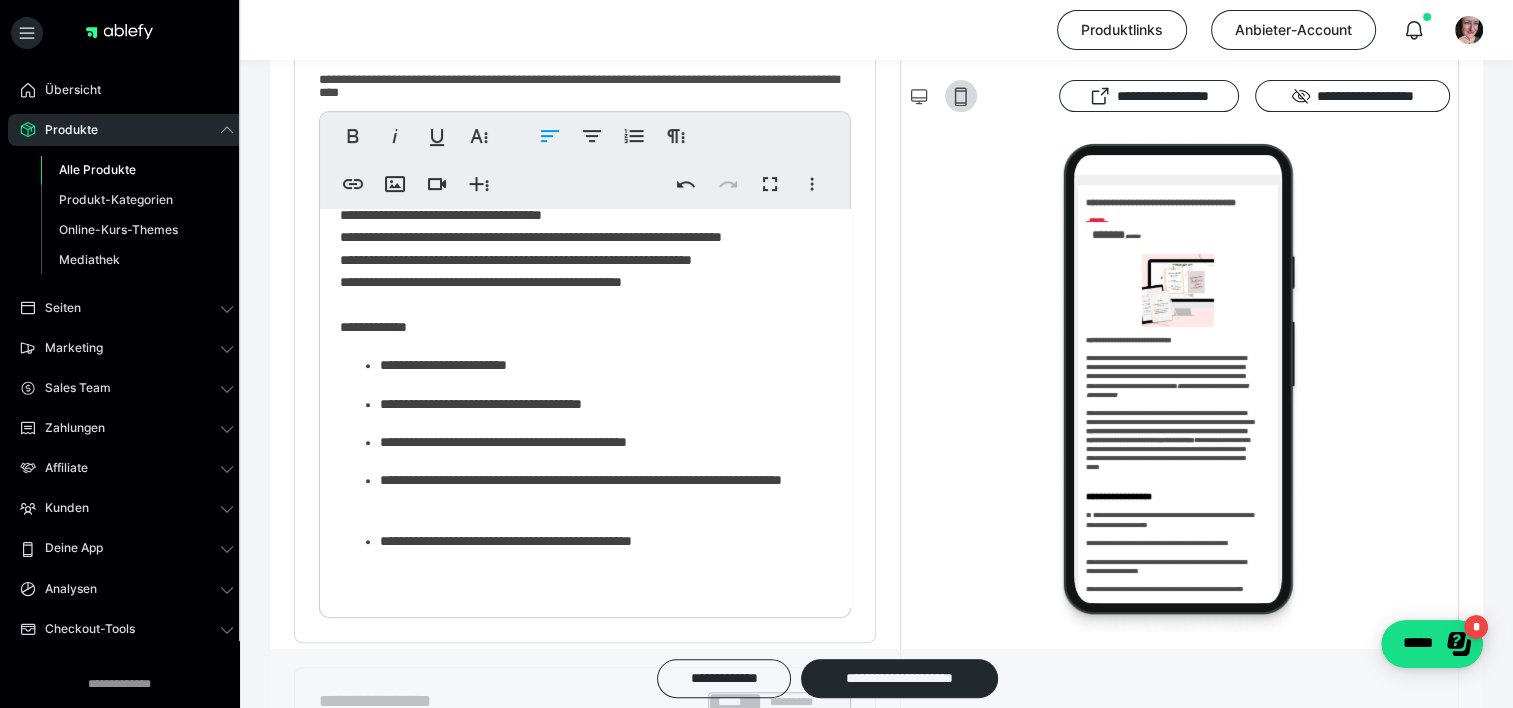 scroll, scrollTop: 1039, scrollLeft: 0, axis: vertical 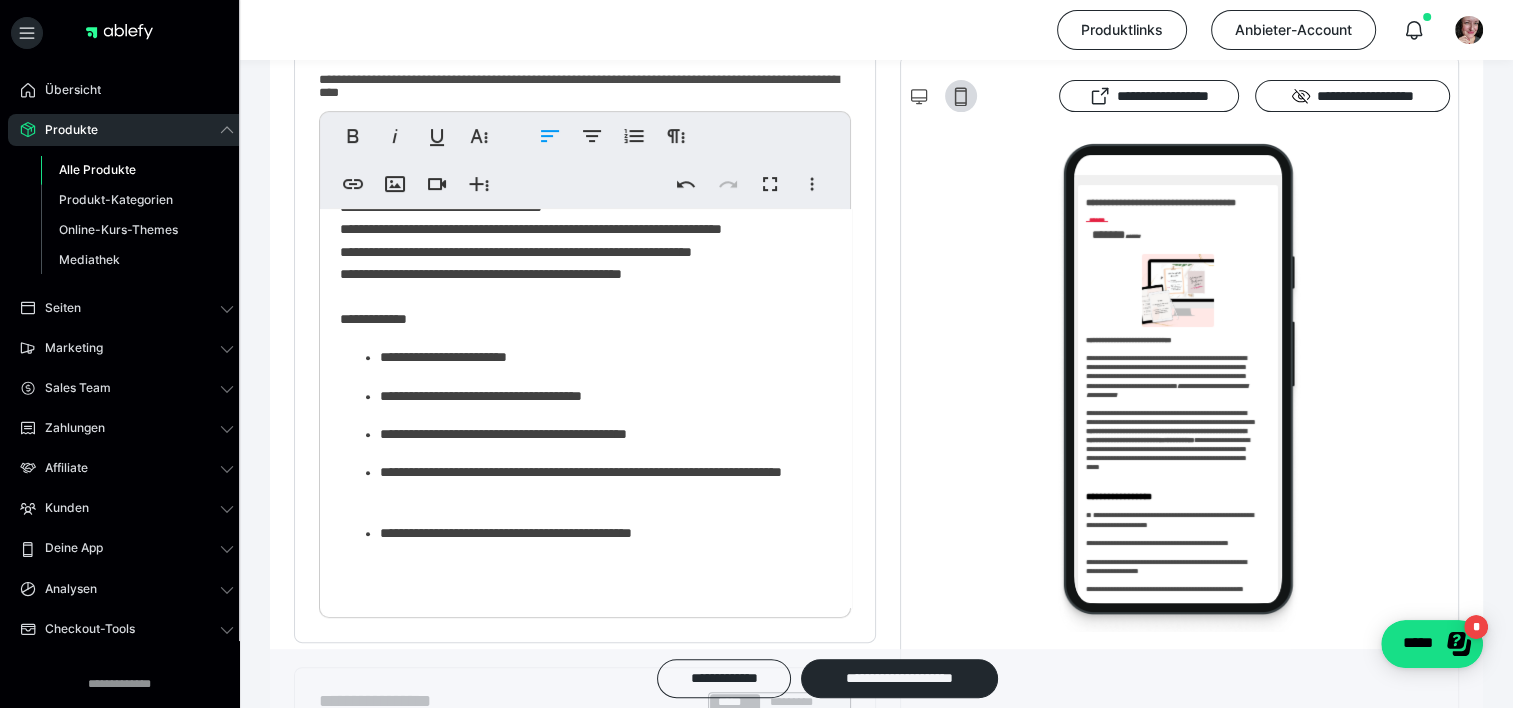 click on "**********" at bounding box center [578, 21] 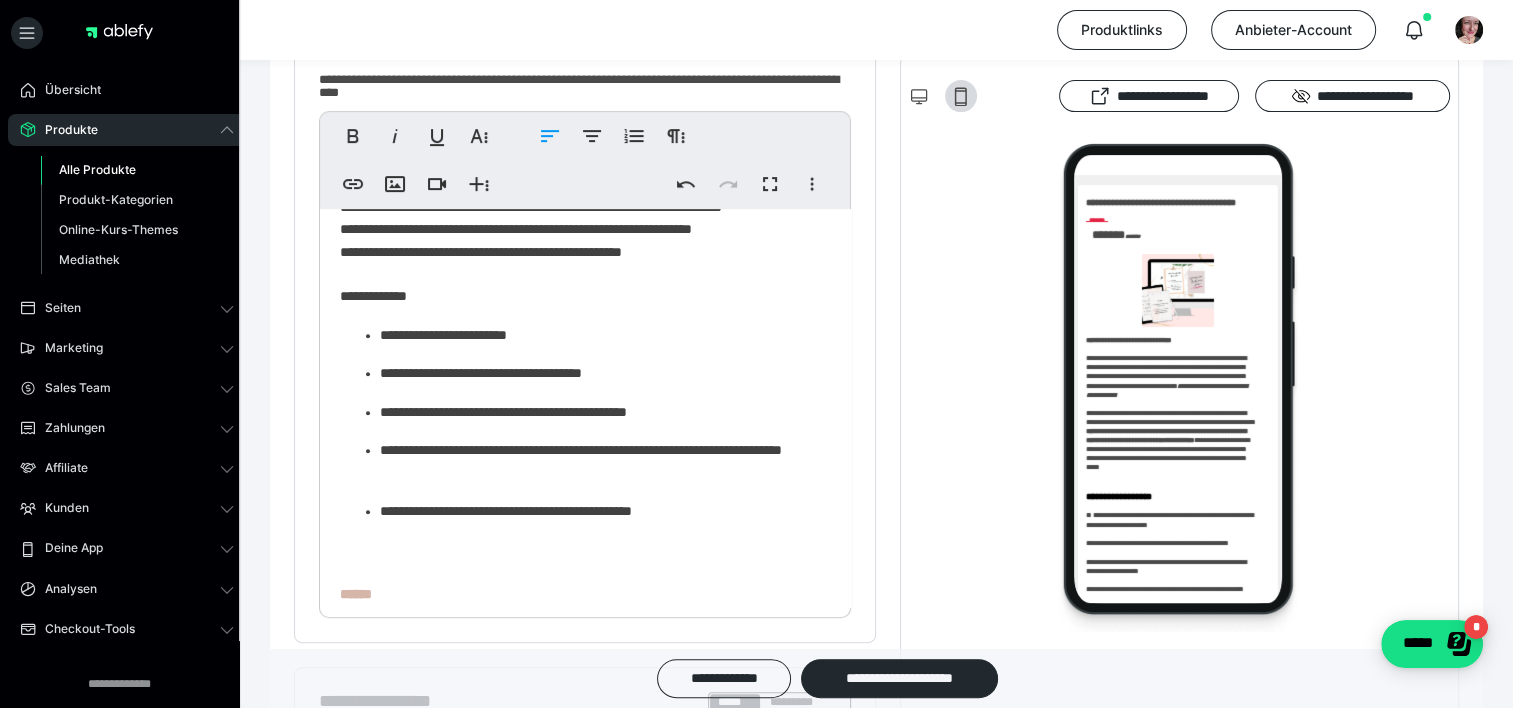 click on "**********" at bounding box center [578, 10] 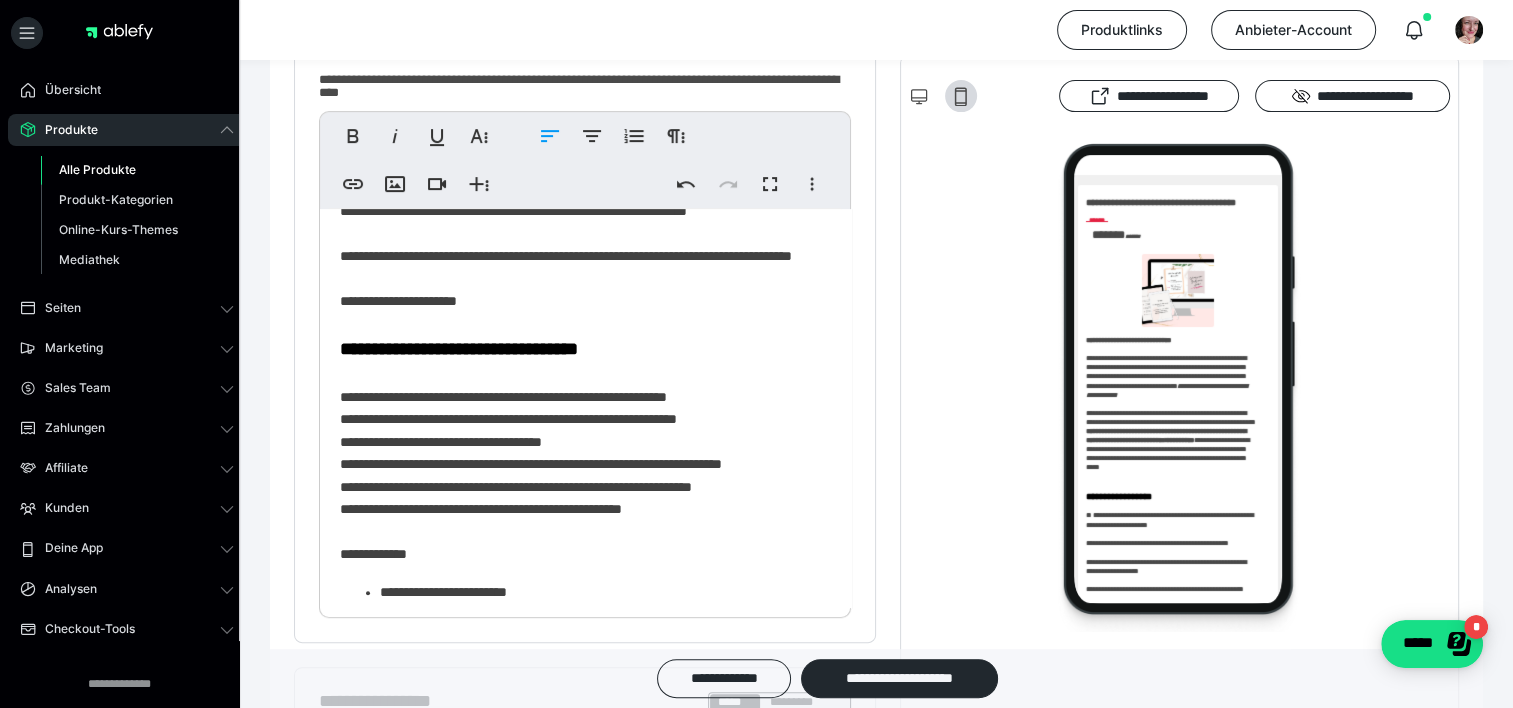 scroll, scrollTop: 954, scrollLeft: 0, axis: vertical 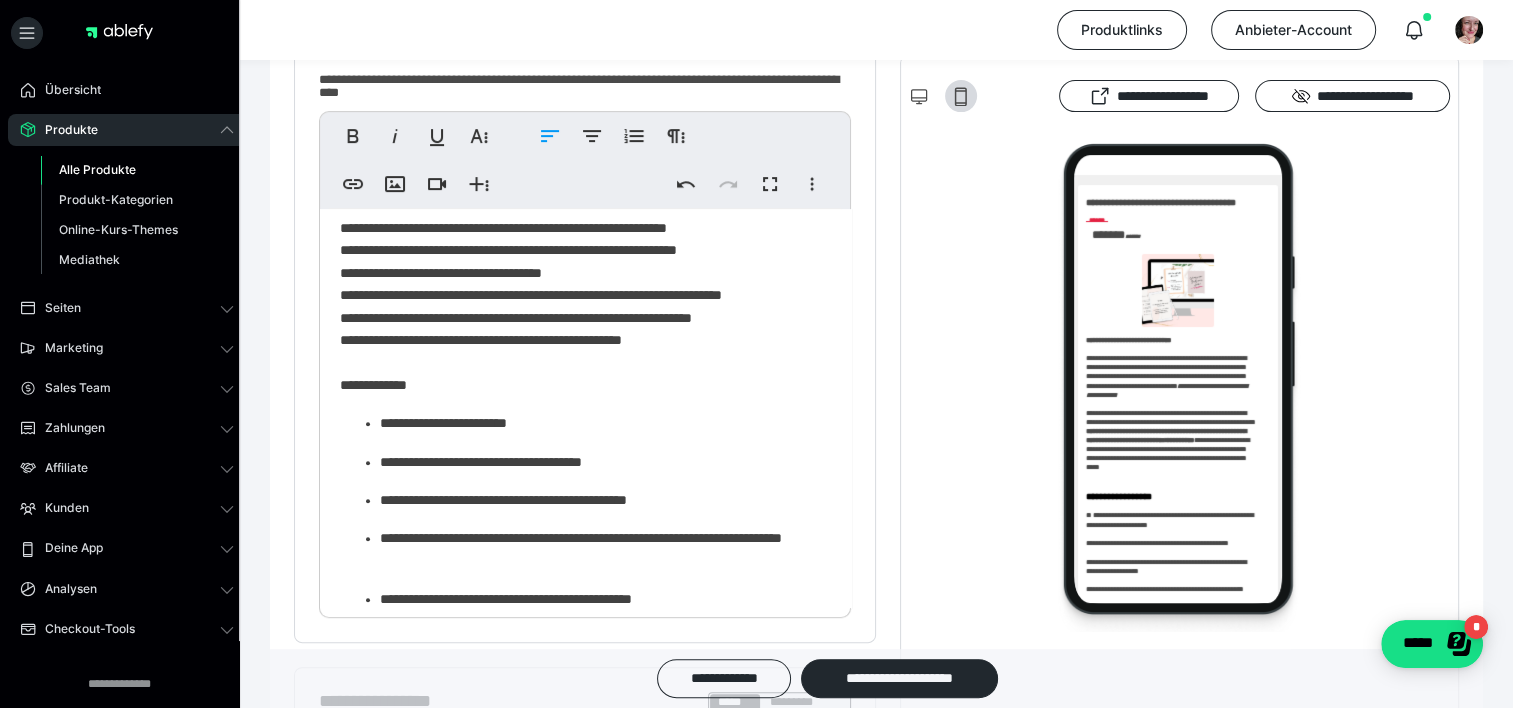 click on "**********" at bounding box center [578, 87] 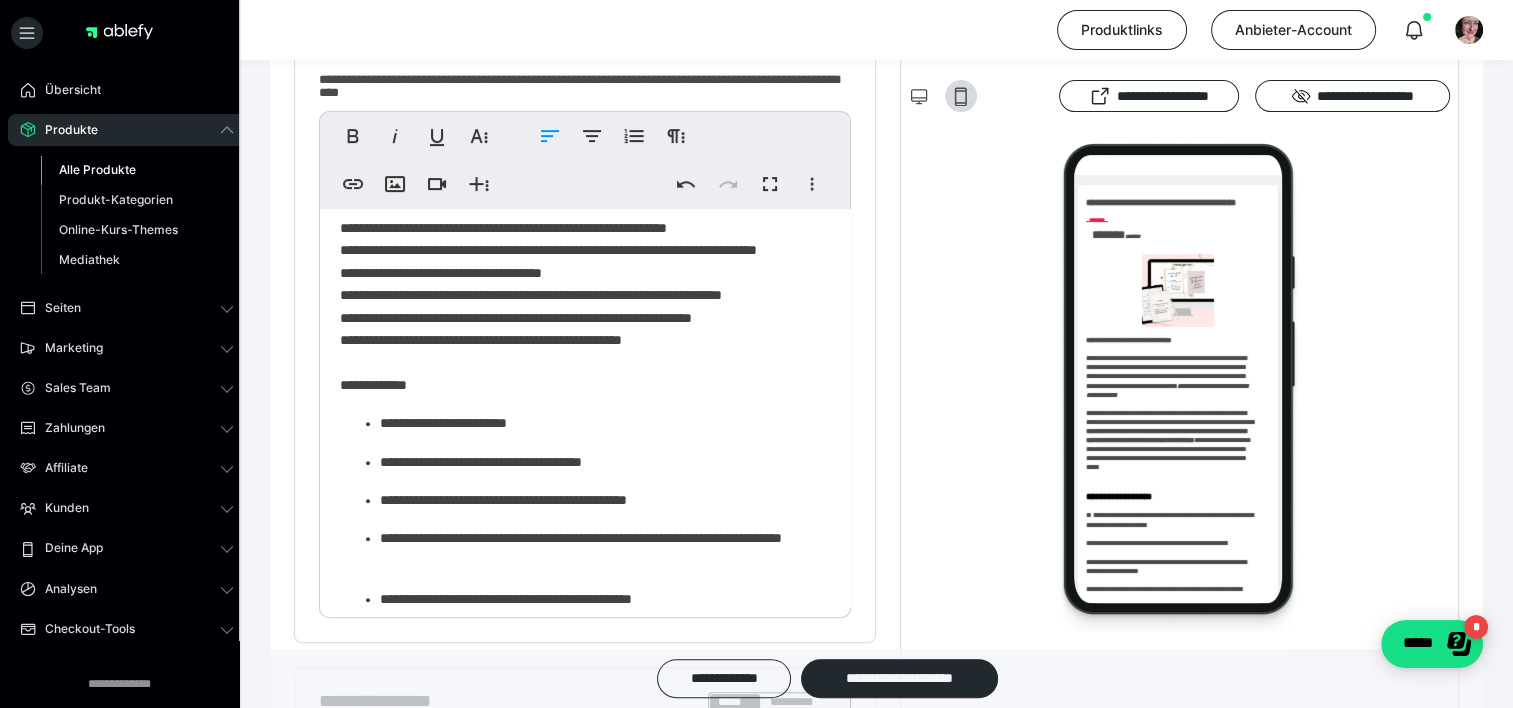 click on "**********" at bounding box center [578, 98] 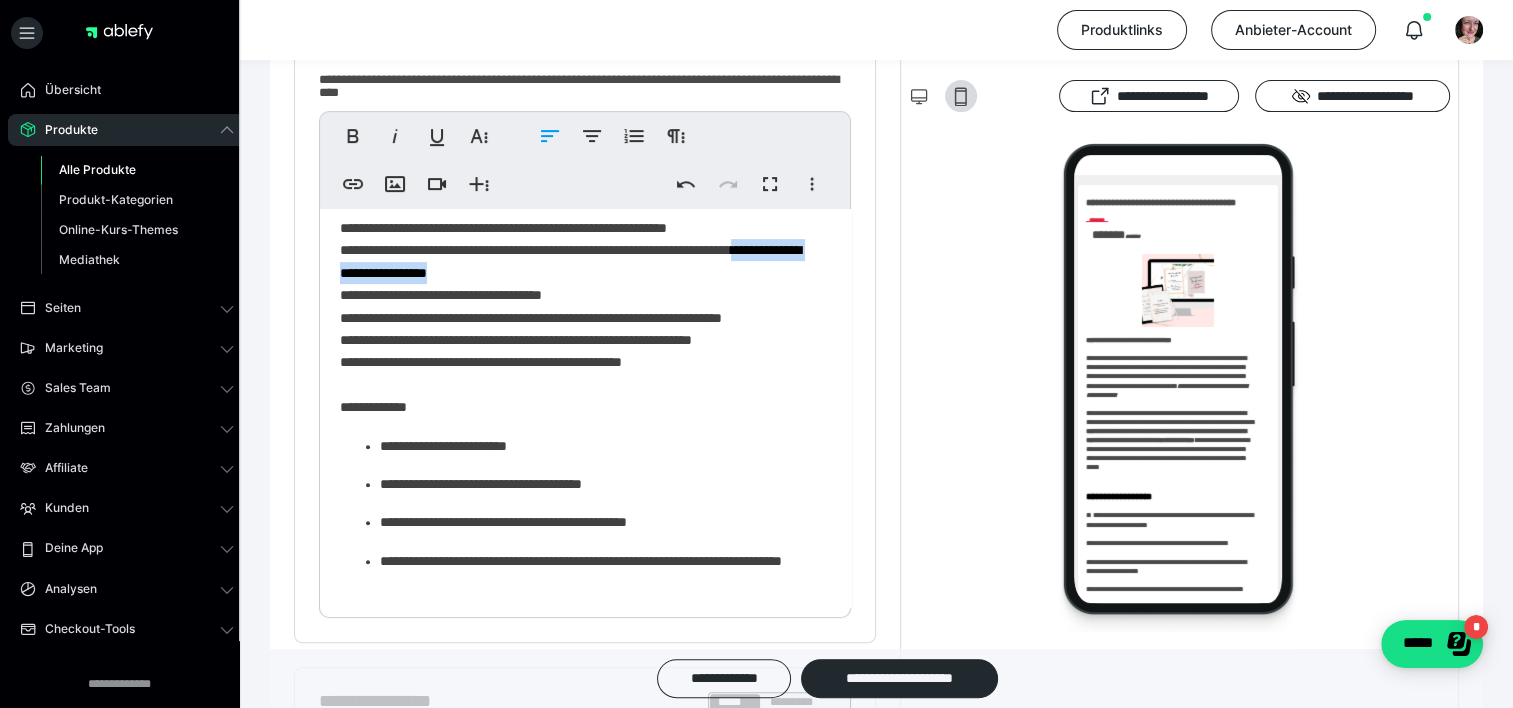 drag, startPoint x: 629, startPoint y: 405, endPoint x: 420, endPoint y: 406, distance: 209.0024 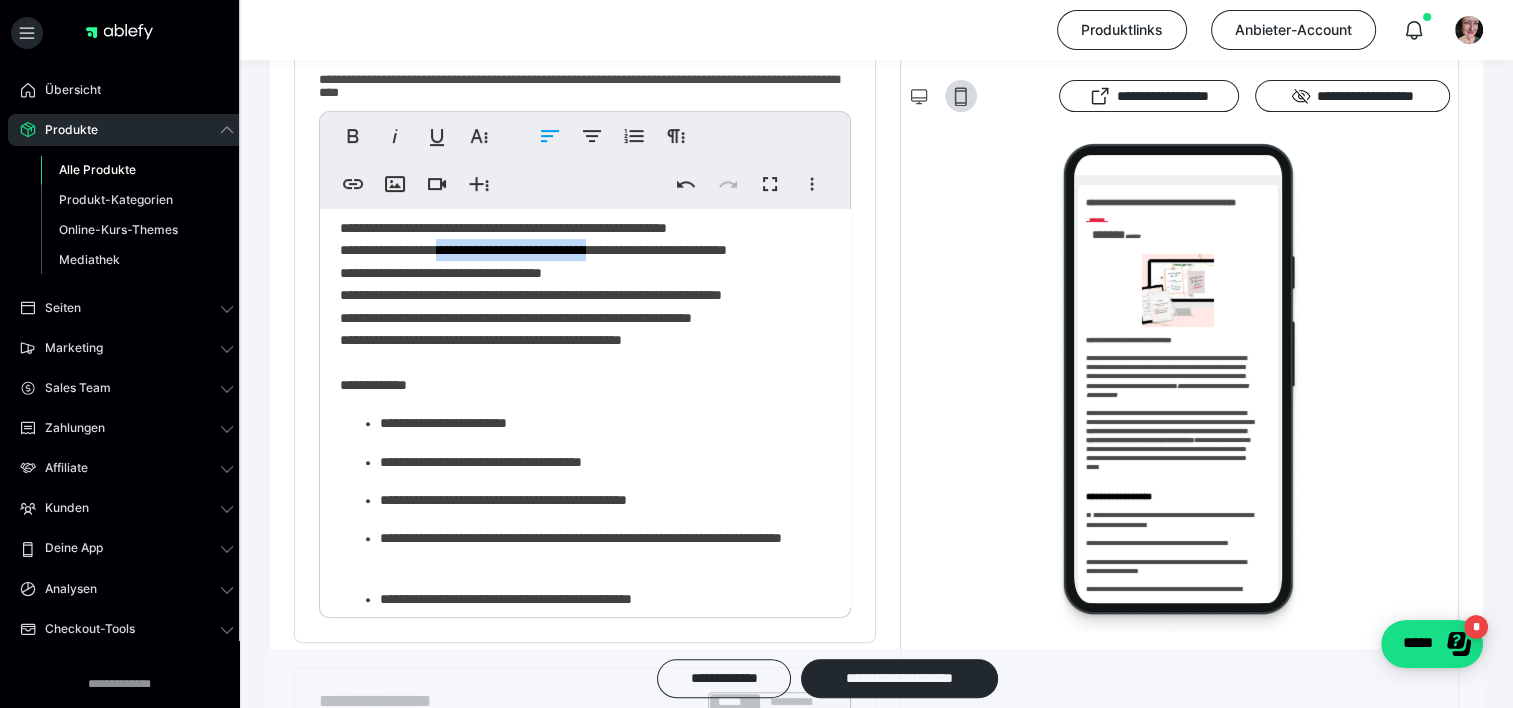 drag, startPoint x: 659, startPoint y: 386, endPoint x: 485, endPoint y: 388, distance: 174.01149 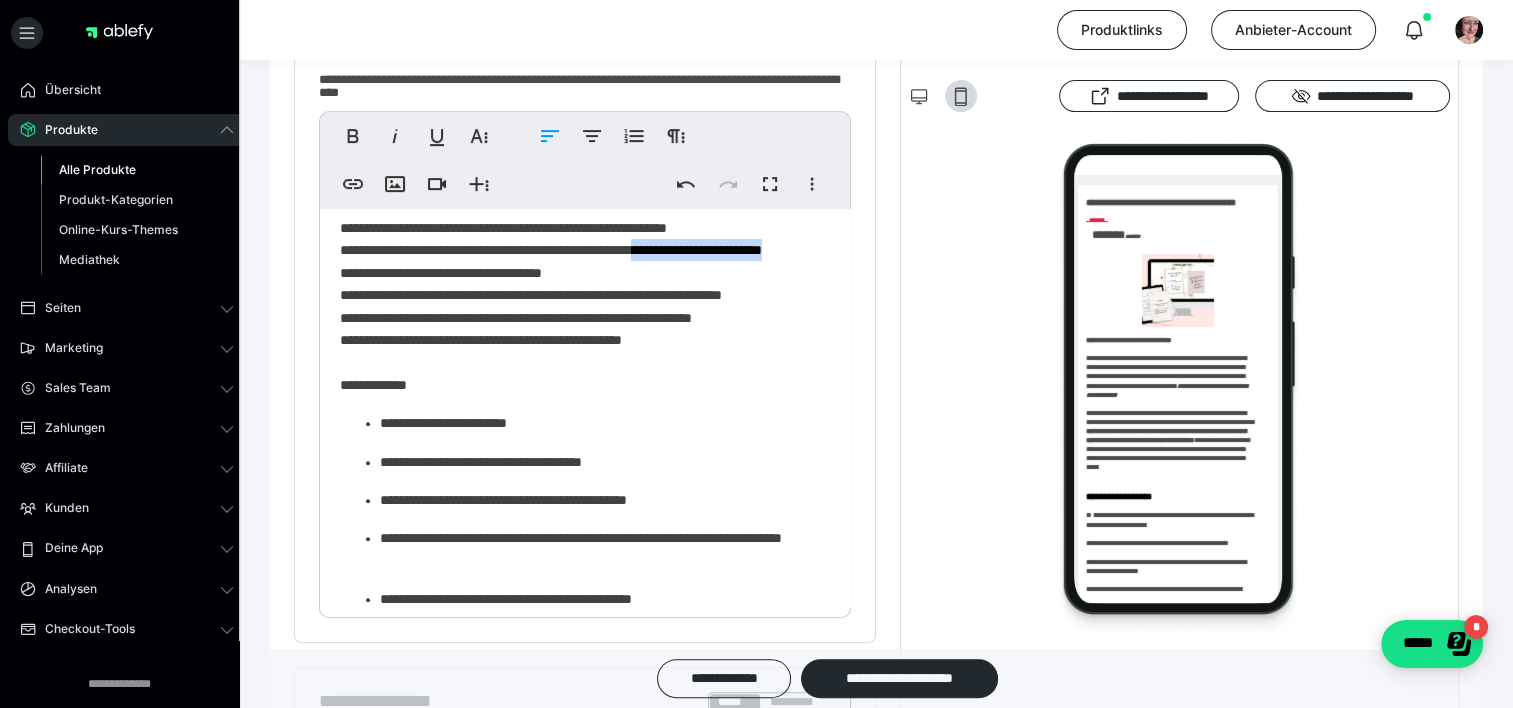 drag, startPoint x: 736, startPoint y: 380, endPoint x: 743, endPoint y: 397, distance: 18.384777 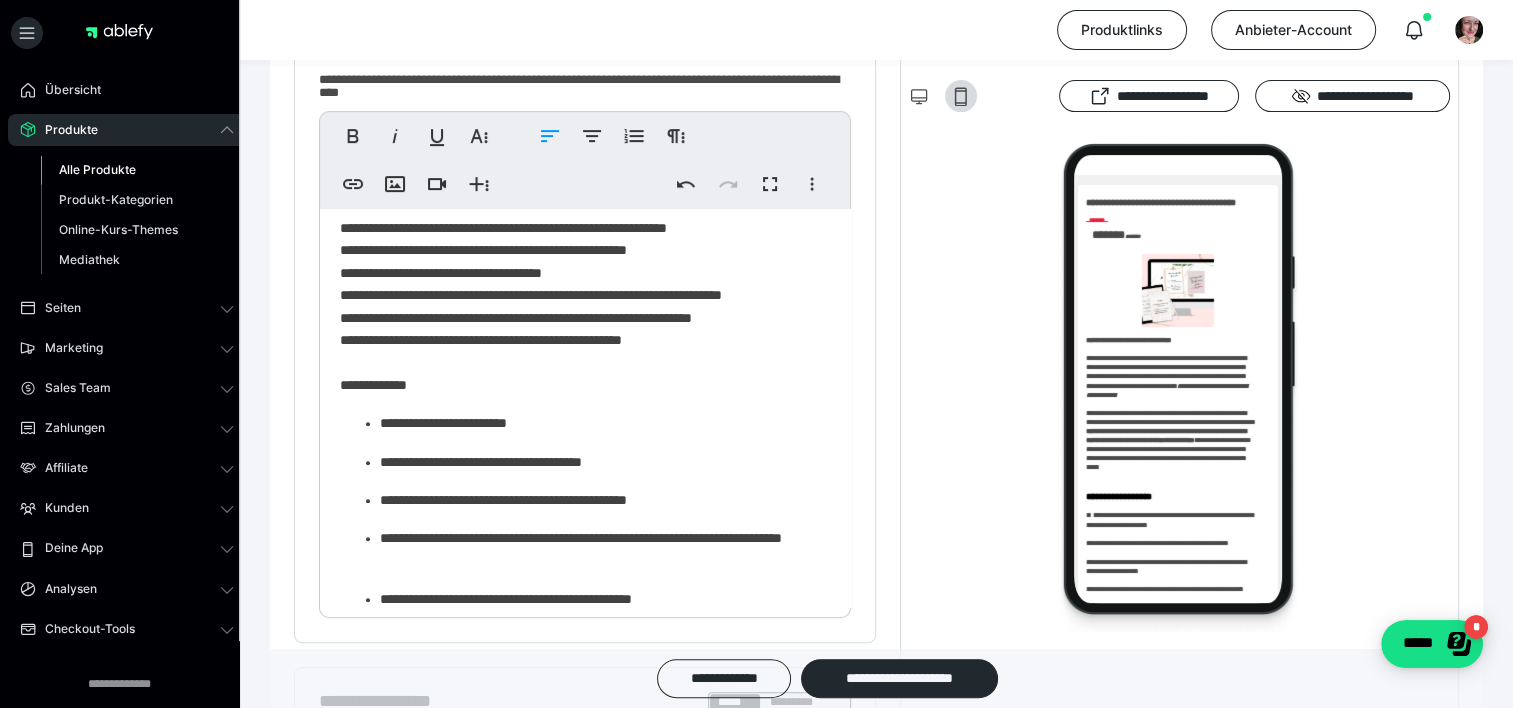 click on "**********" at bounding box center (578, 87) 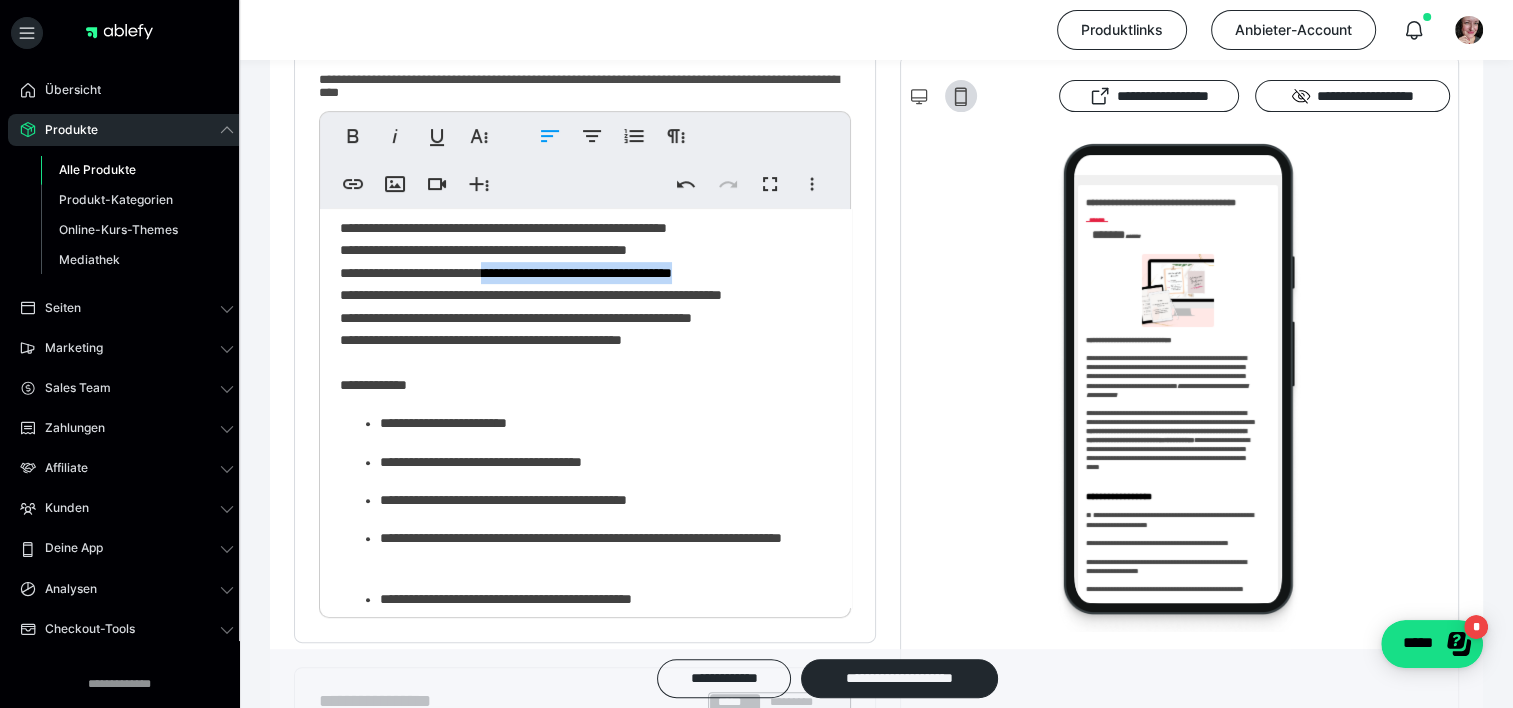 drag, startPoint x: 533, startPoint y: 408, endPoint x: 772, endPoint y: 416, distance: 239.13385 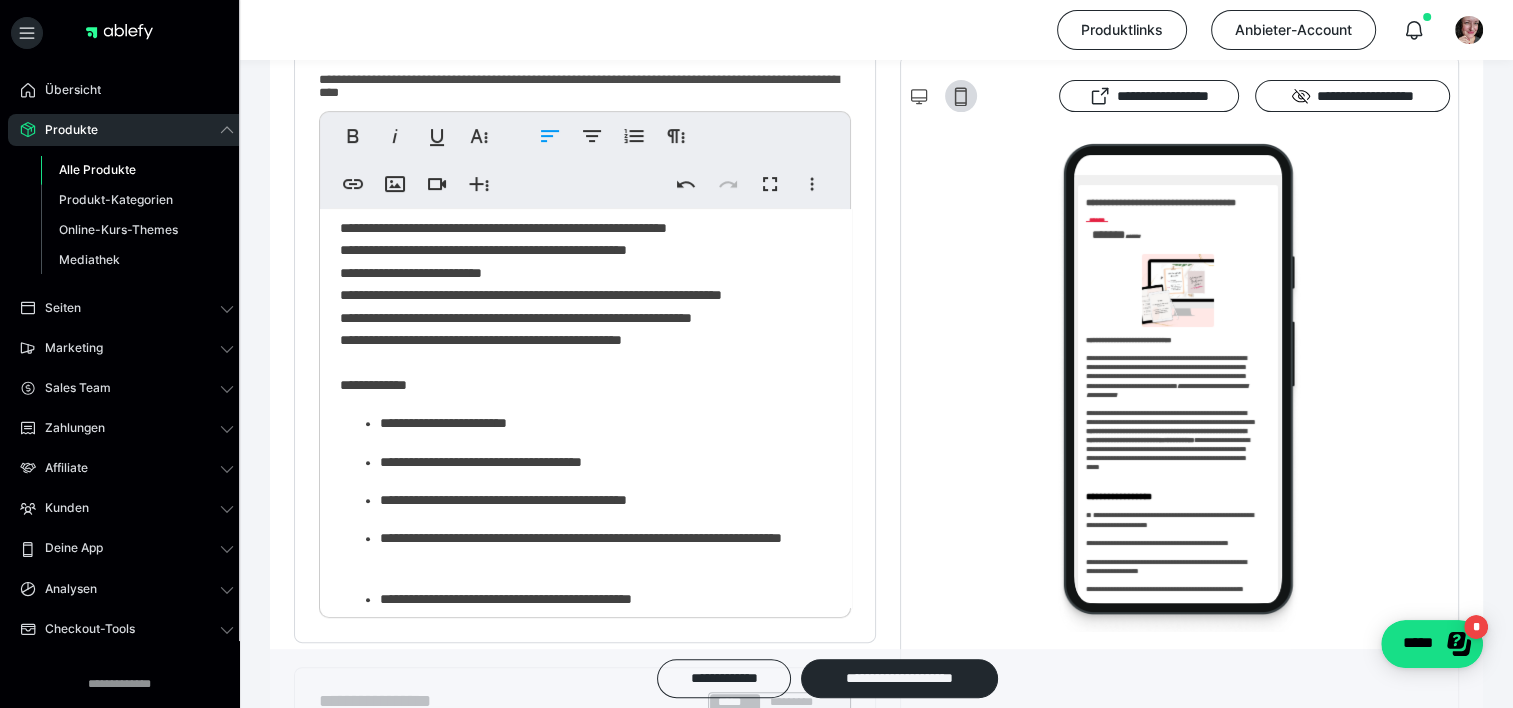 click on "**********" at bounding box center (578, 87) 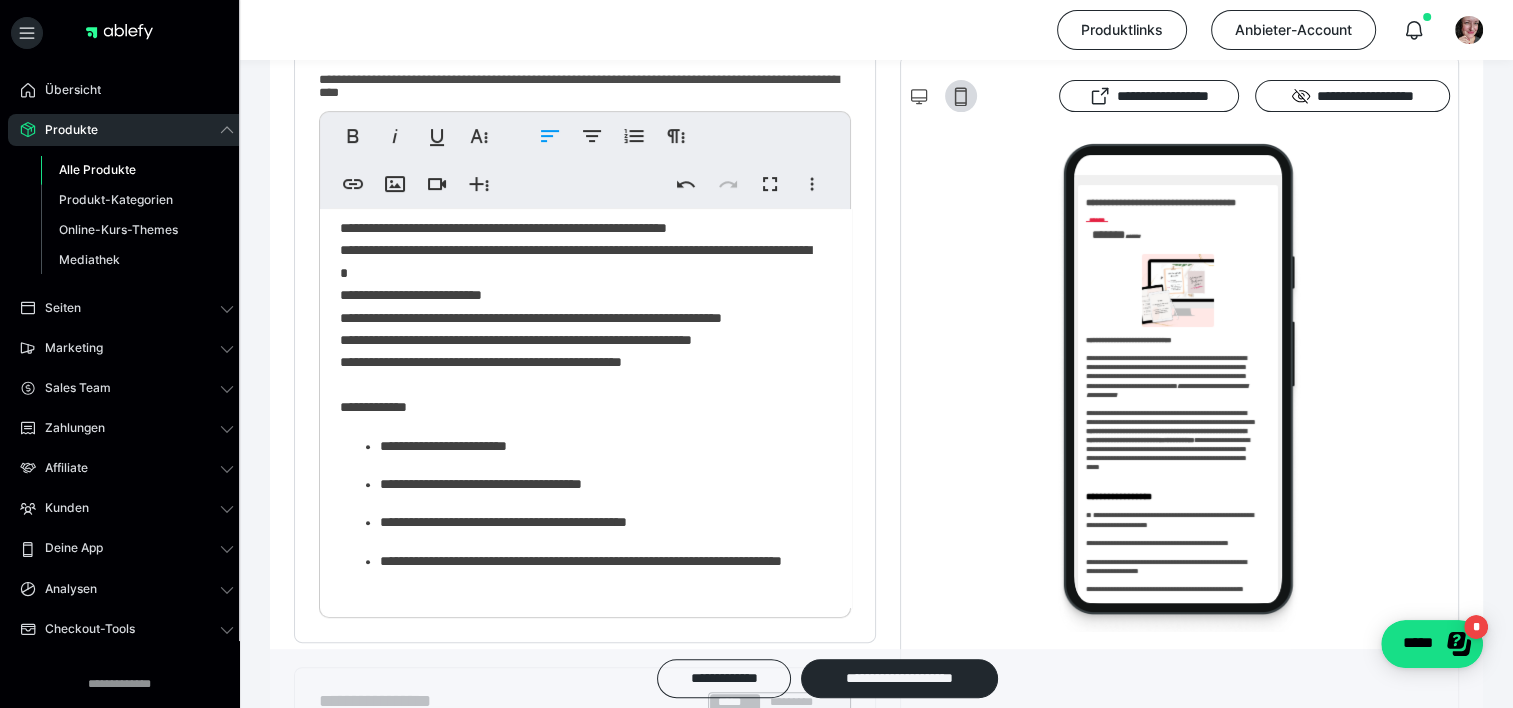 click on "**********" at bounding box center (578, 98) 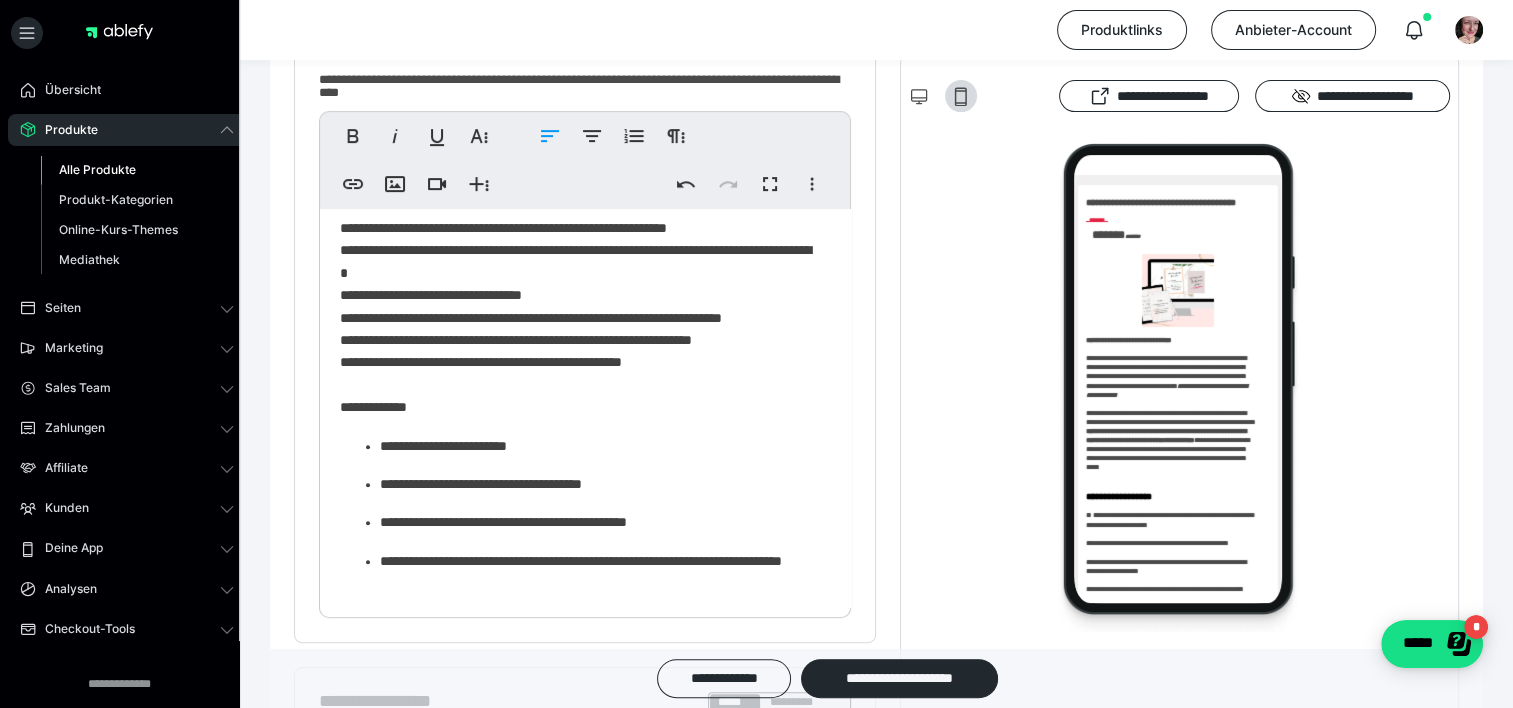 click on "**********" at bounding box center (578, 98) 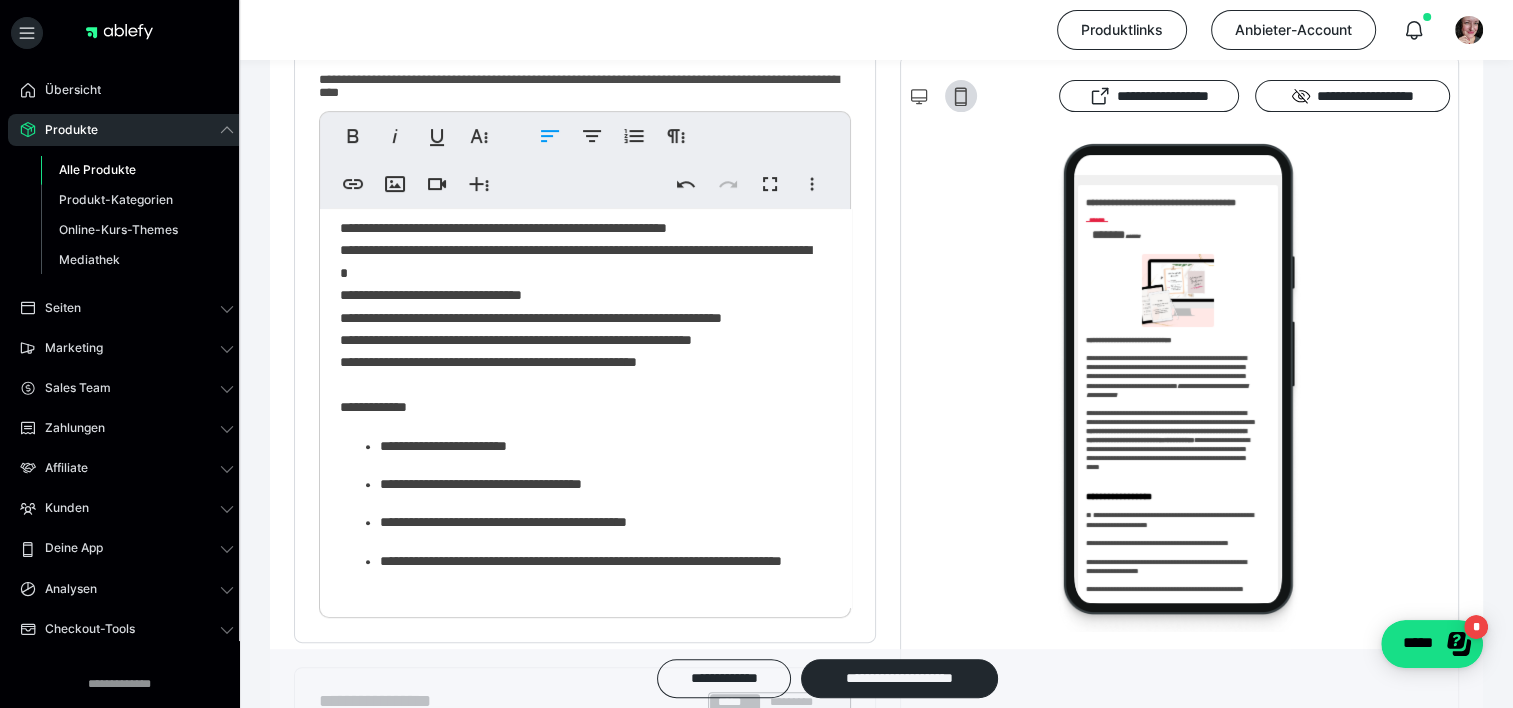 click on "**********" at bounding box center (459, 180) 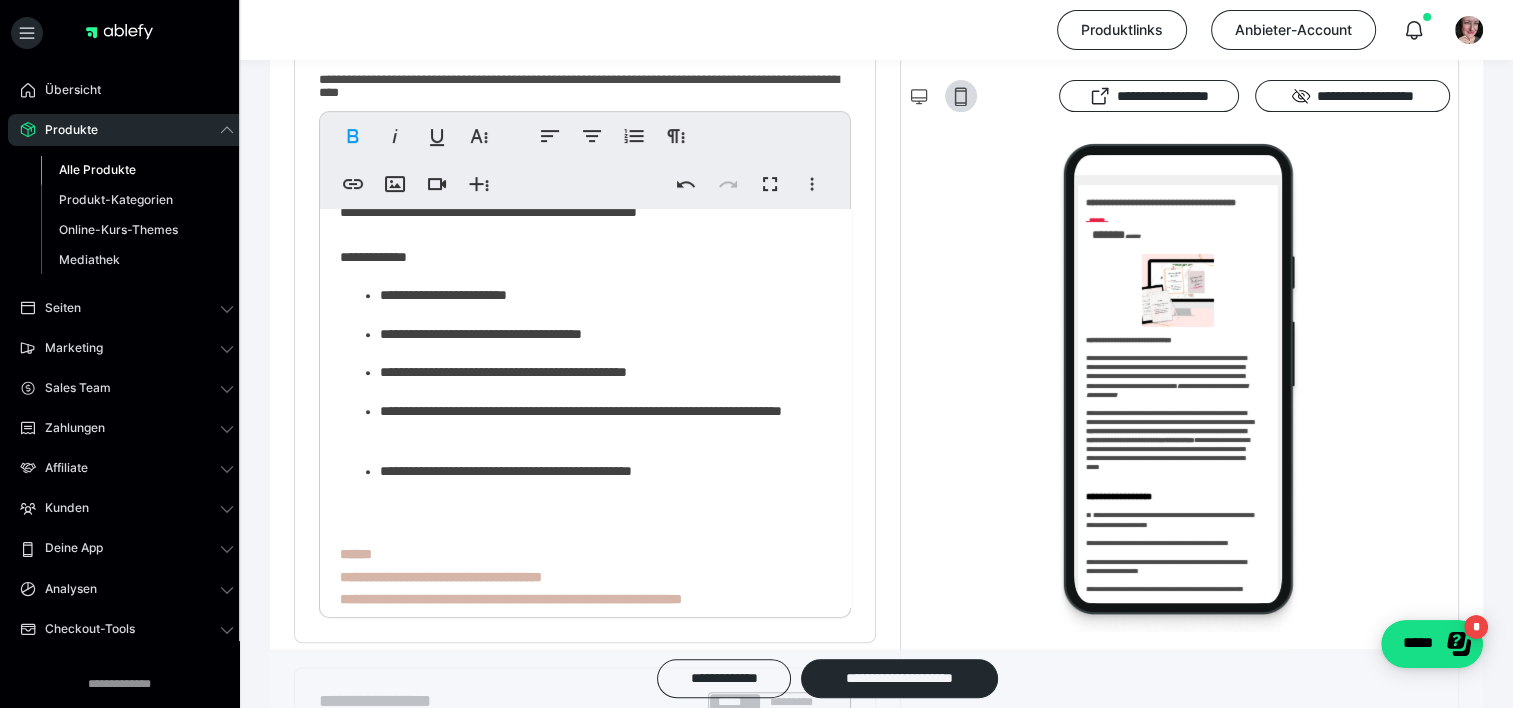 scroll, scrollTop: 1160, scrollLeft: 0, axis: vertical 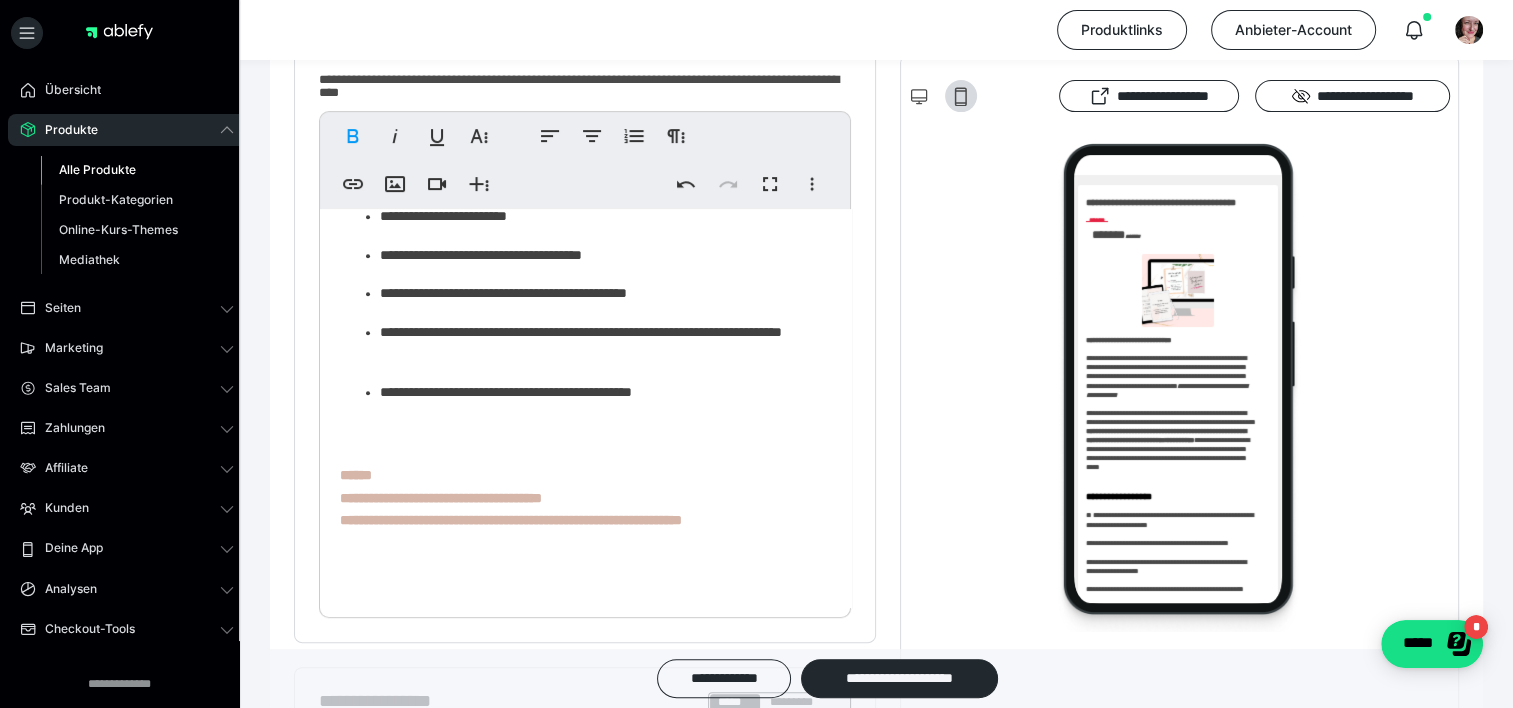 click on "**********" at bounding box center [598, 216] 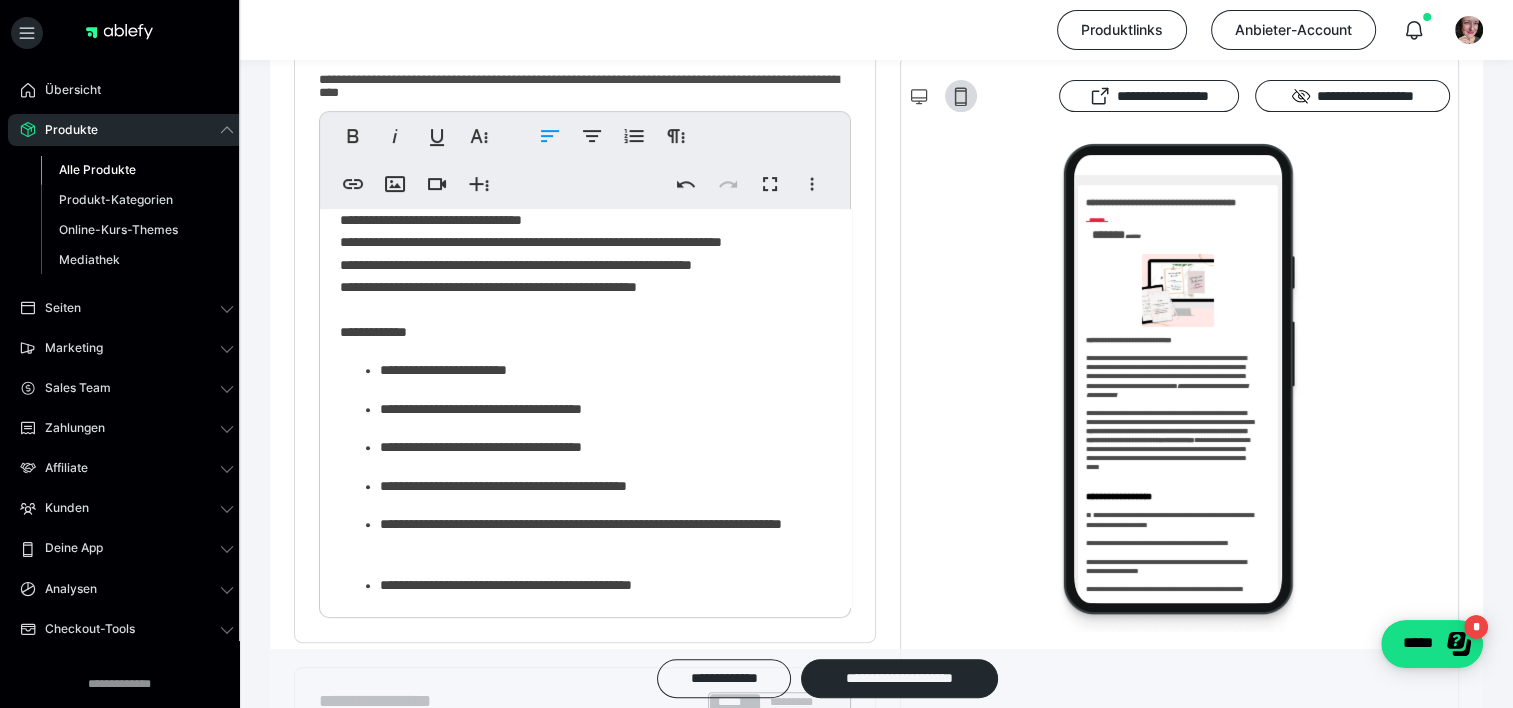 scroll, scrollTop: 1072, scrollLeft: 0, axis: vertical 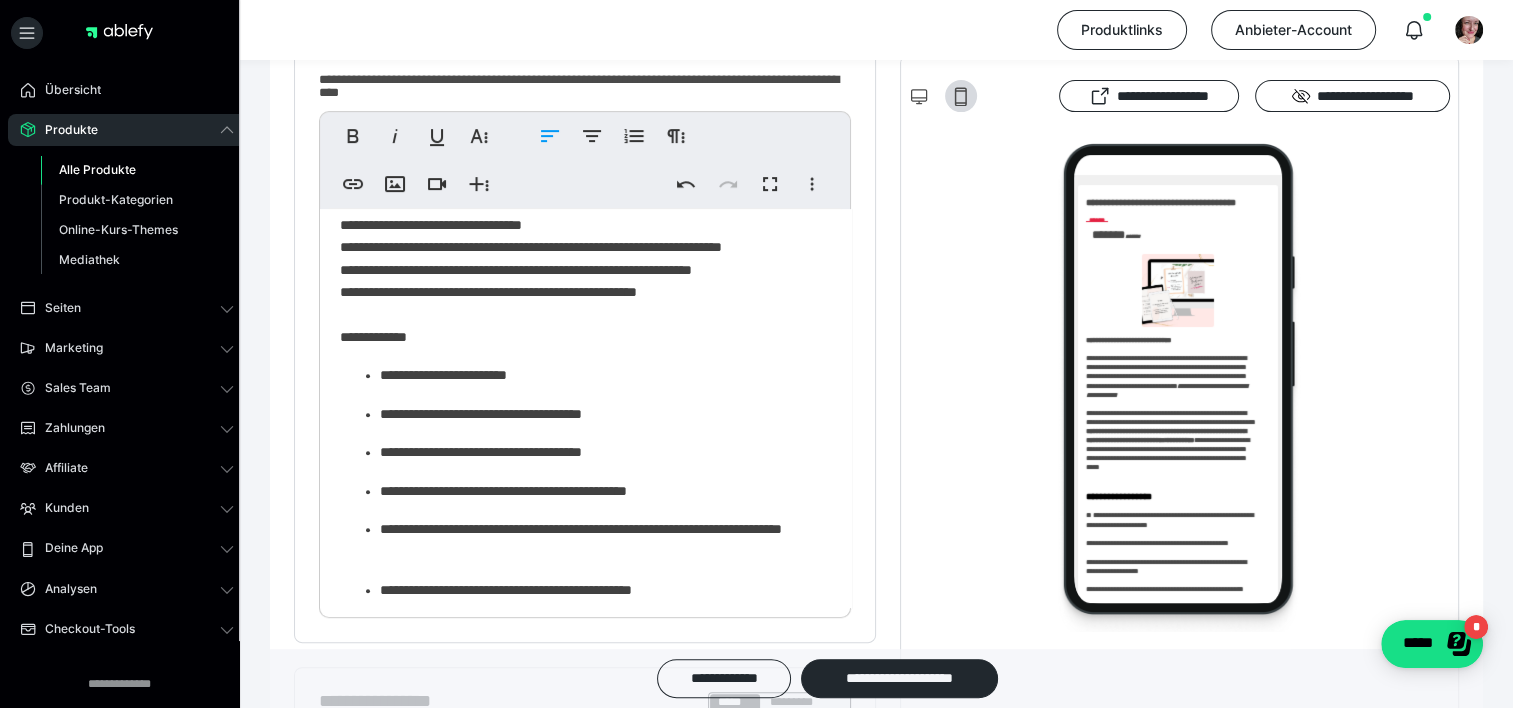 click on "**********" at bounding box center (578, 33) 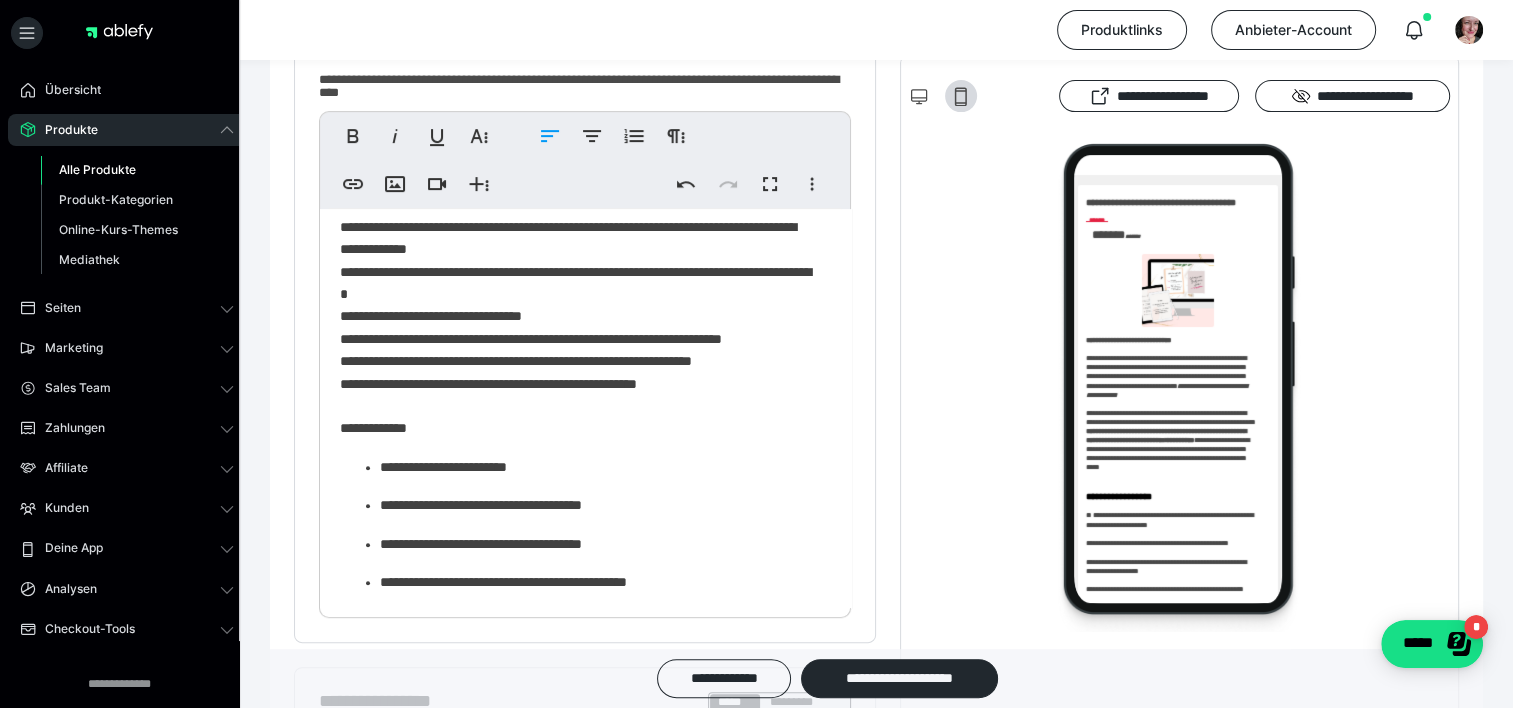 scroll, scrollTop: 962, scrollLeft: 0, axis: vertical 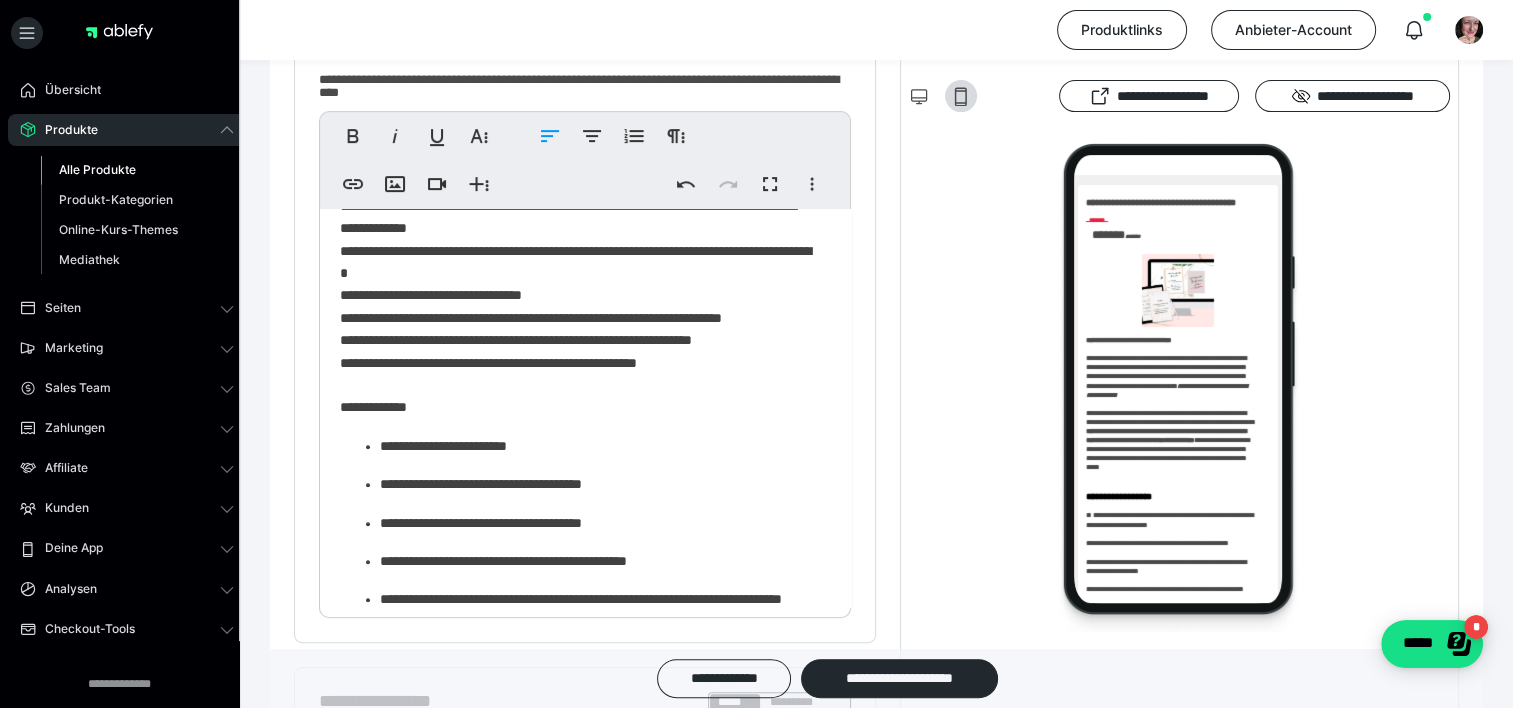 click on "**********" at bounding box center [578, 92] 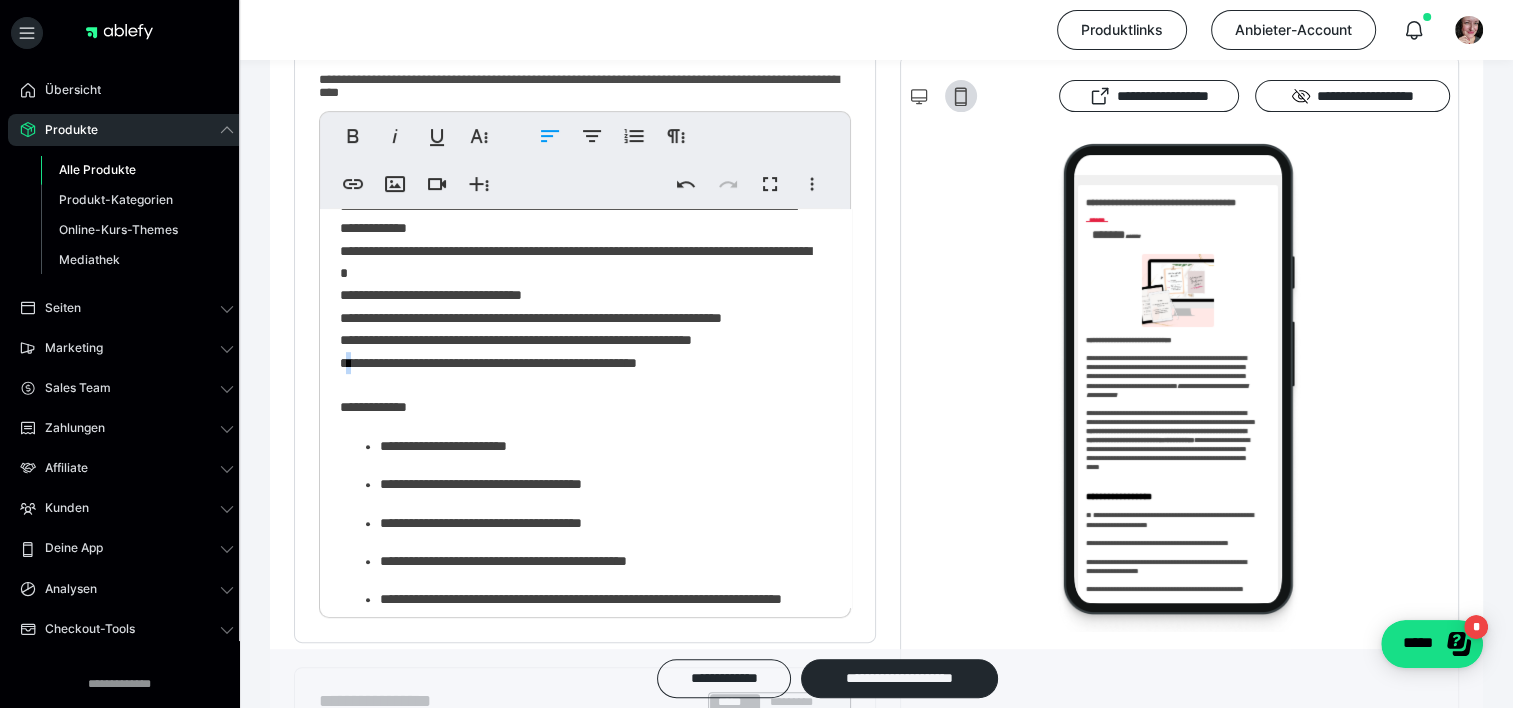 click on "**********" at bounding box center (578, 92) 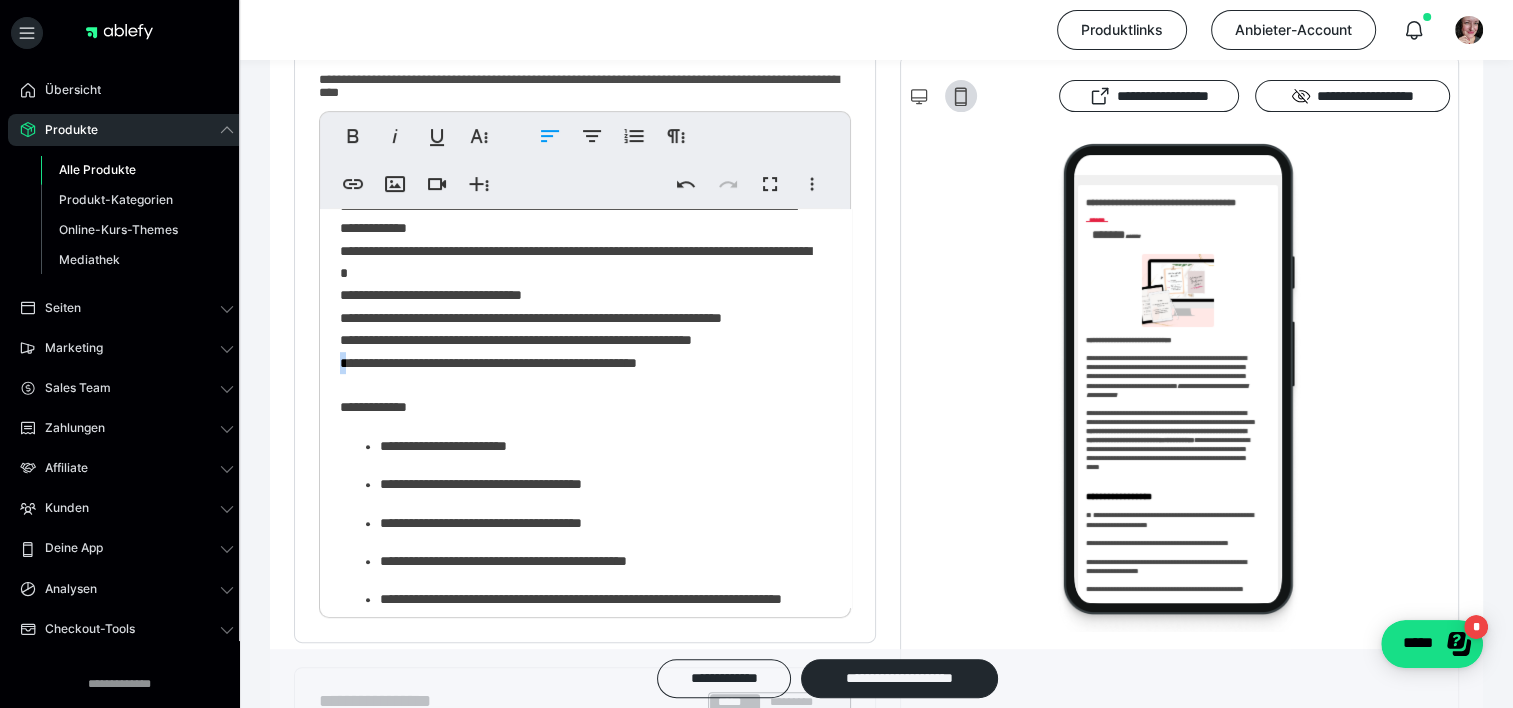 click on "**********" at bounding box center (578, 92) 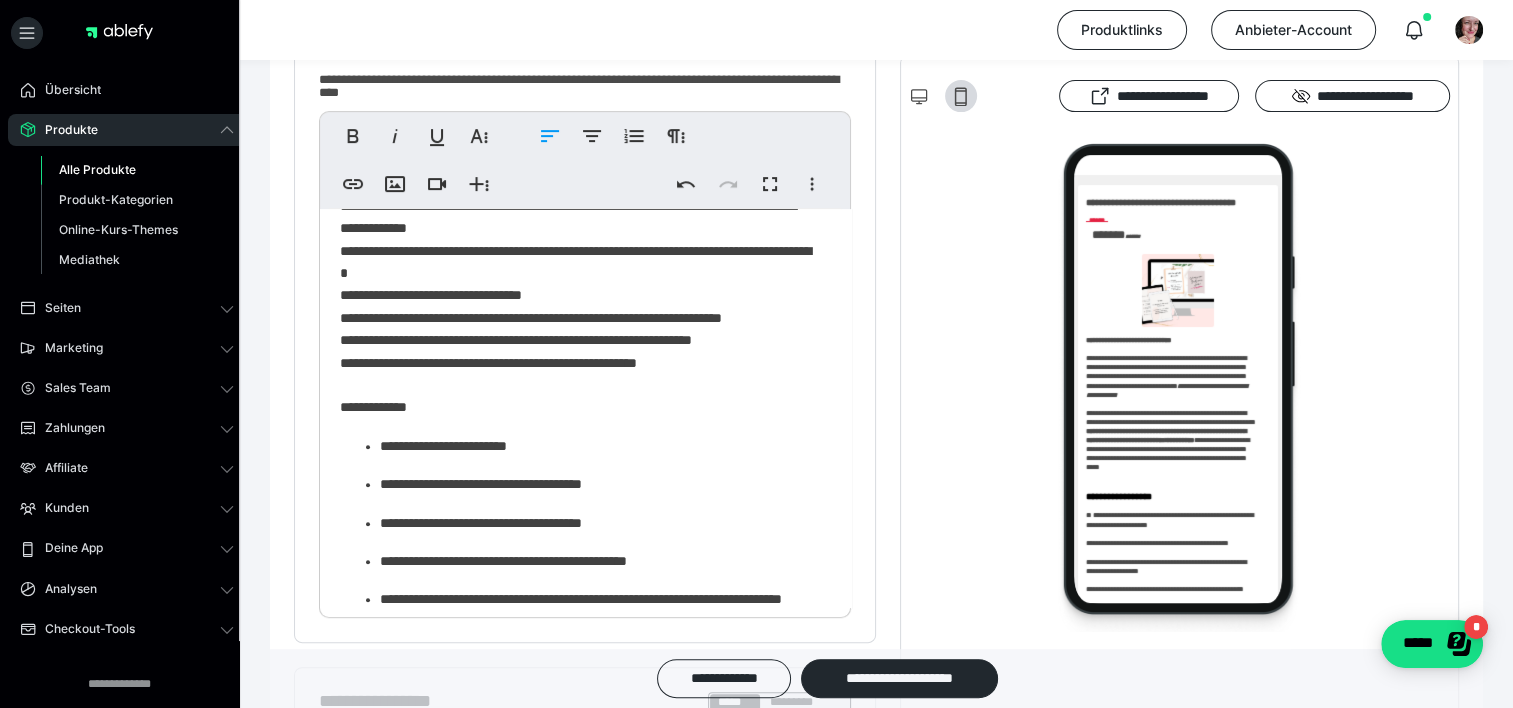 click on "**********" at bounding box center (578, 92) 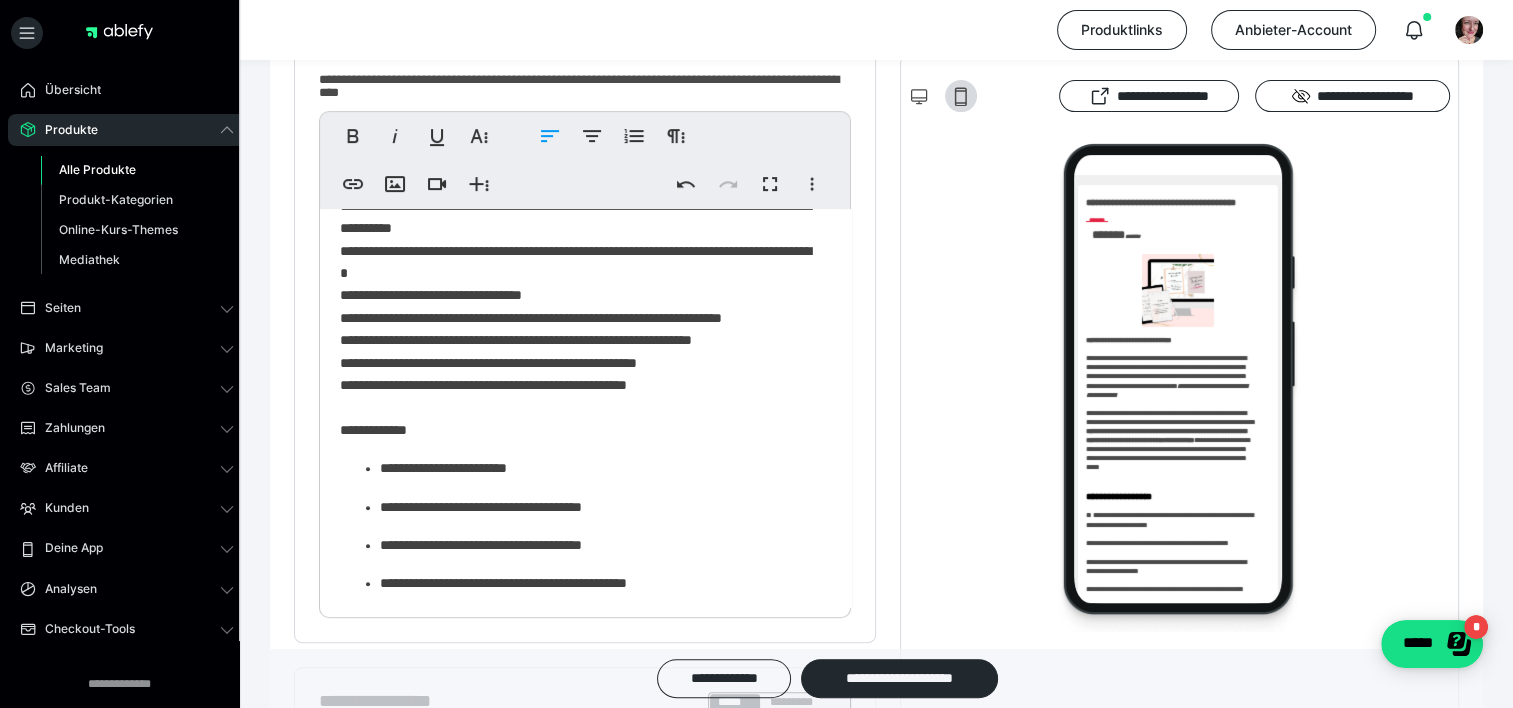 click on "**********" at bounding box center (578, 103) 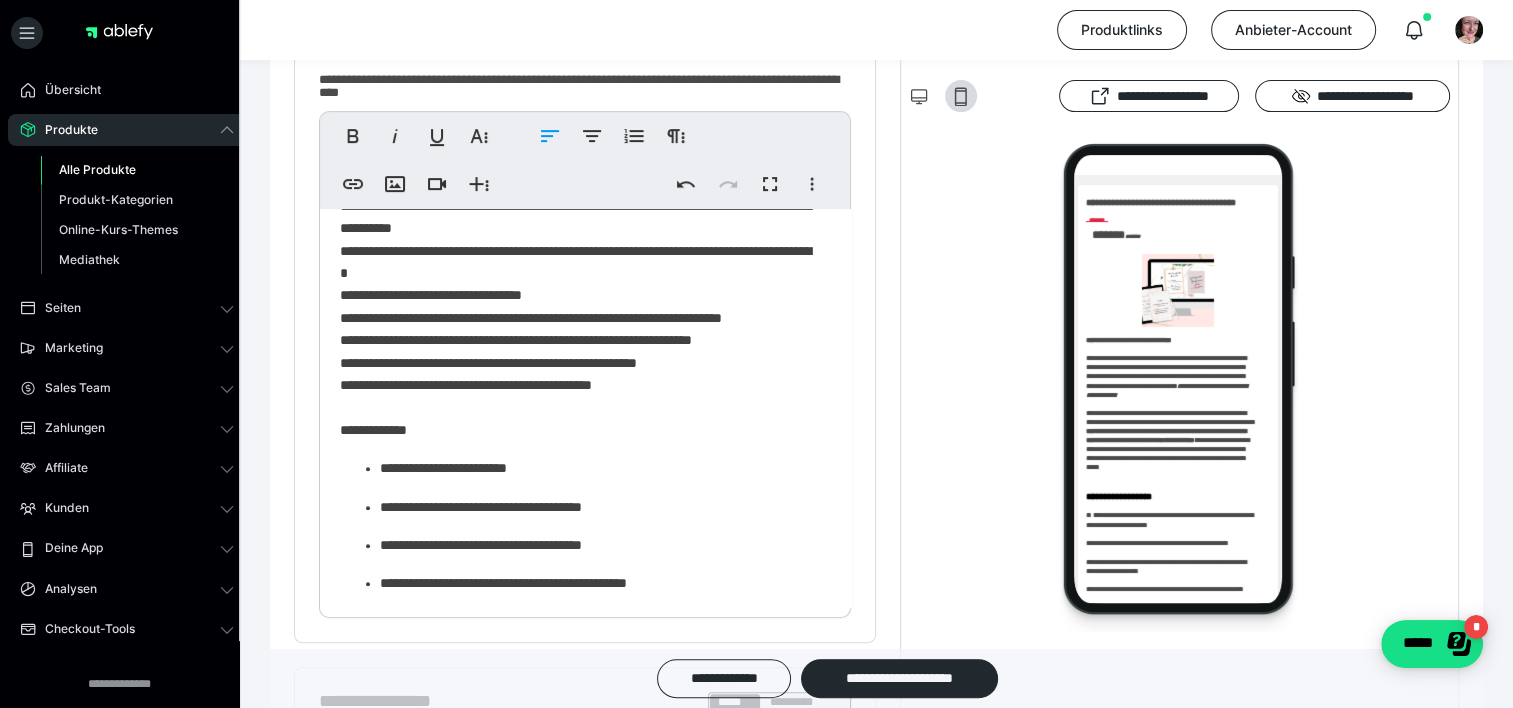 click on "**********" at bounding box center (578, 103) 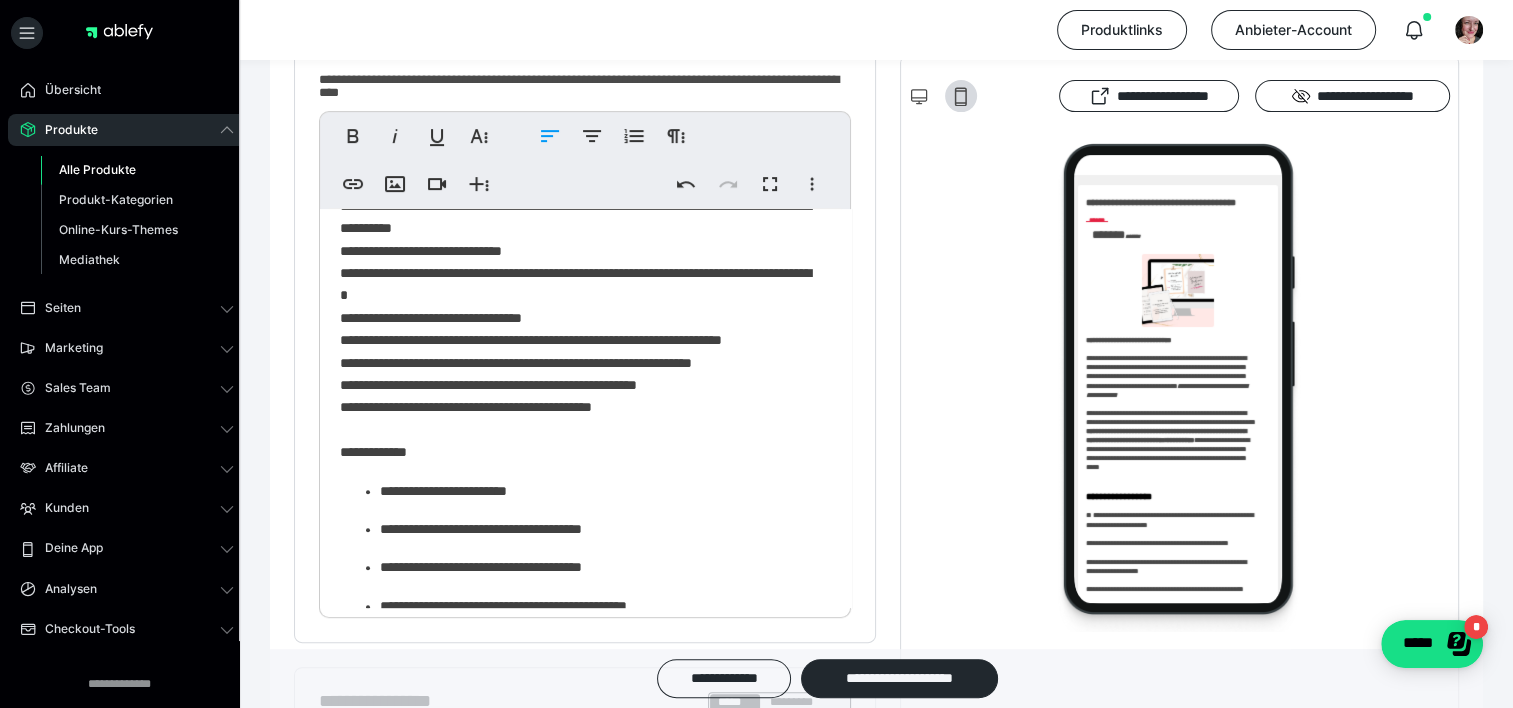 click on "**********" at bounding box center (578, 114) 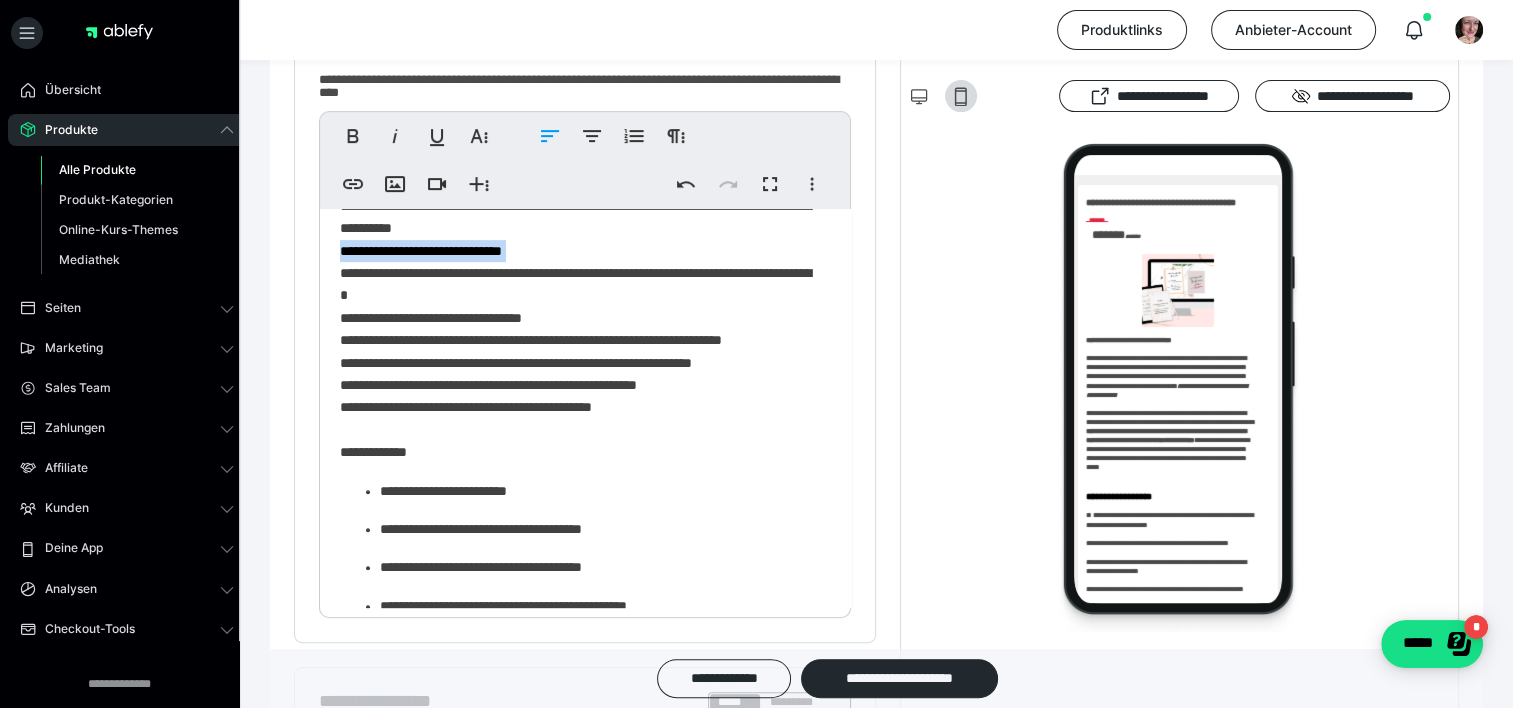 click on "**********" at bounding box center [578, 114] 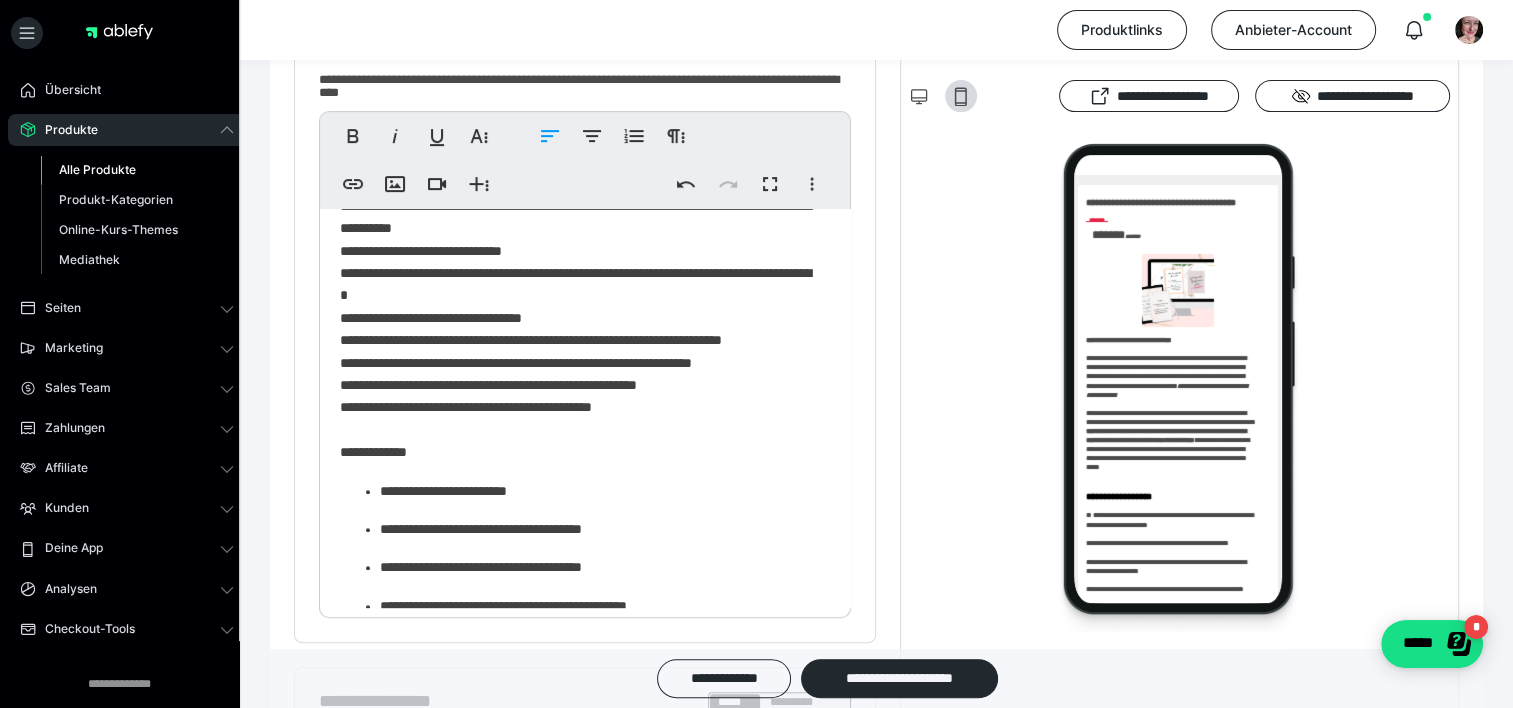 click on "**********" at bounding box center (578, 114) 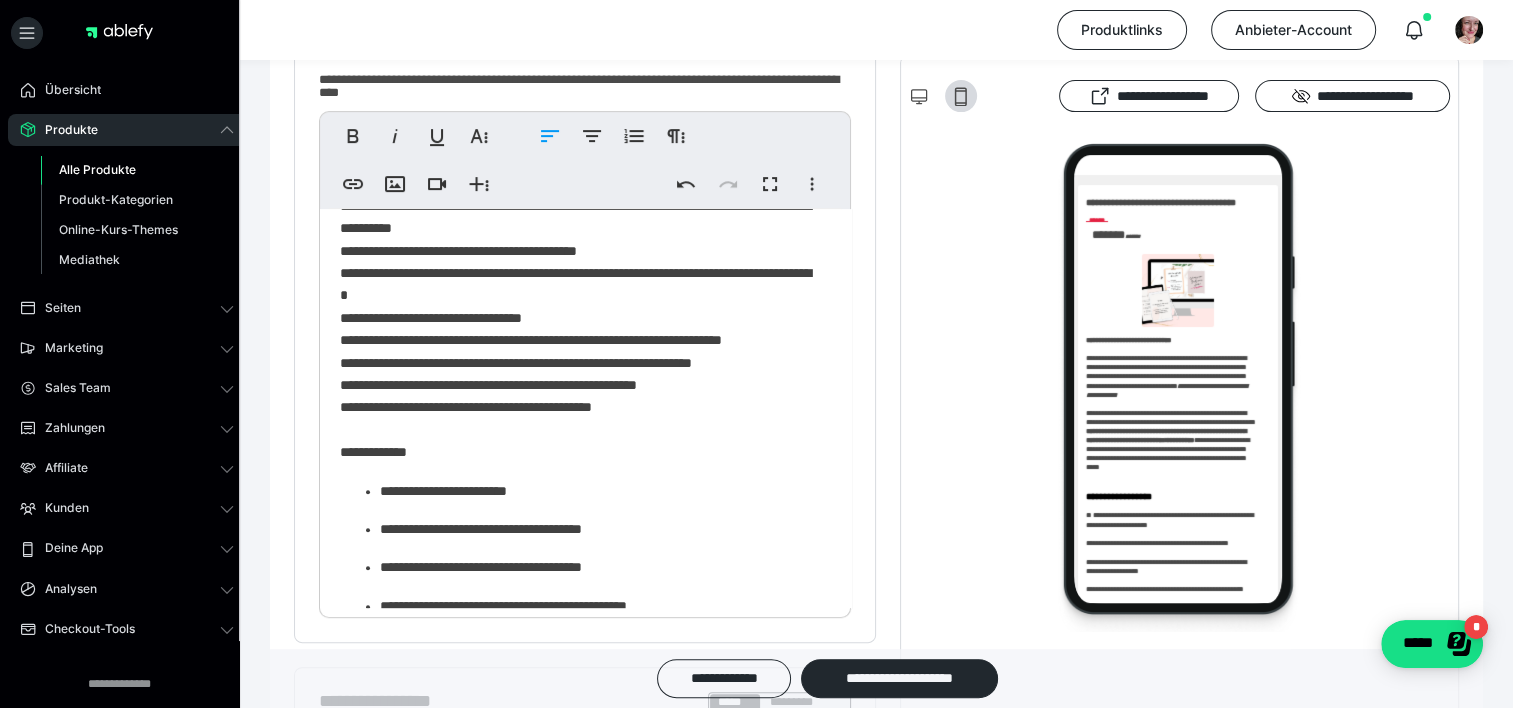 click on "**********" at bounding box center [578, 114] 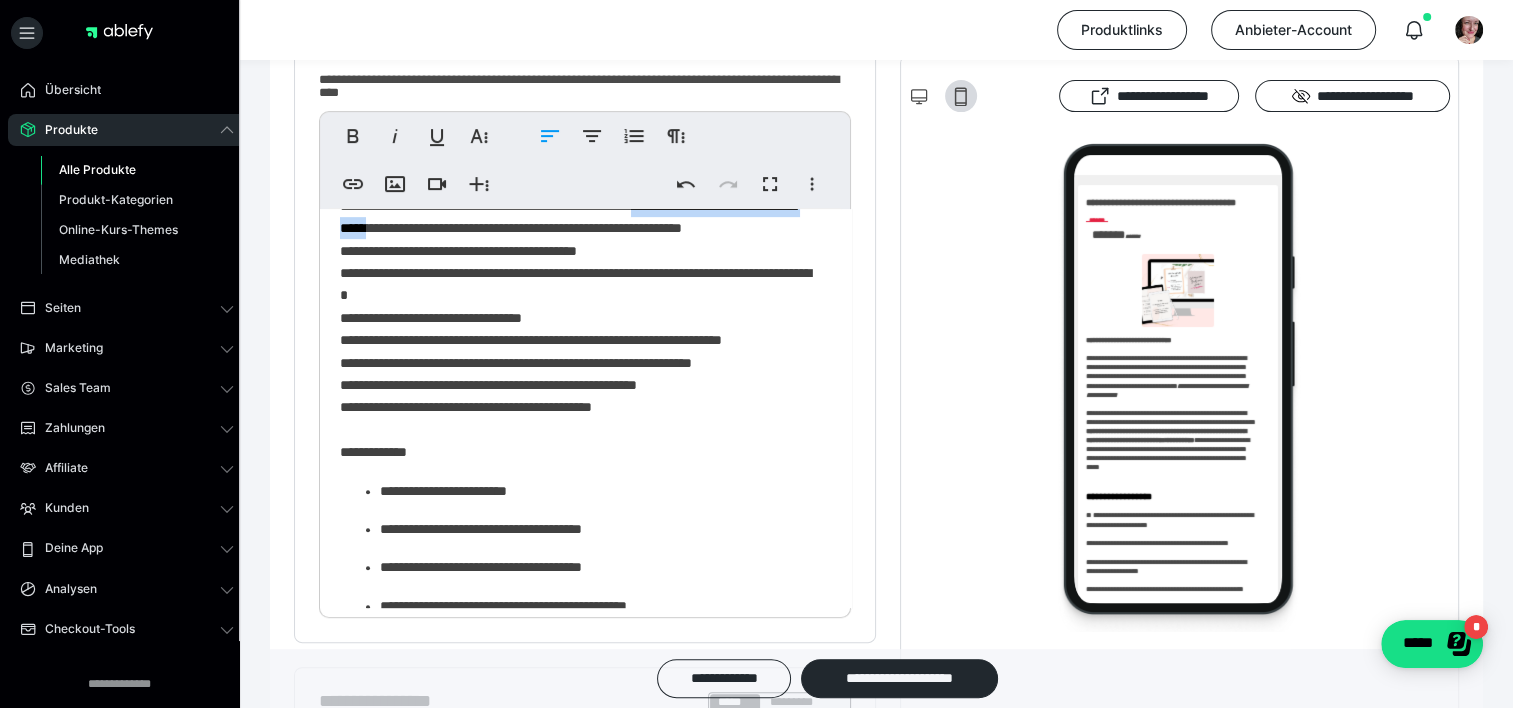 drag, startPoint x: 491, startPoint y: 356, endPoint x: 715, endPoint y: 348, distance: 224.1428 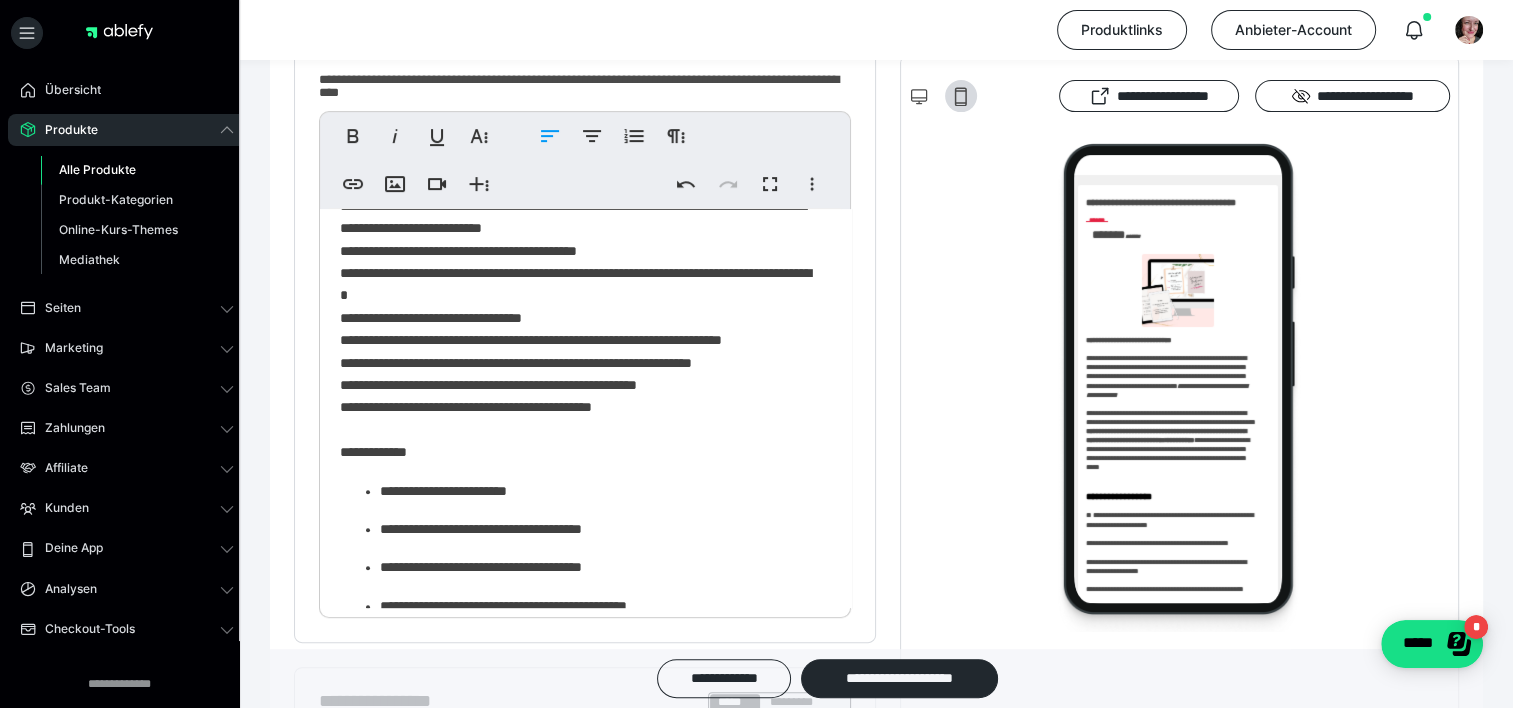 click on "**********" at bounding box center (578, 114) 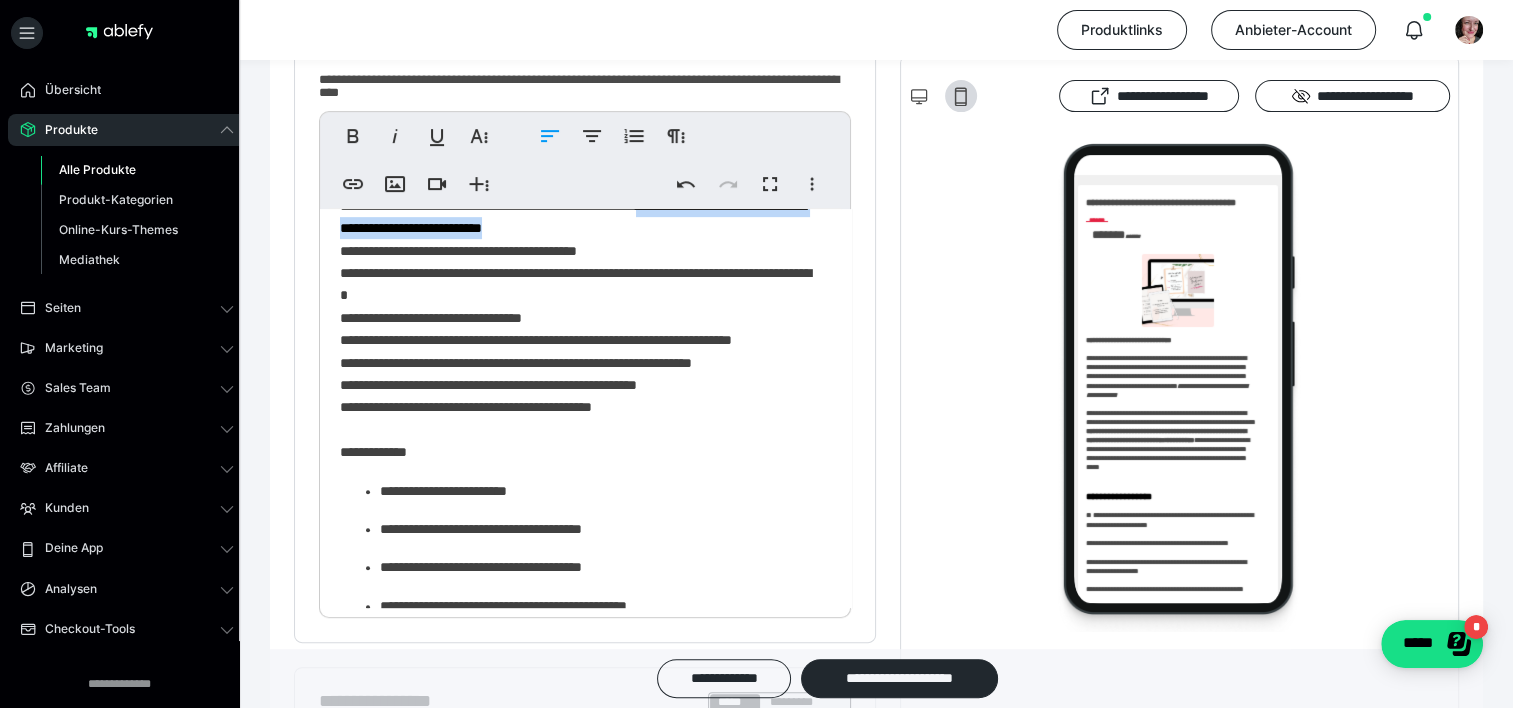 drag, startPoint x: 724, startPoint y: 338, endPoint x: 726, endPoint y: 352, distance: 14.142136 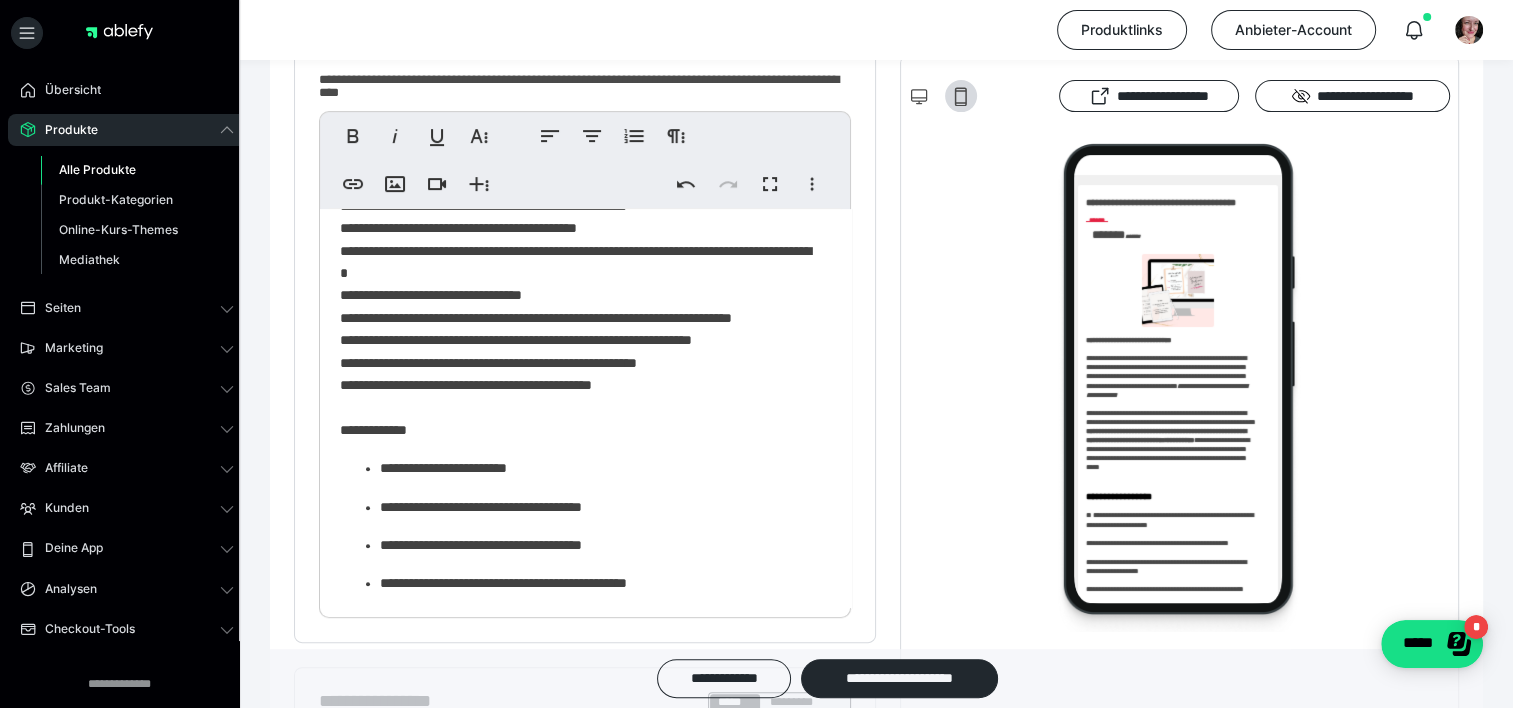 click at bounding box center [1179, 387] 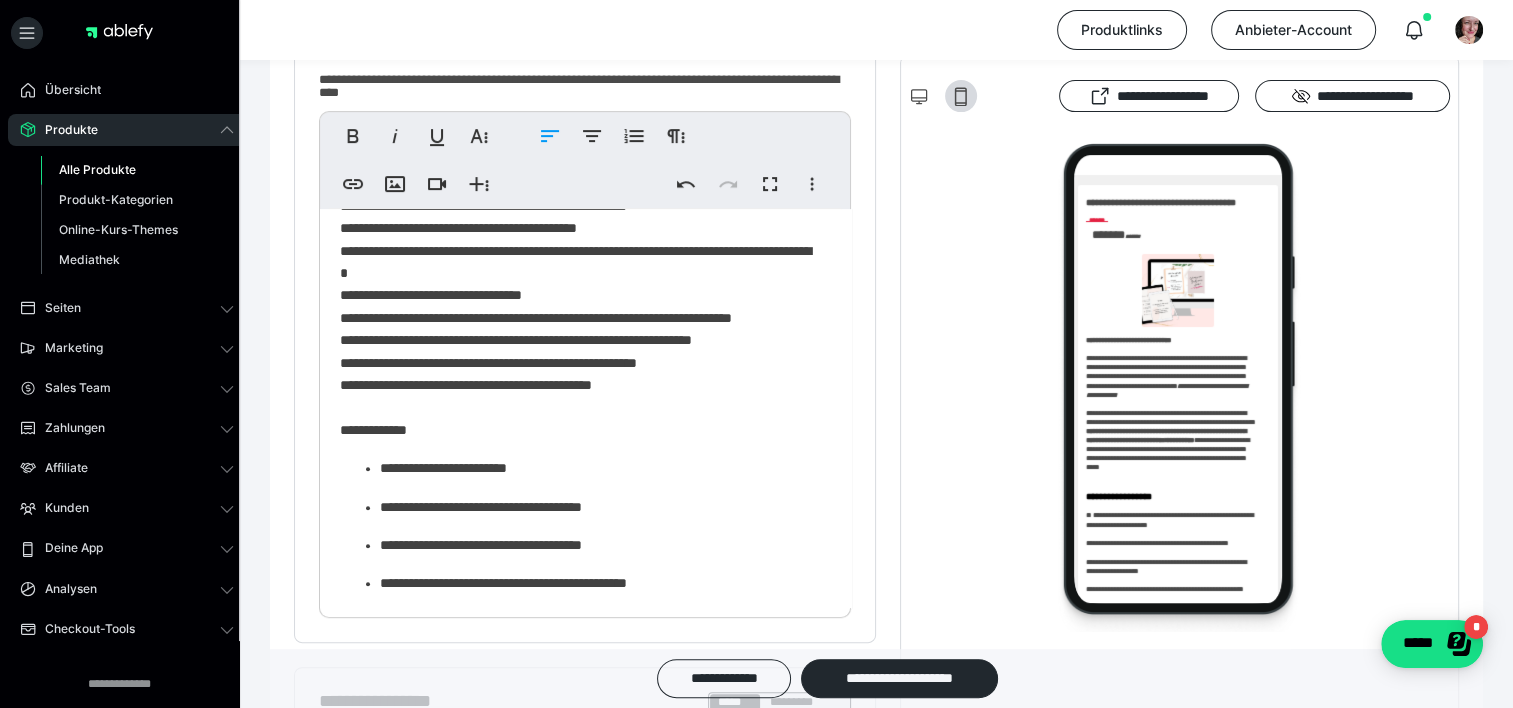 click on "**********" at bounding box center (578, 103) 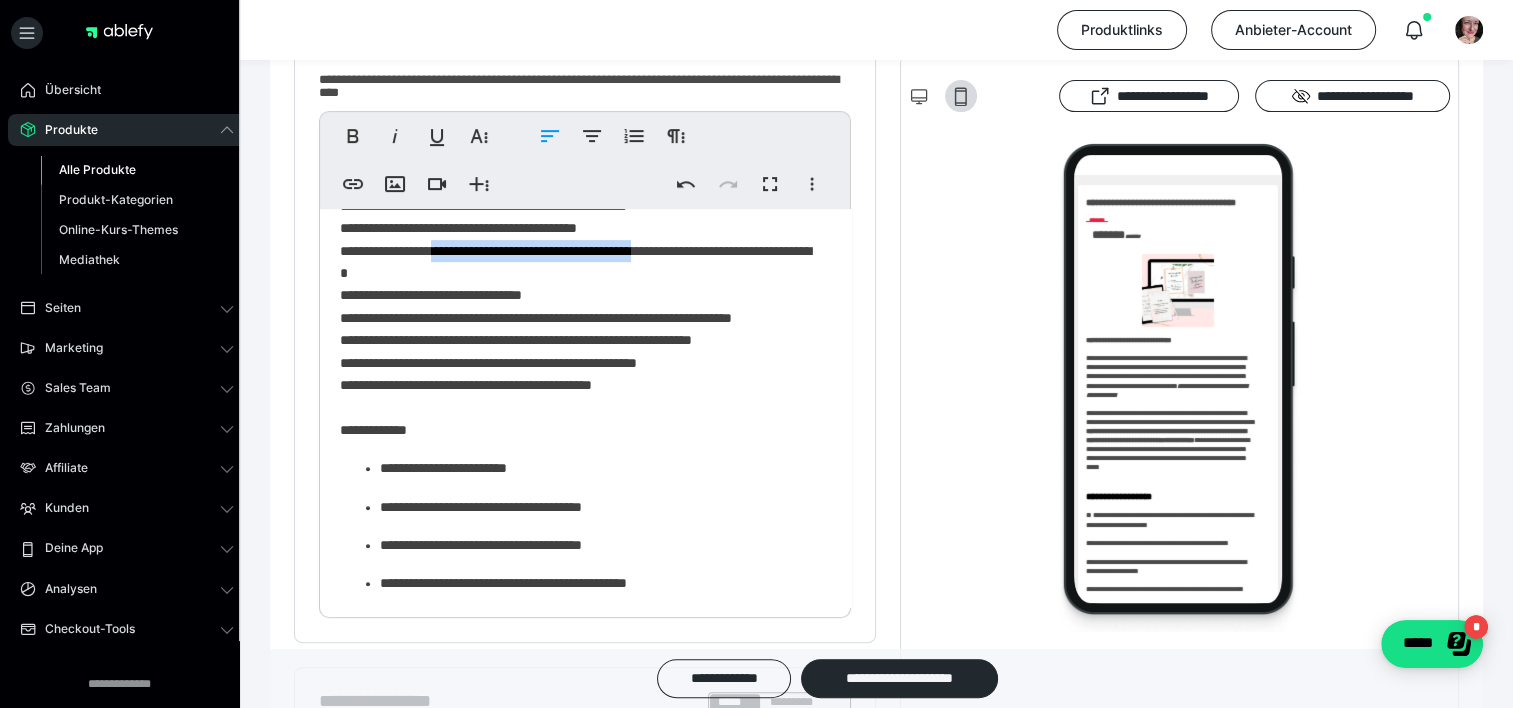 drag, startPoint x: 736, startPoint y: 391, endPoint x: 472, endPoint y: 379, distance: 264.27258 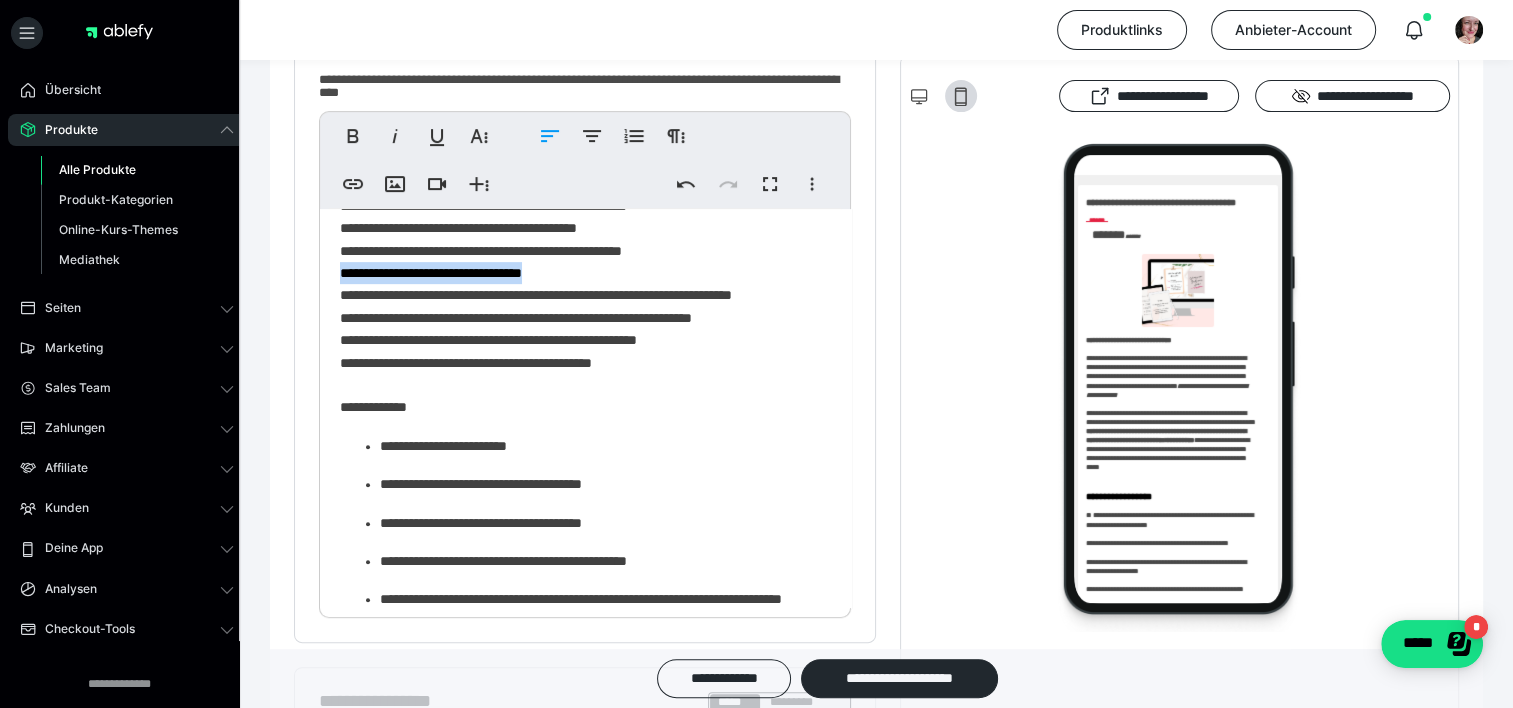 drag, startPoint x: 620, startPoint y: 404, endPoint x: 341, endPoint y: 404, distance: 279 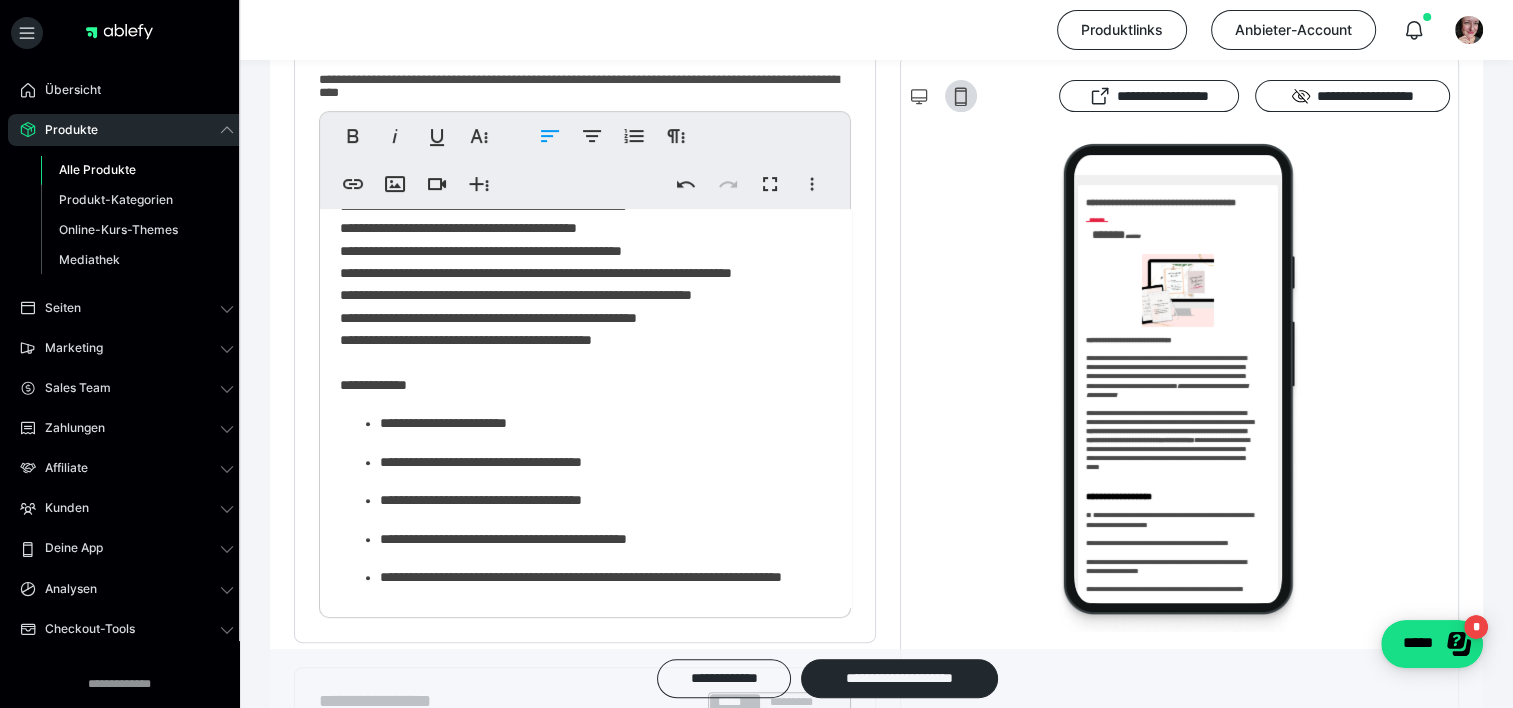 click on "**********" at bounding box center [578, 81] 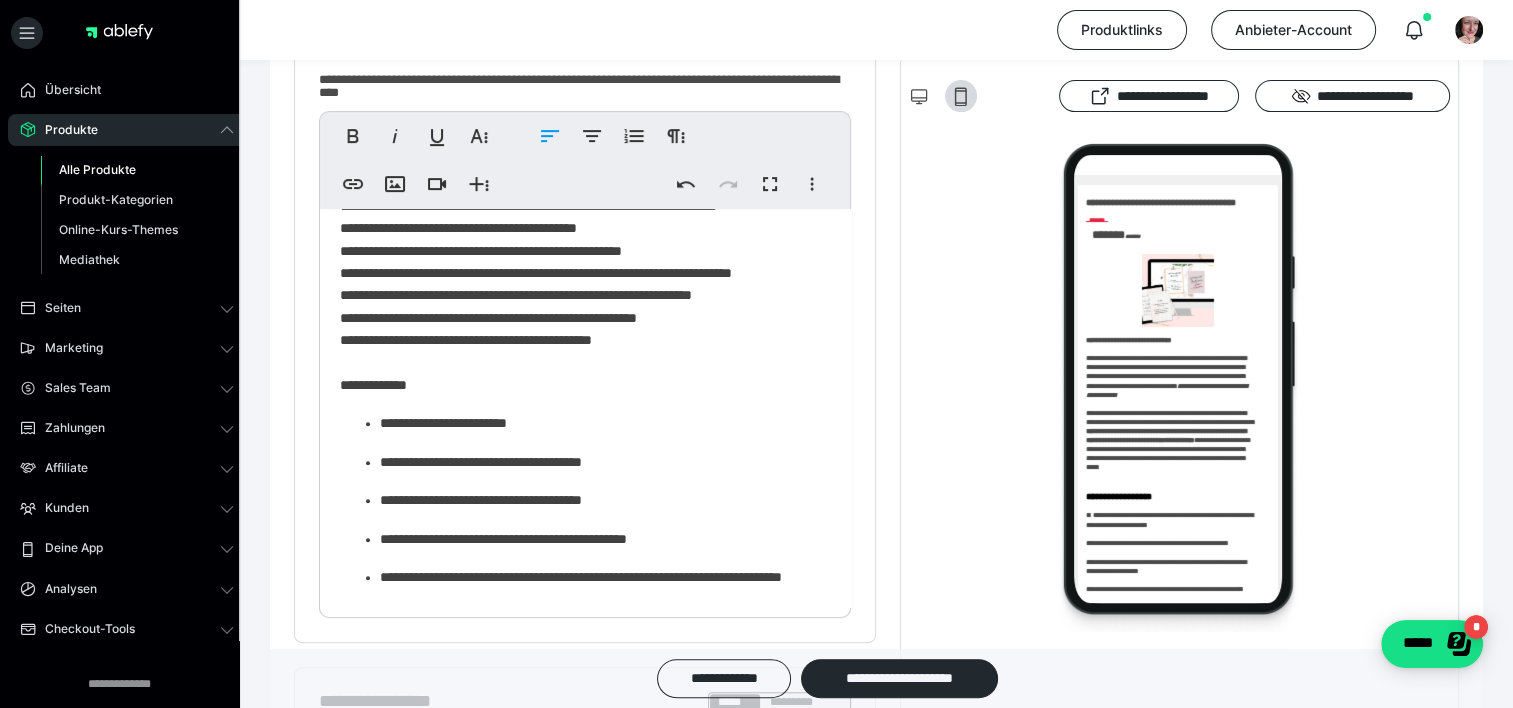 click on "**********" at bounding box center [578, 92] 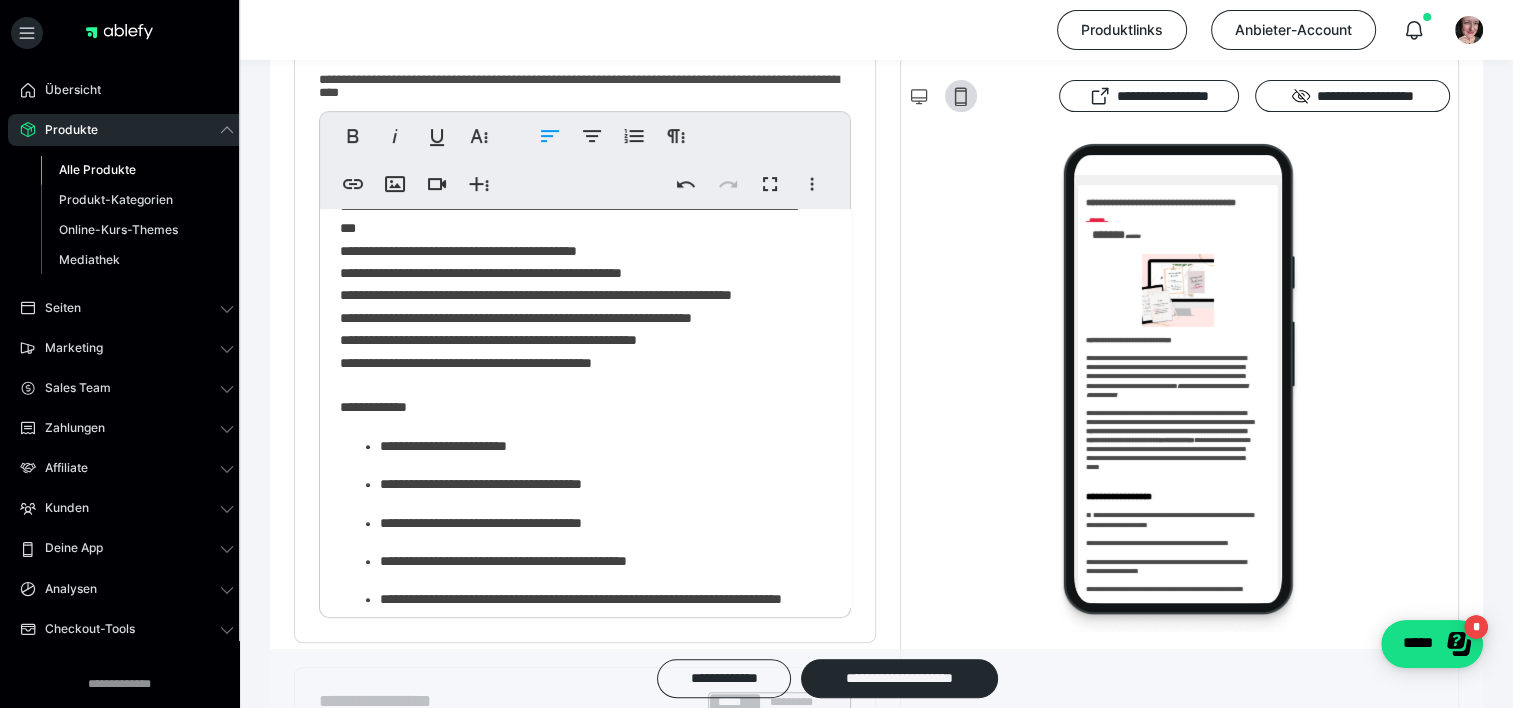click on "**********" at bounding box center (578, 92) 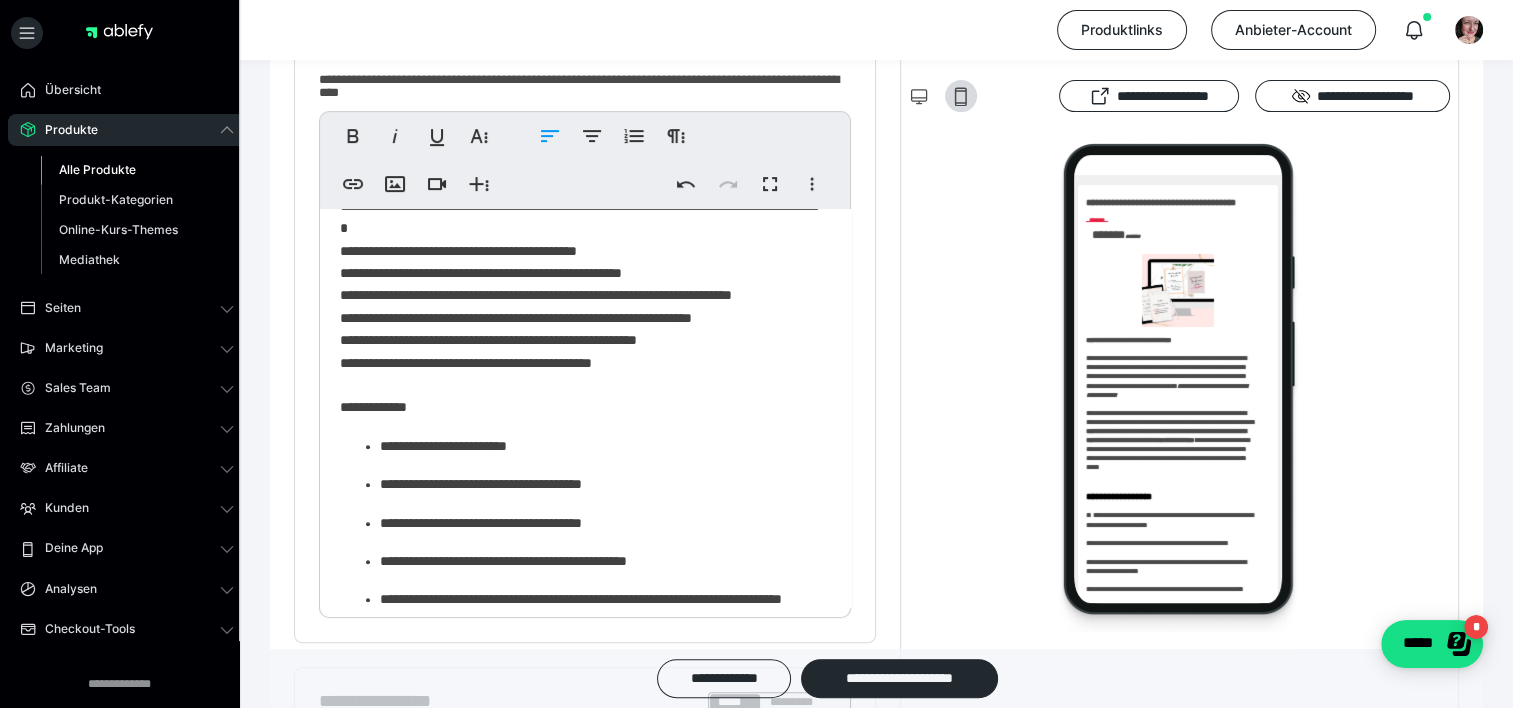 click on "**********" at bounding box center [578, 92] 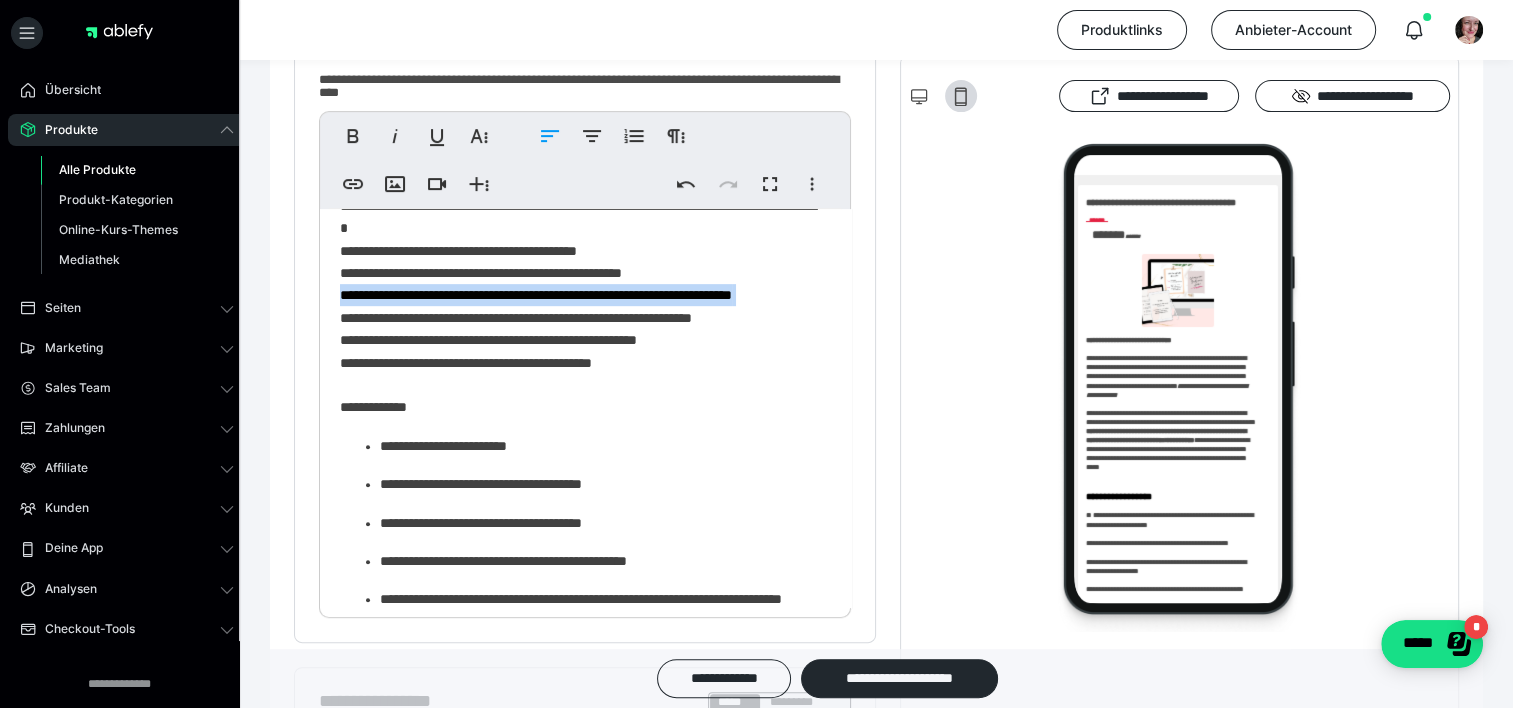 click on "**********" at bounding box center [578, 92] 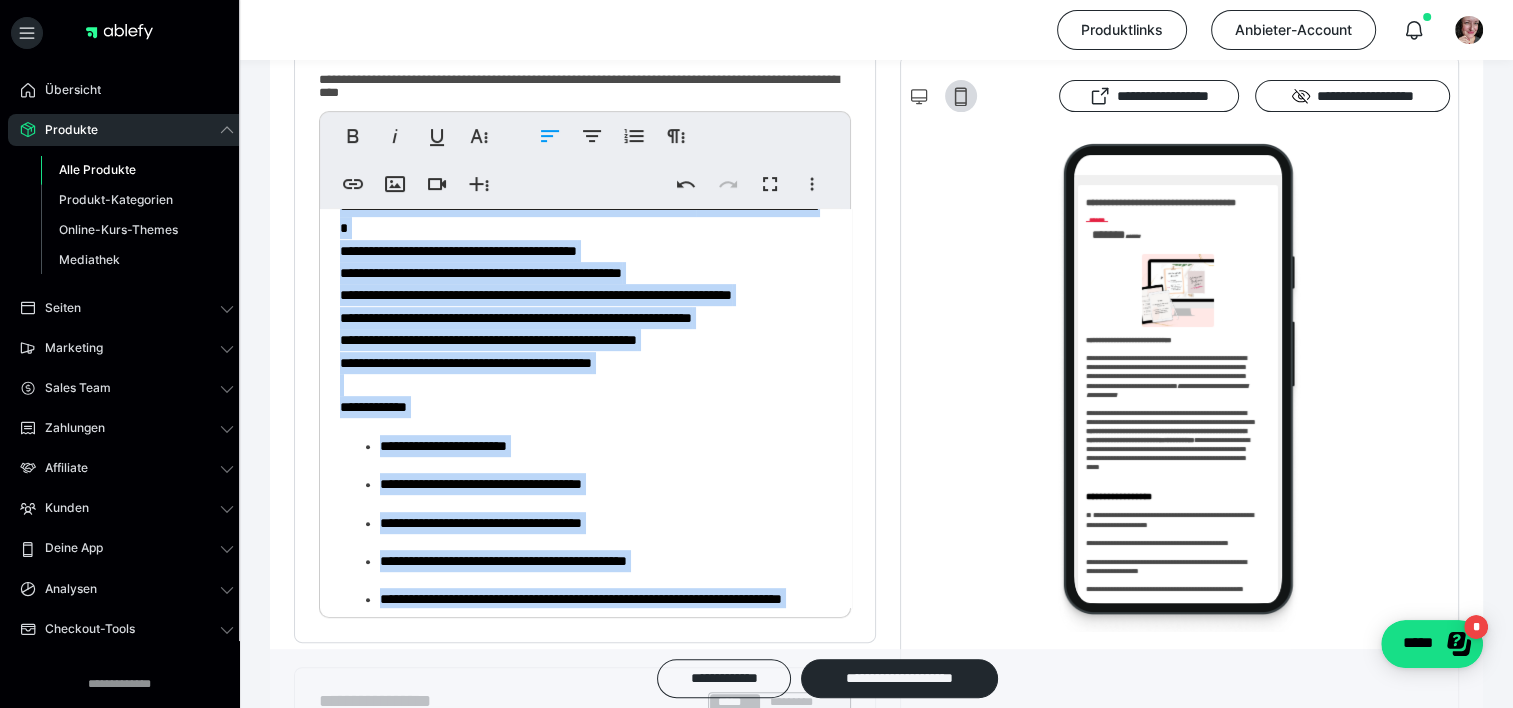 copy on "**********" 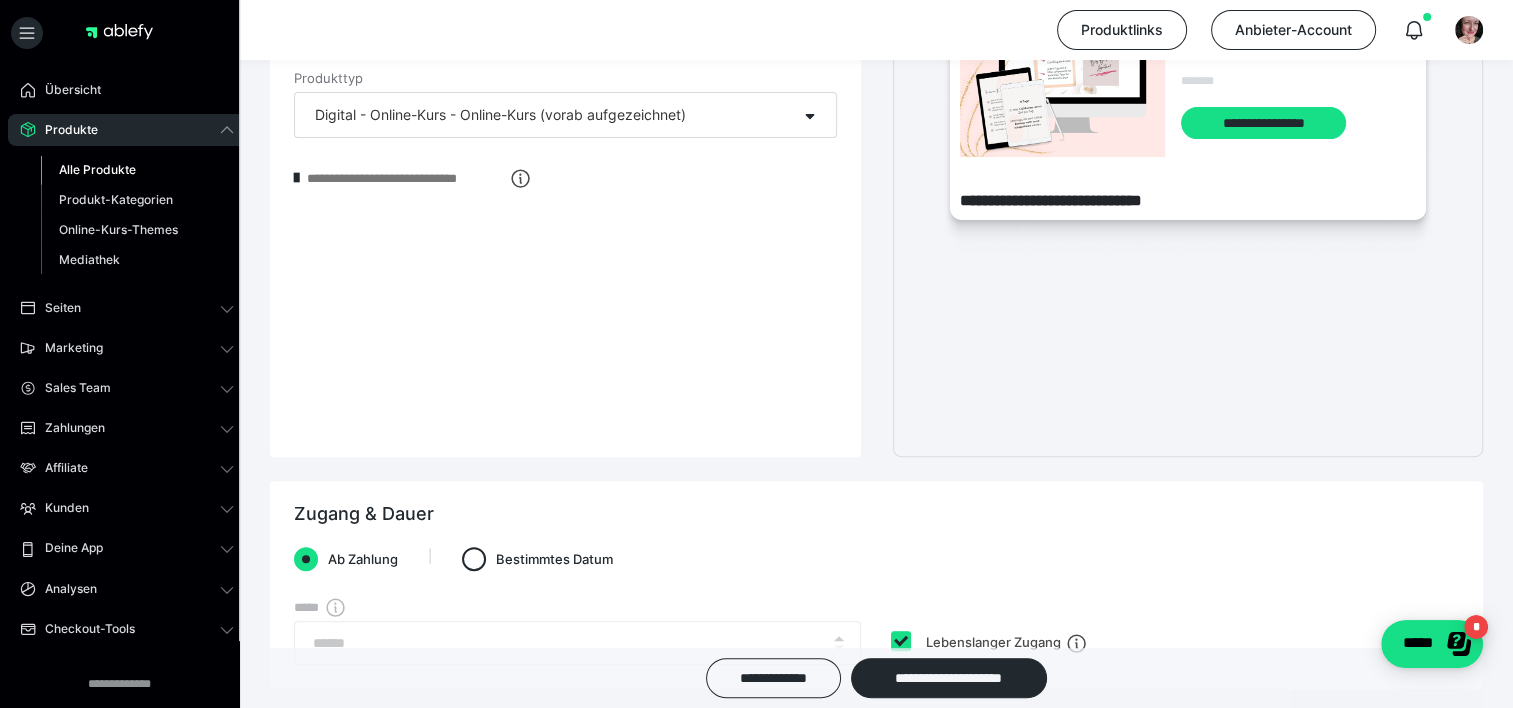 scroll, scrollTop: 220, scrollLeft: 0, axis: vertical 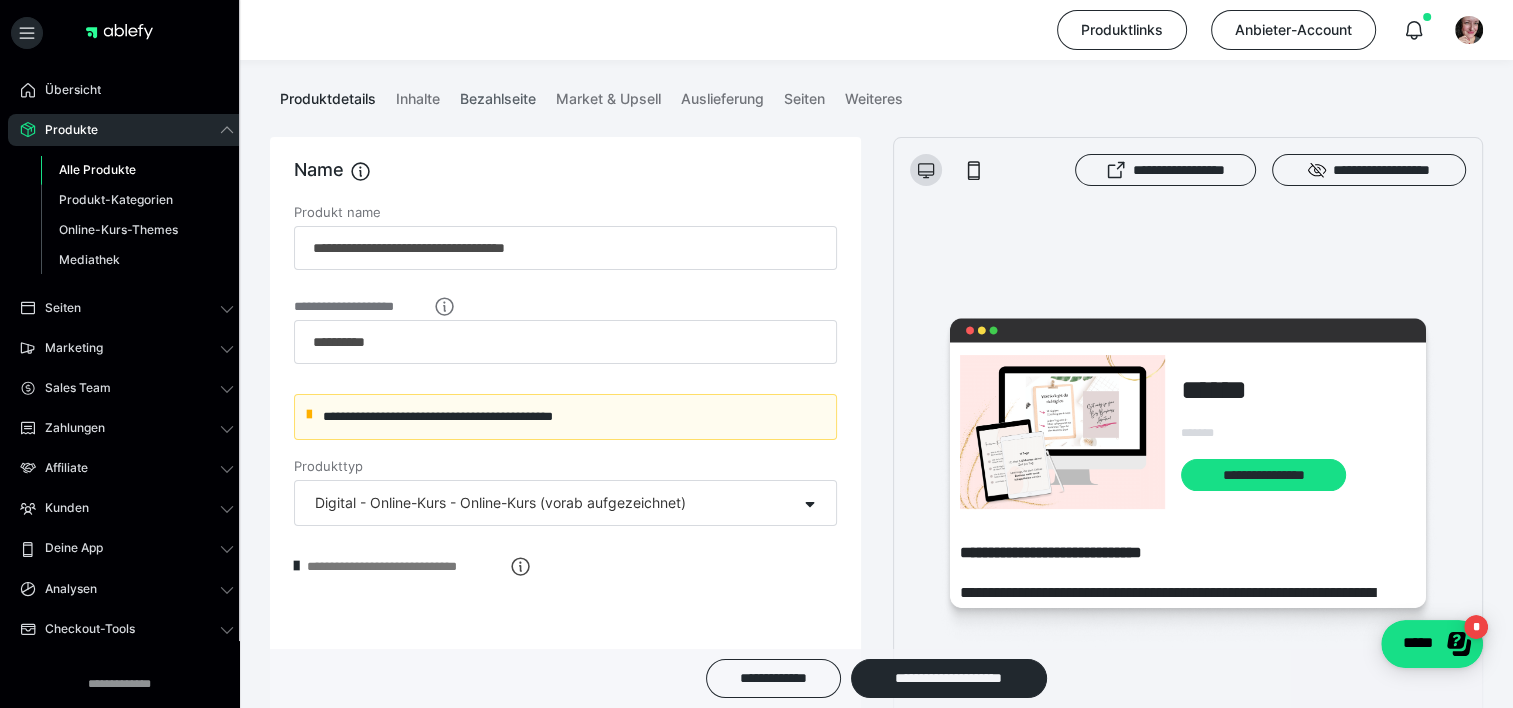click on "Bezahlseite" at bounding box center [498, 95] 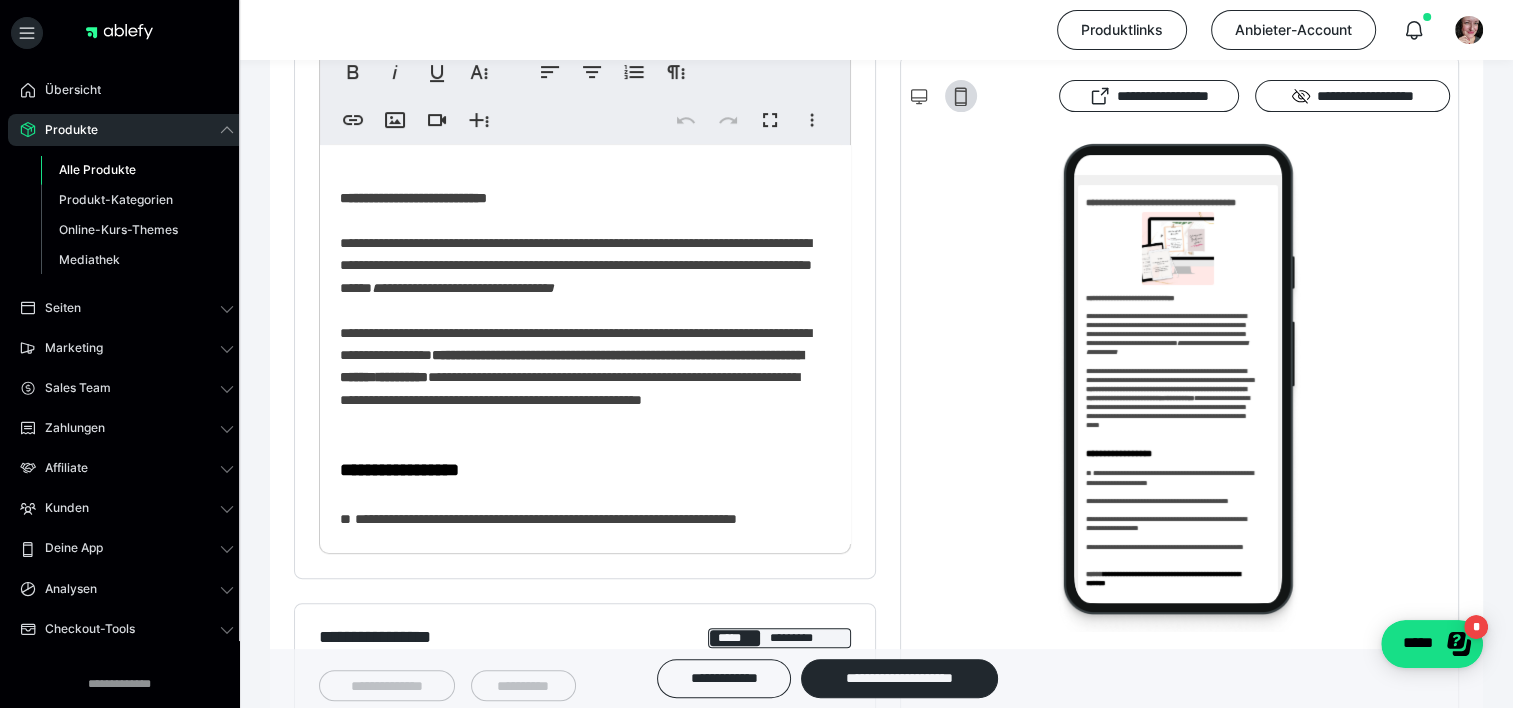 scroll, scrollTop: 696, scrollLeft: 0, axis: vertical 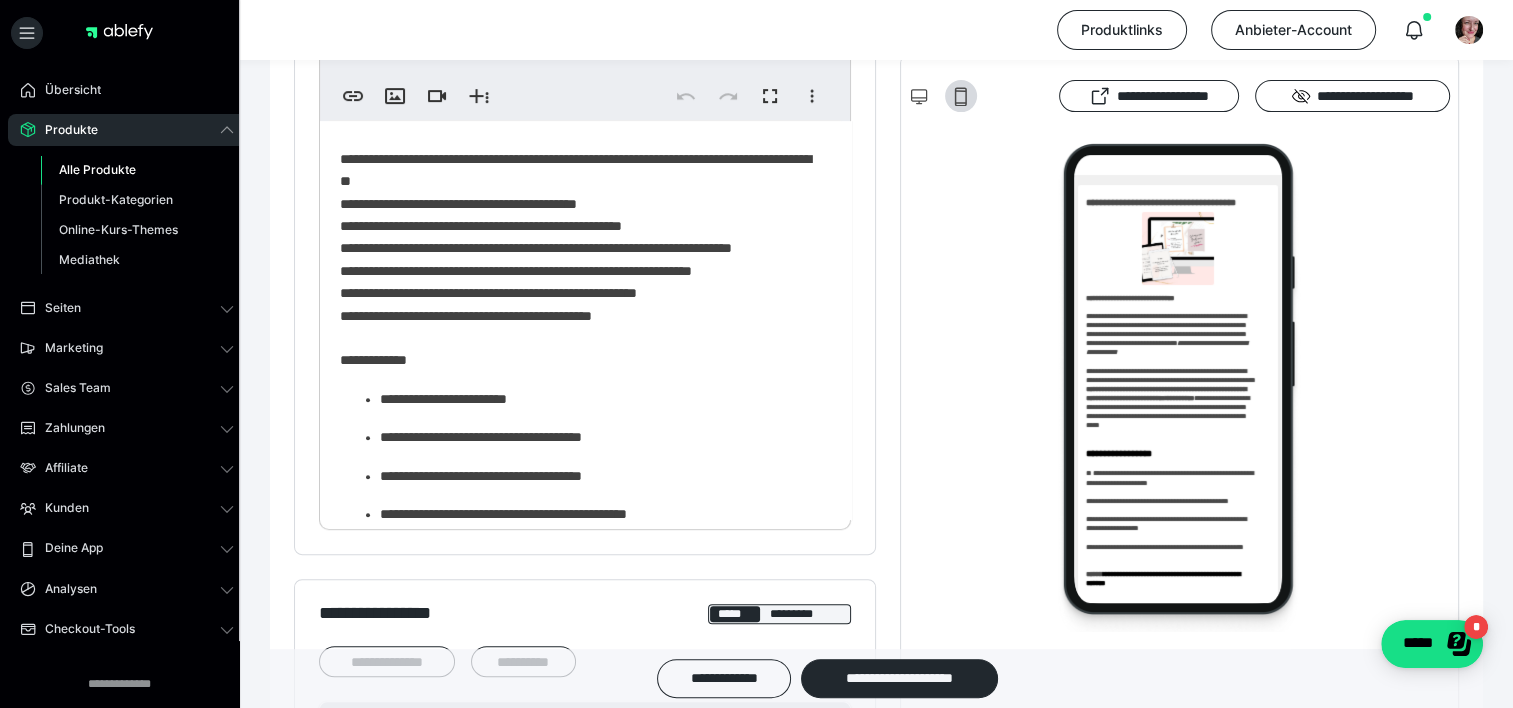 click on "**********" at bounding box center [578, 45] 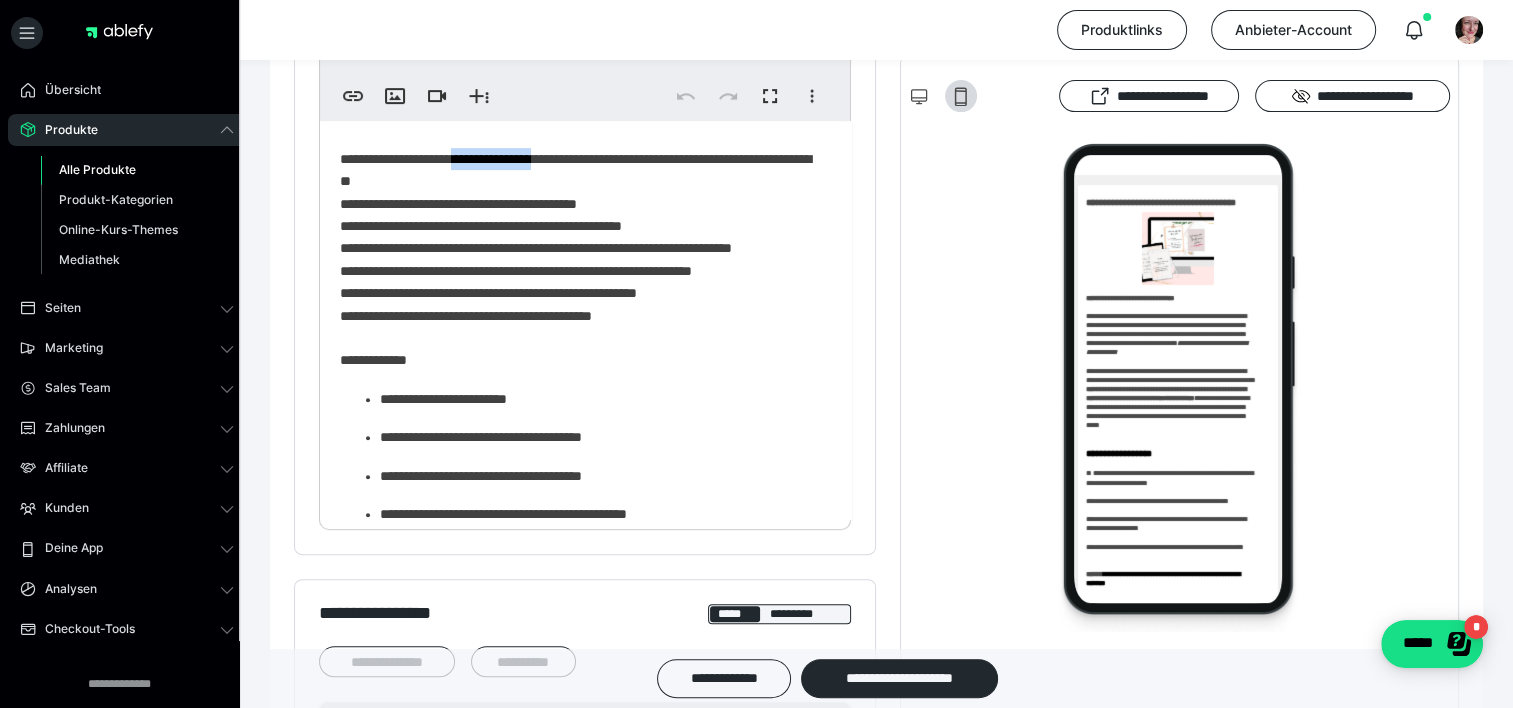 click on "**********" at bounding box center [578, 45] 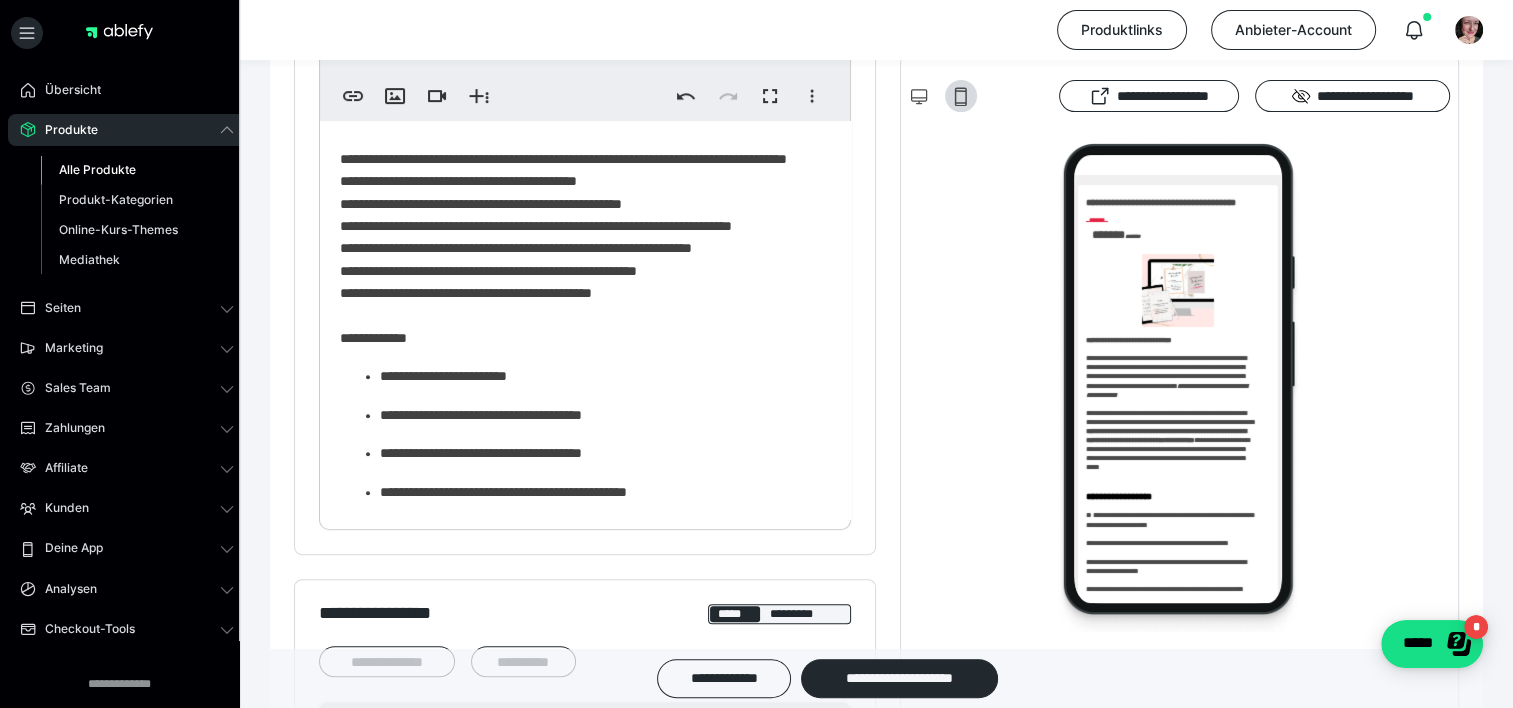scroll, scrollTop: 1008, scrollLeft: 0, axis: vertical 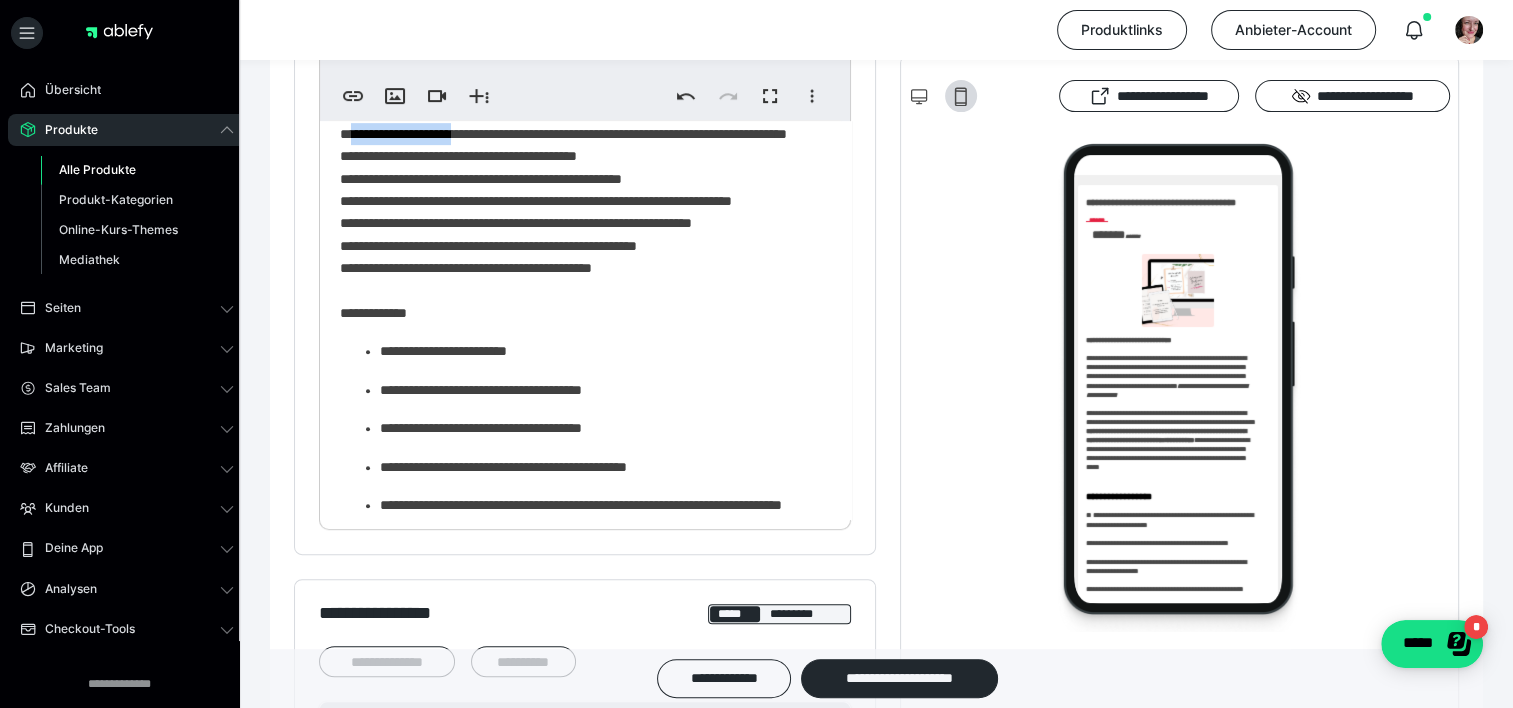 drag, startPoint x: 496, startPoint y: 261, endPoint x: 366, endPoint y: 260, distance: 130.00385 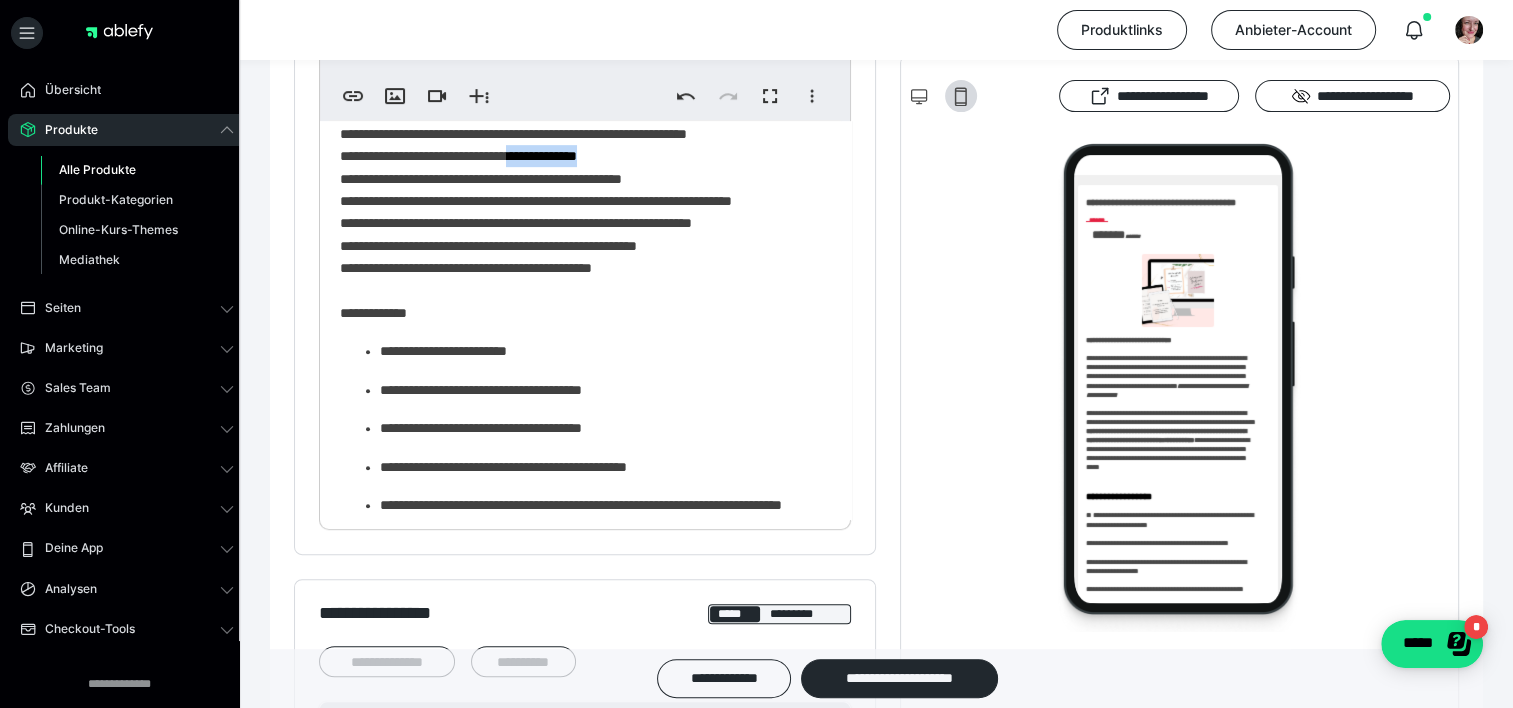drag, startPoint x: 642, startPoint y: 292, endPoint x: 548, endPoint y: 293, distance: 94.00532 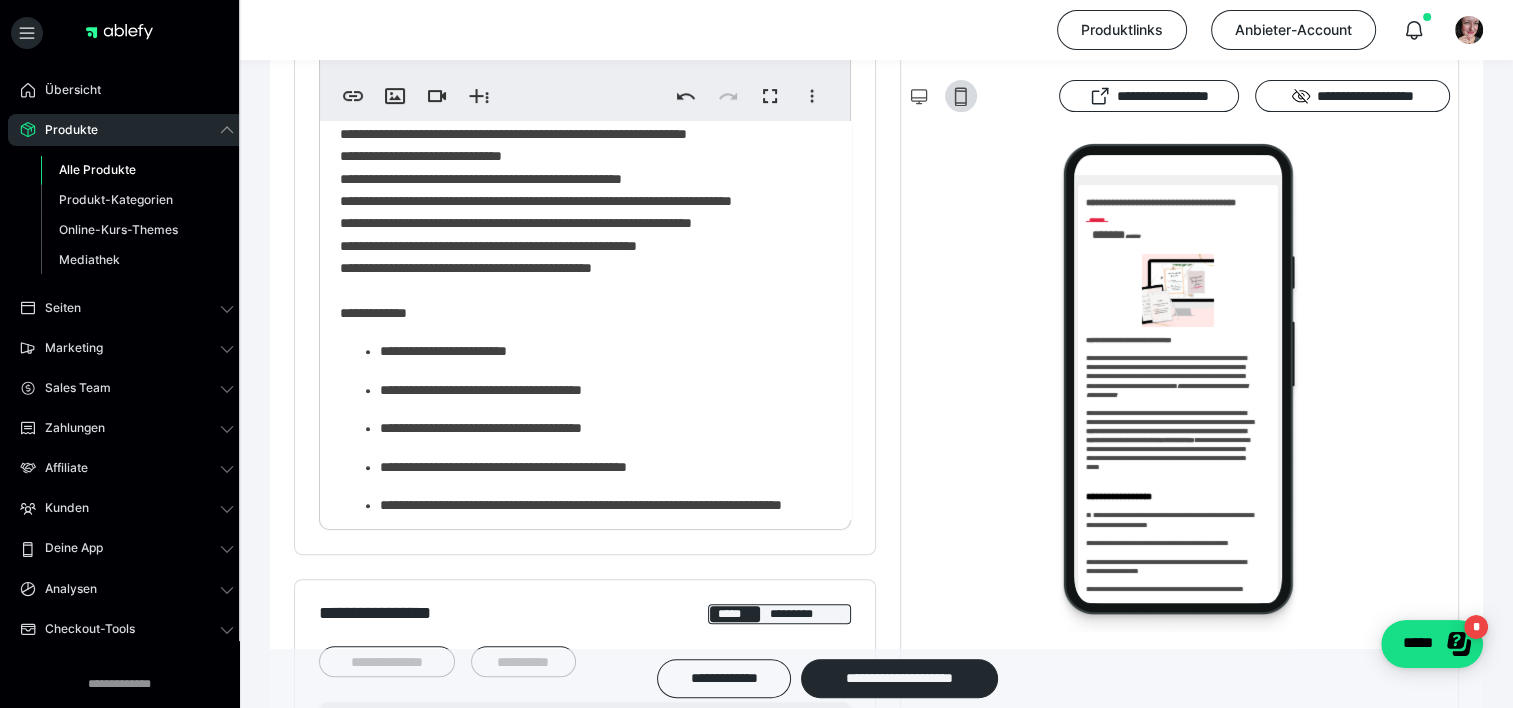 click on "**********" at bounding box center (578, 9) 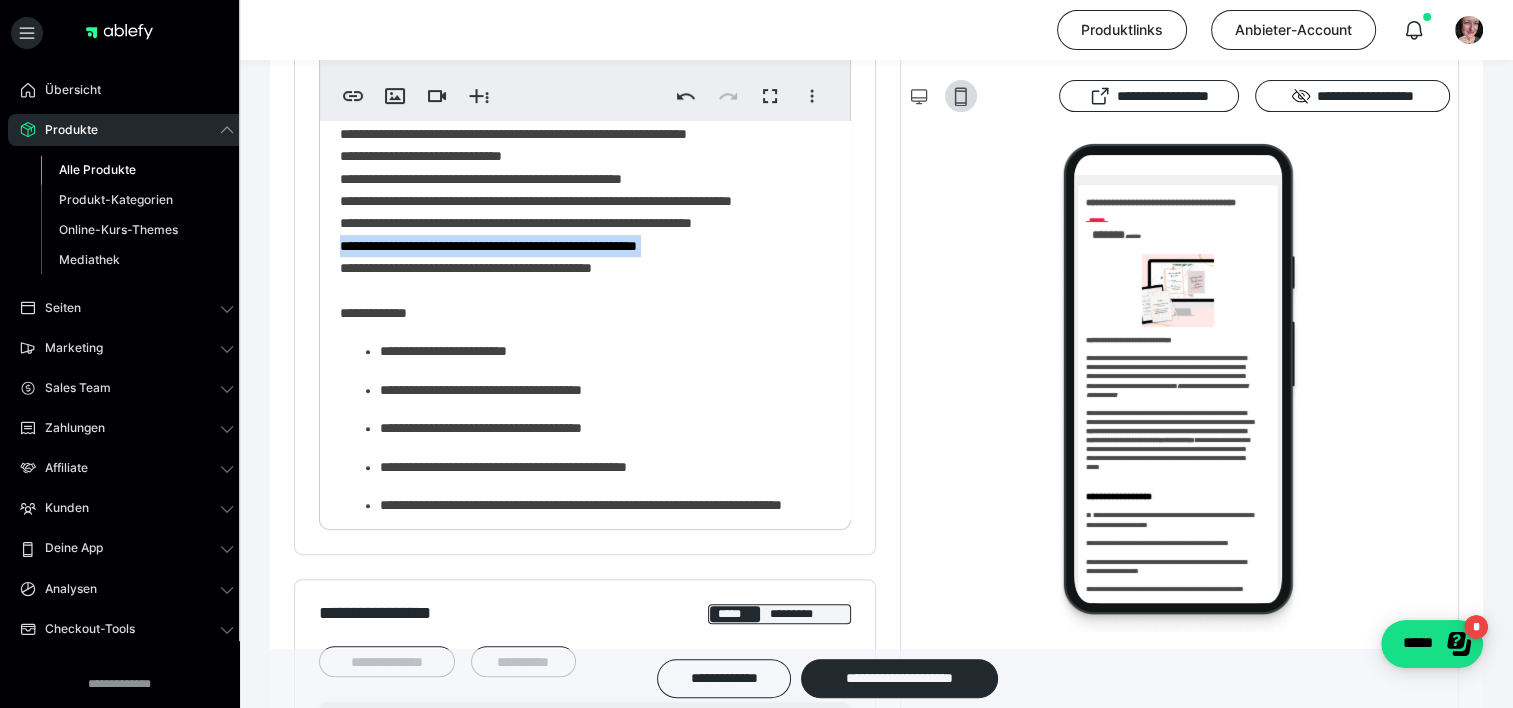 click on "**********" at bounding box center [578, 9] 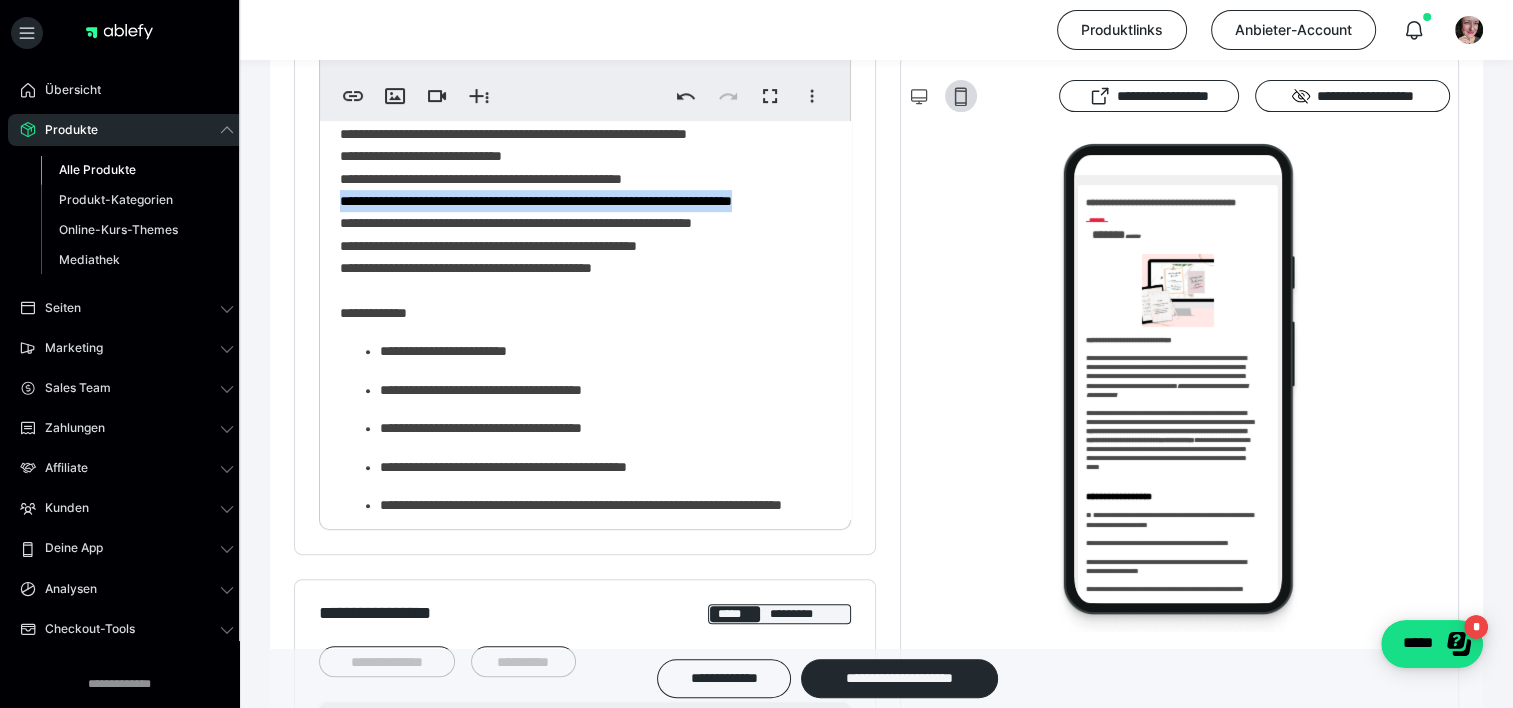 drag, startPoint x: 416, startPoint y: 362, endPoint x: 342, endPoint y: 343, distance: 76.40026 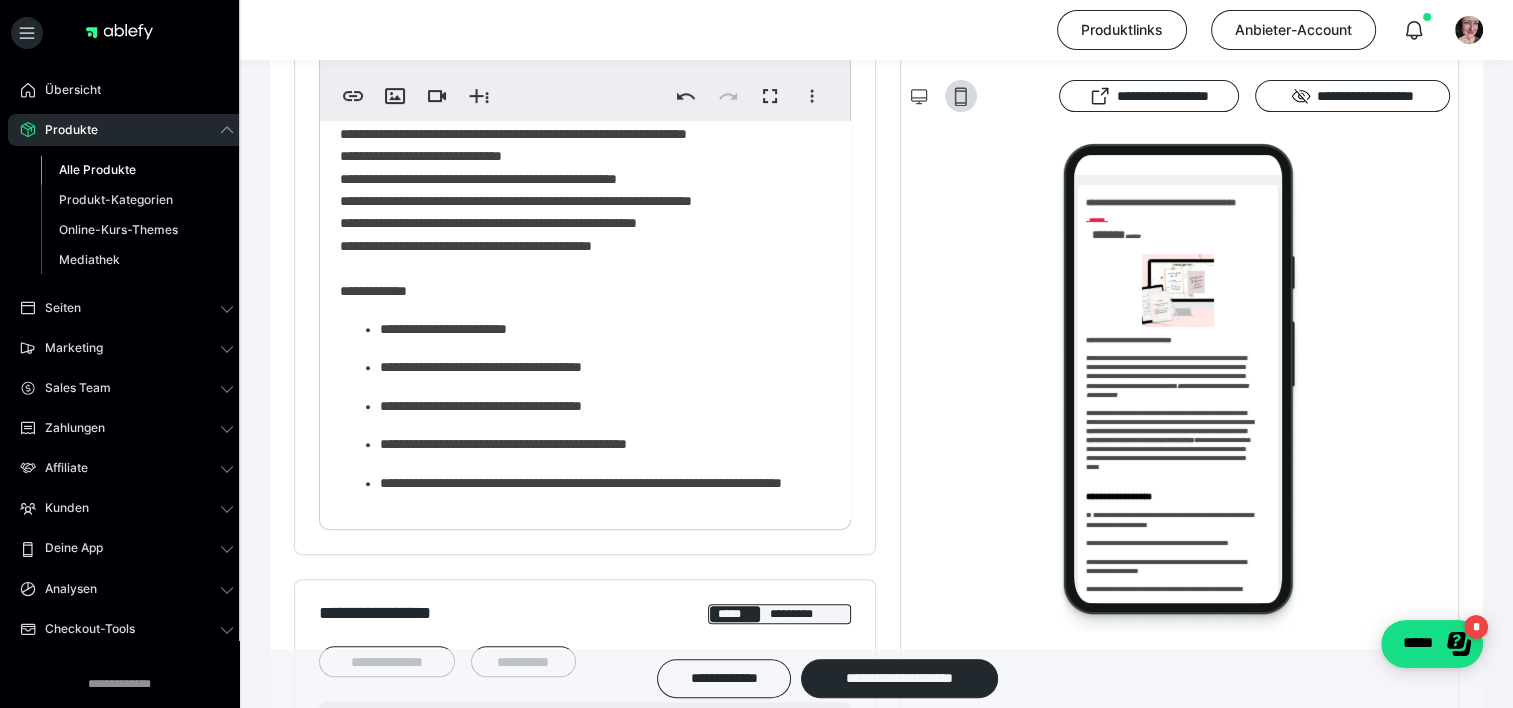 click on "**********" at bounding box center [578, -14] 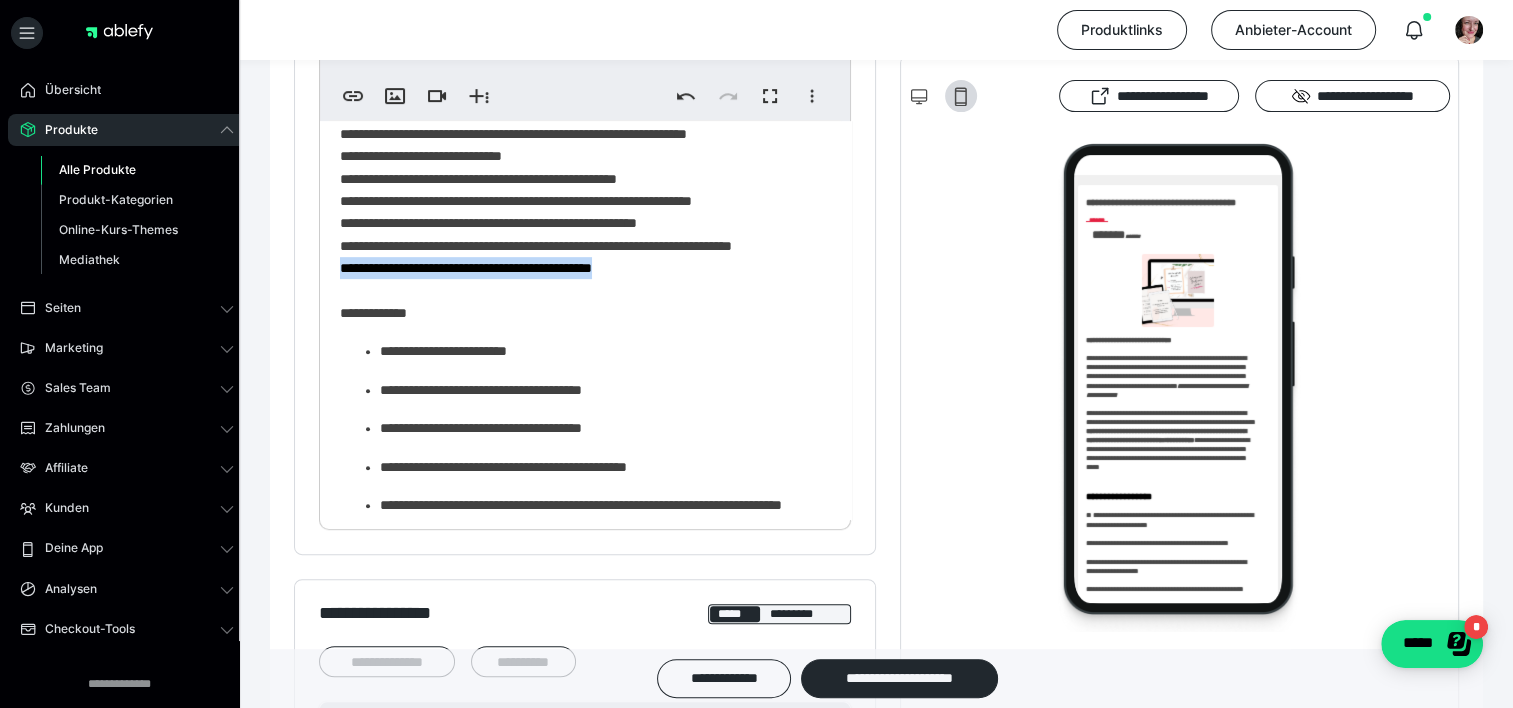 drag, startPoint x: 679, startPoint y: 426, endPoint x: 342, endPoint y: 429, distance: 337.01337 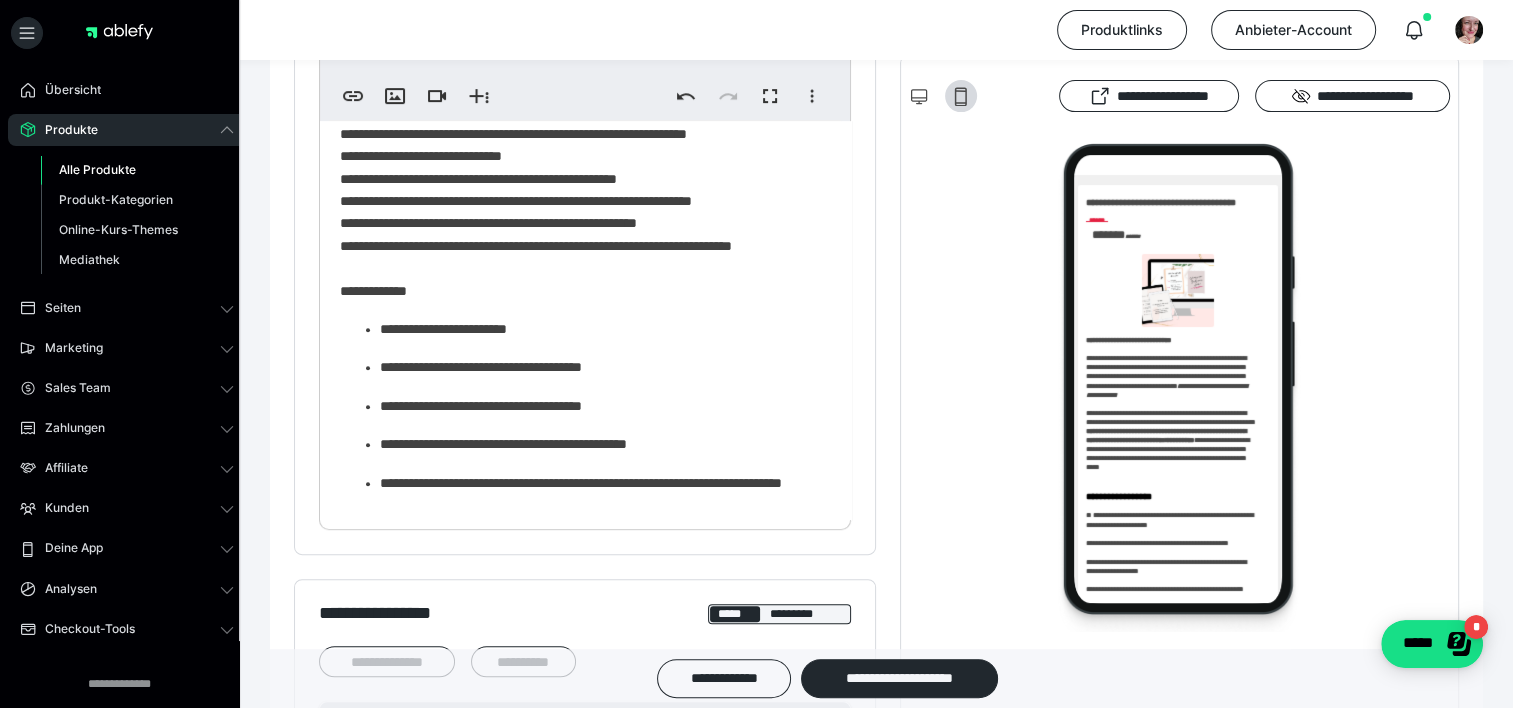 click on "**********" at bounding box center (578, -2) 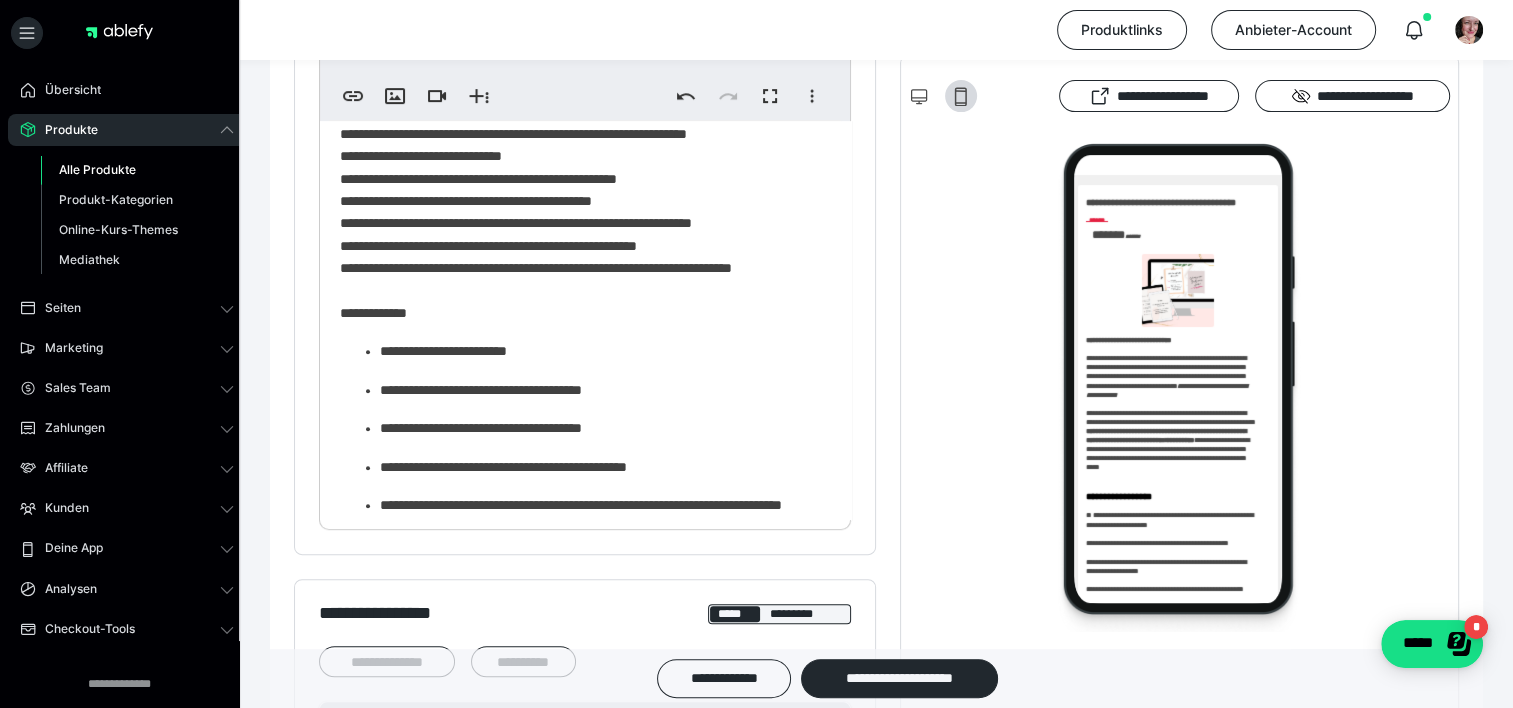 click on "**********" at bounding box center [578, 9] 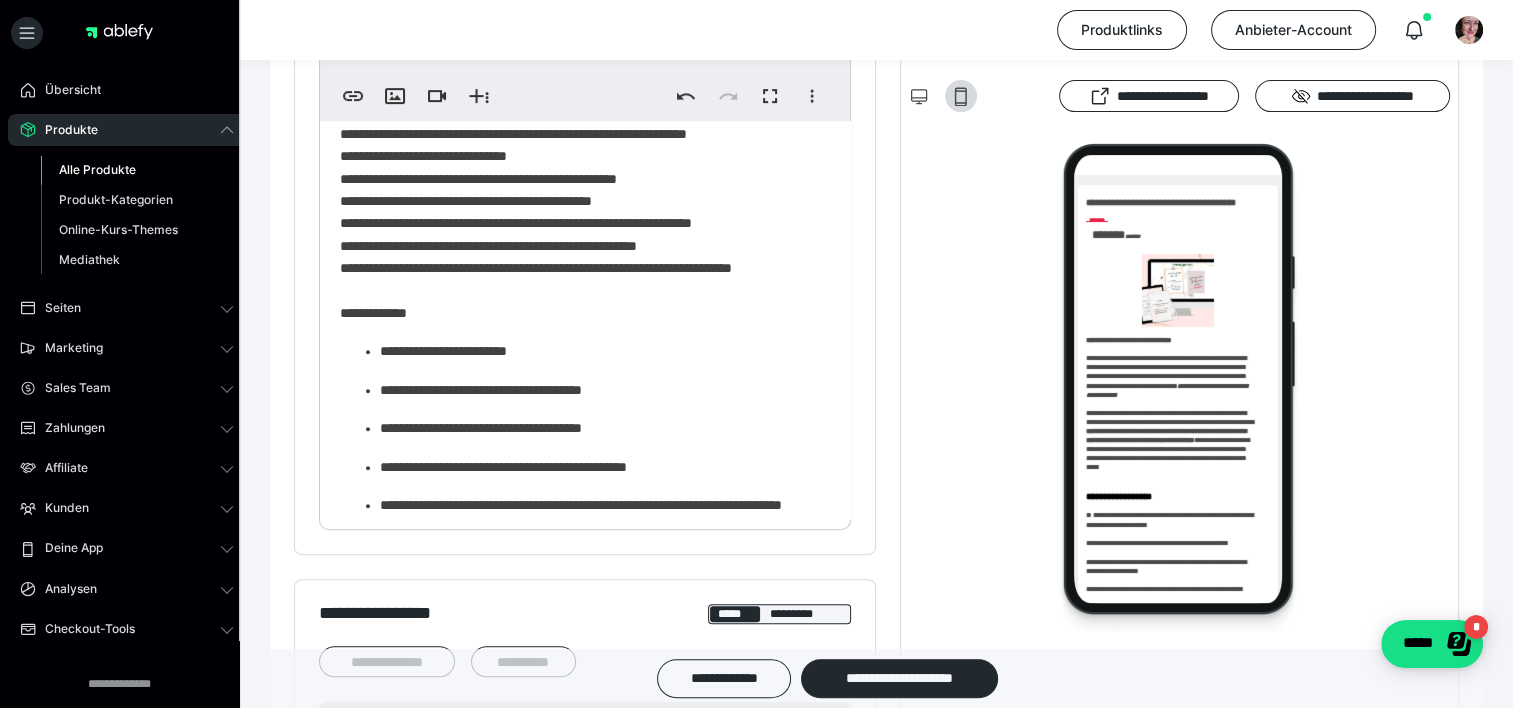 click on "**********" at bounding box center (578, 9) 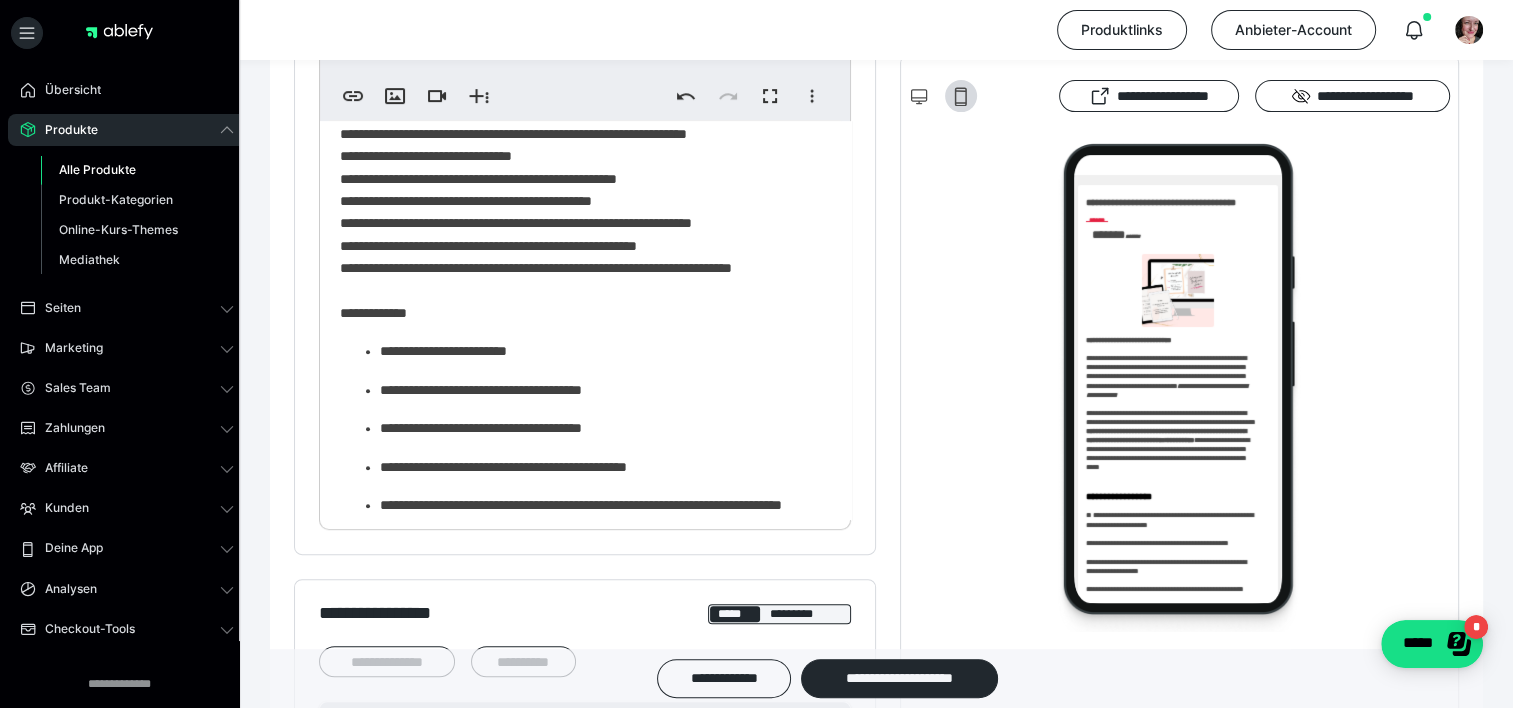 click on "**********" at bounding box center (578, 9) 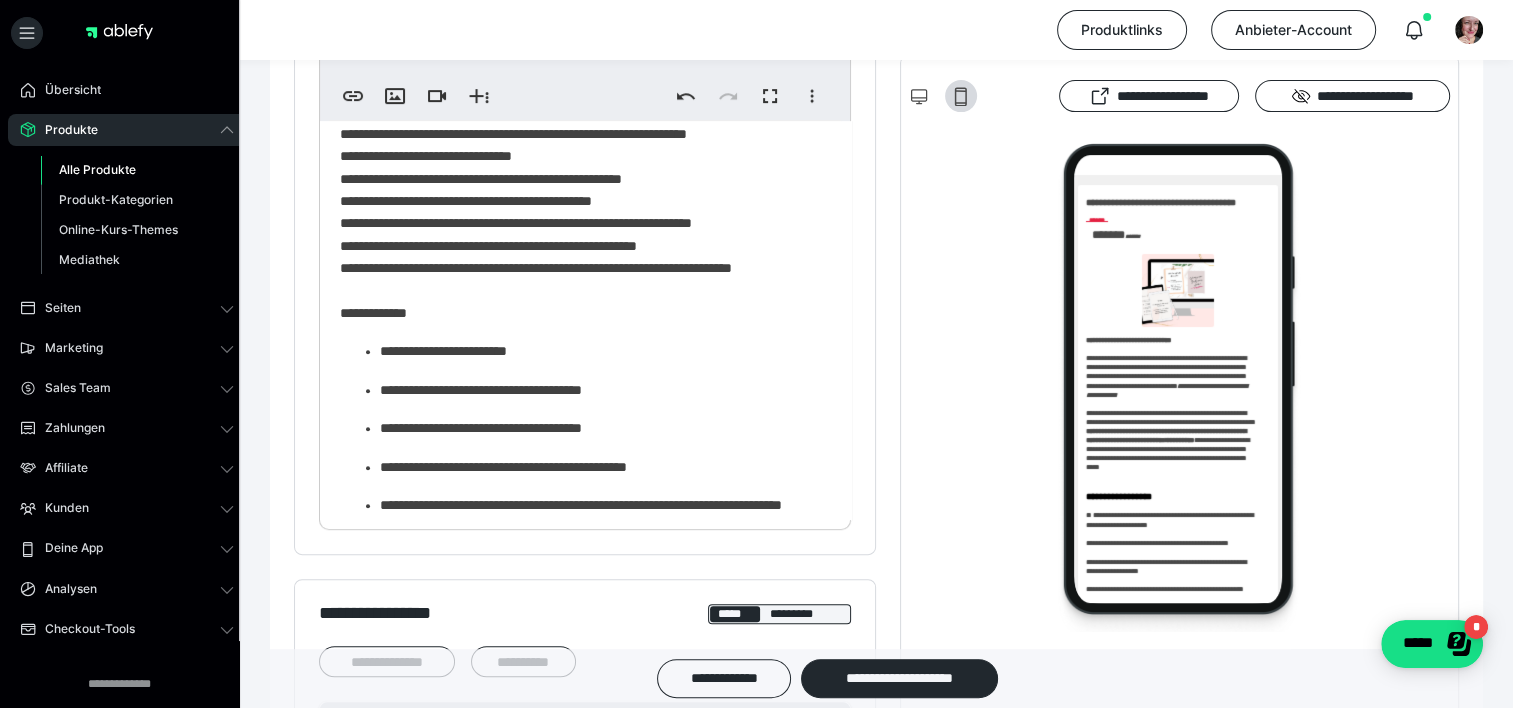click on "**********" at bounding box center (578, 9) 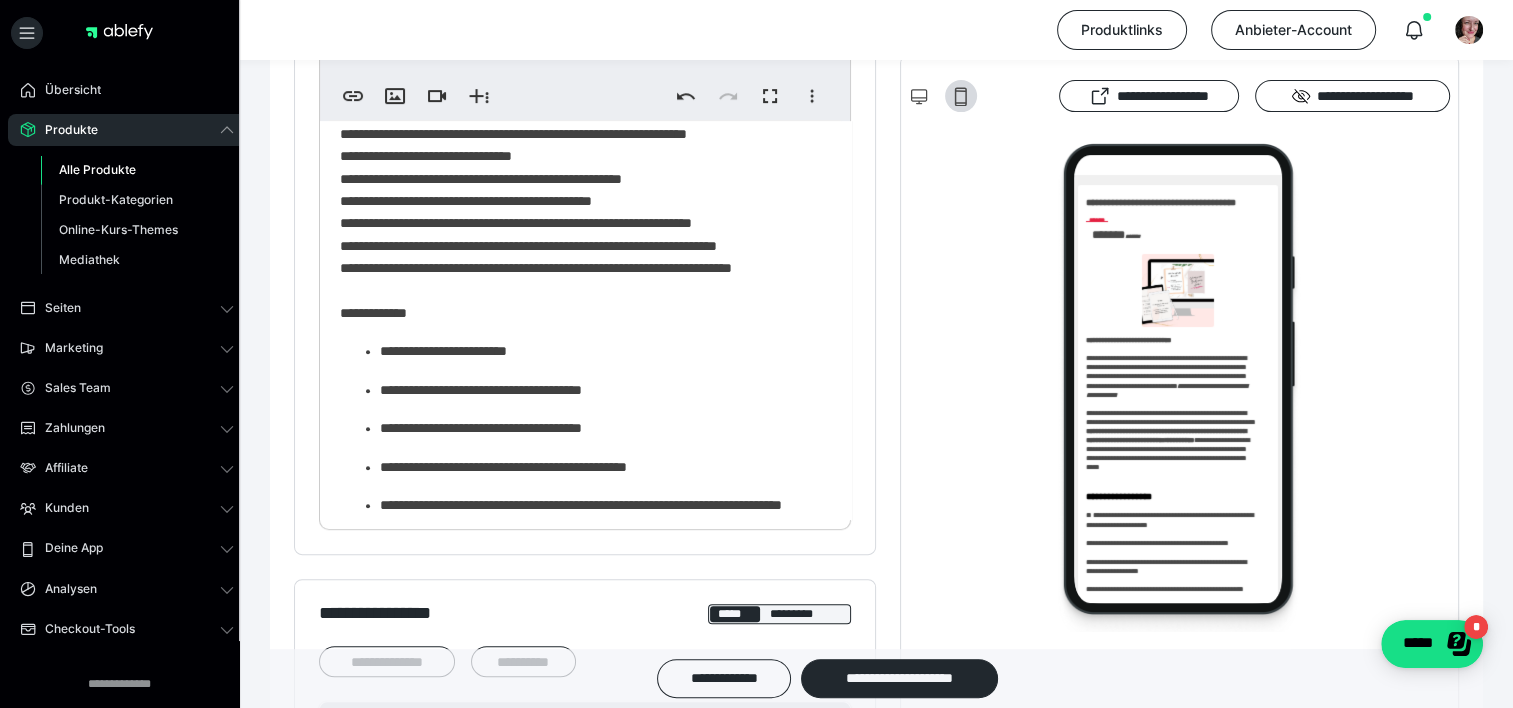 click on "**********" at bounding box center (578, 20) 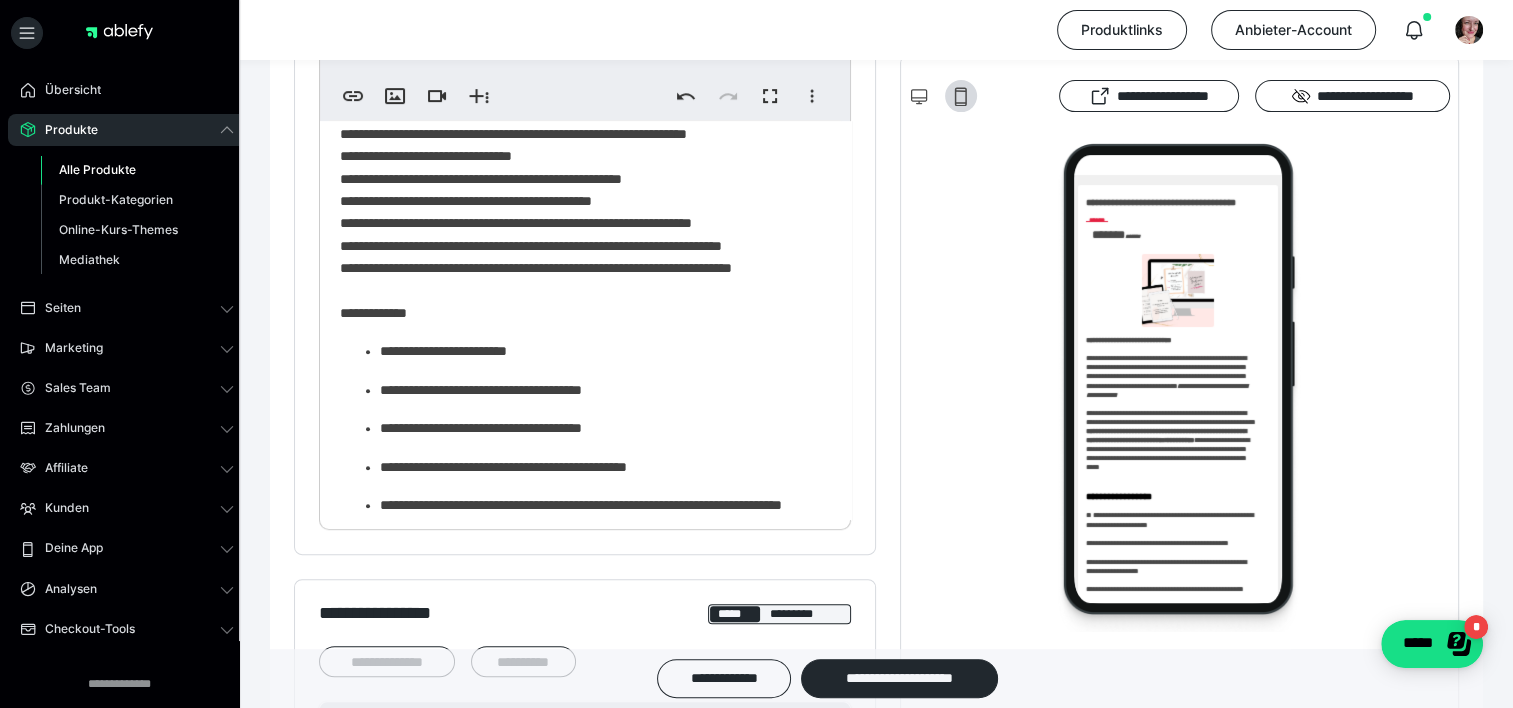 click on "**********" at bounding box center (578, 20) 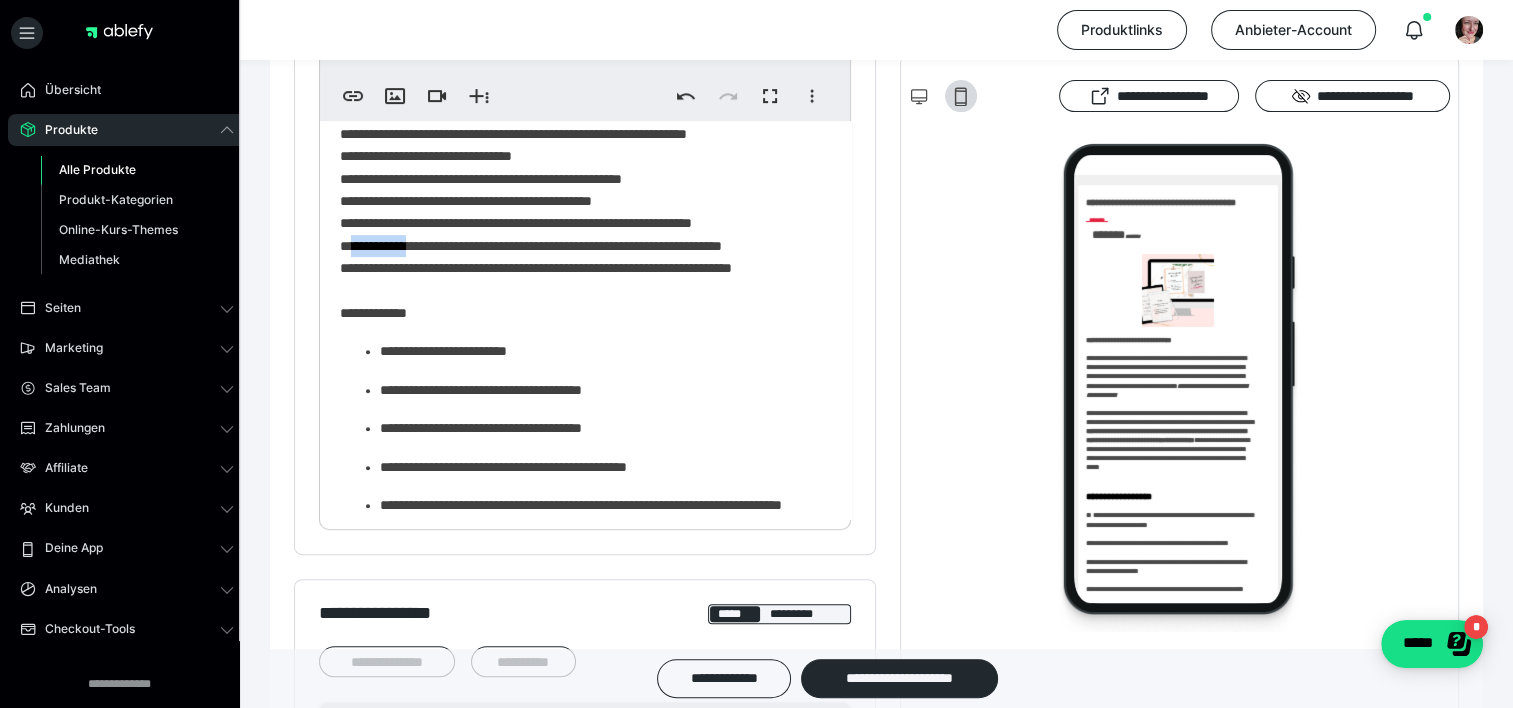 click on "**********" at bounding box center (578, 20) 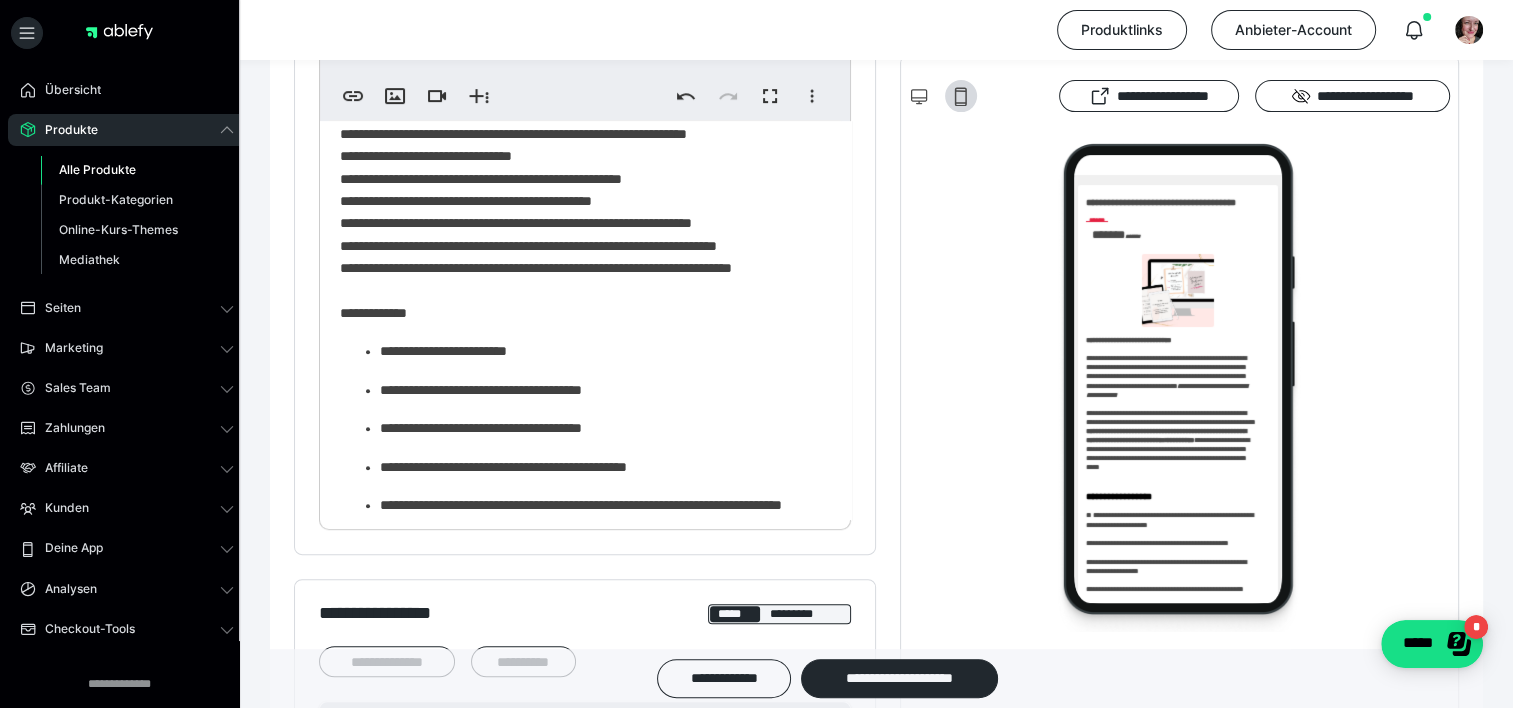 click on "**********" at bounding box center (578, 9) 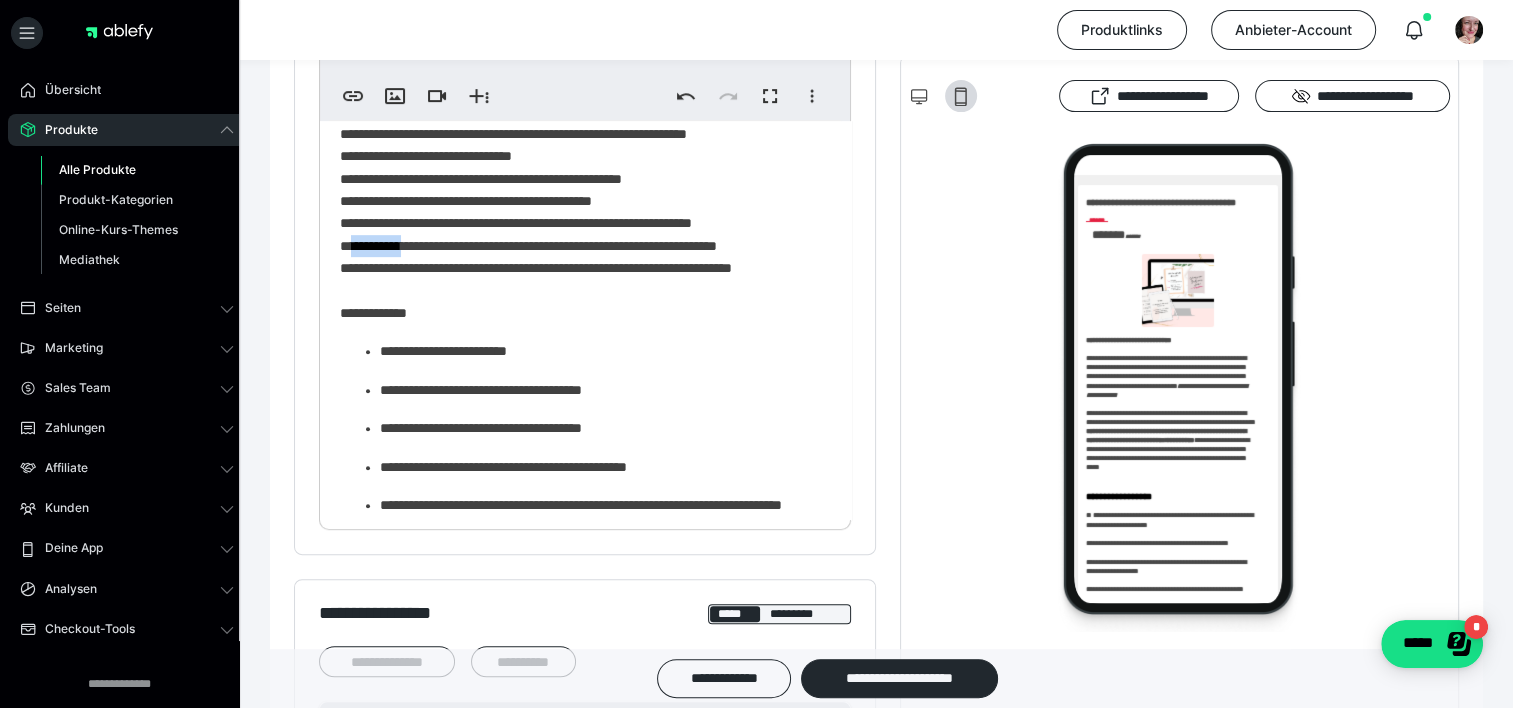 click on "**********" at bounding box center (578, 9) 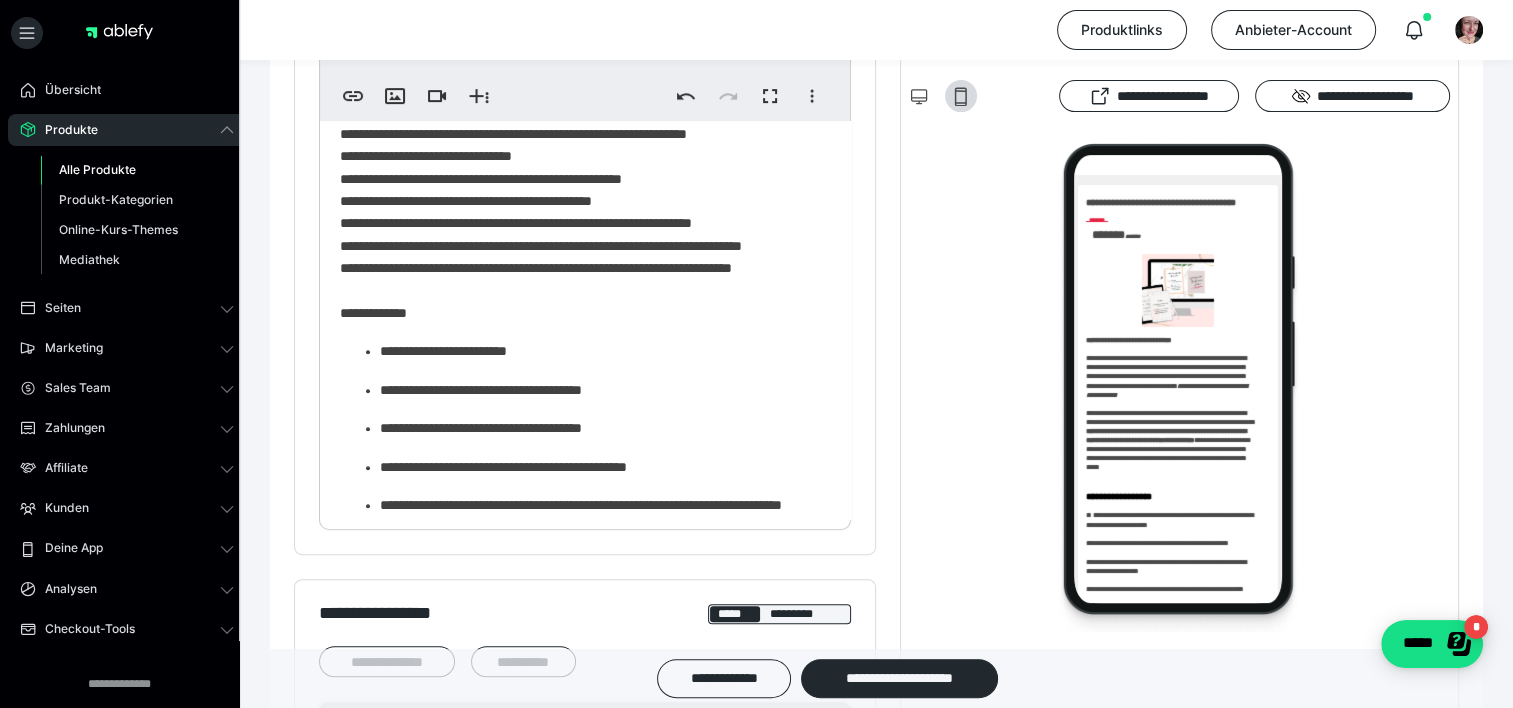 click on "**********" at bounding box center (578, 20) 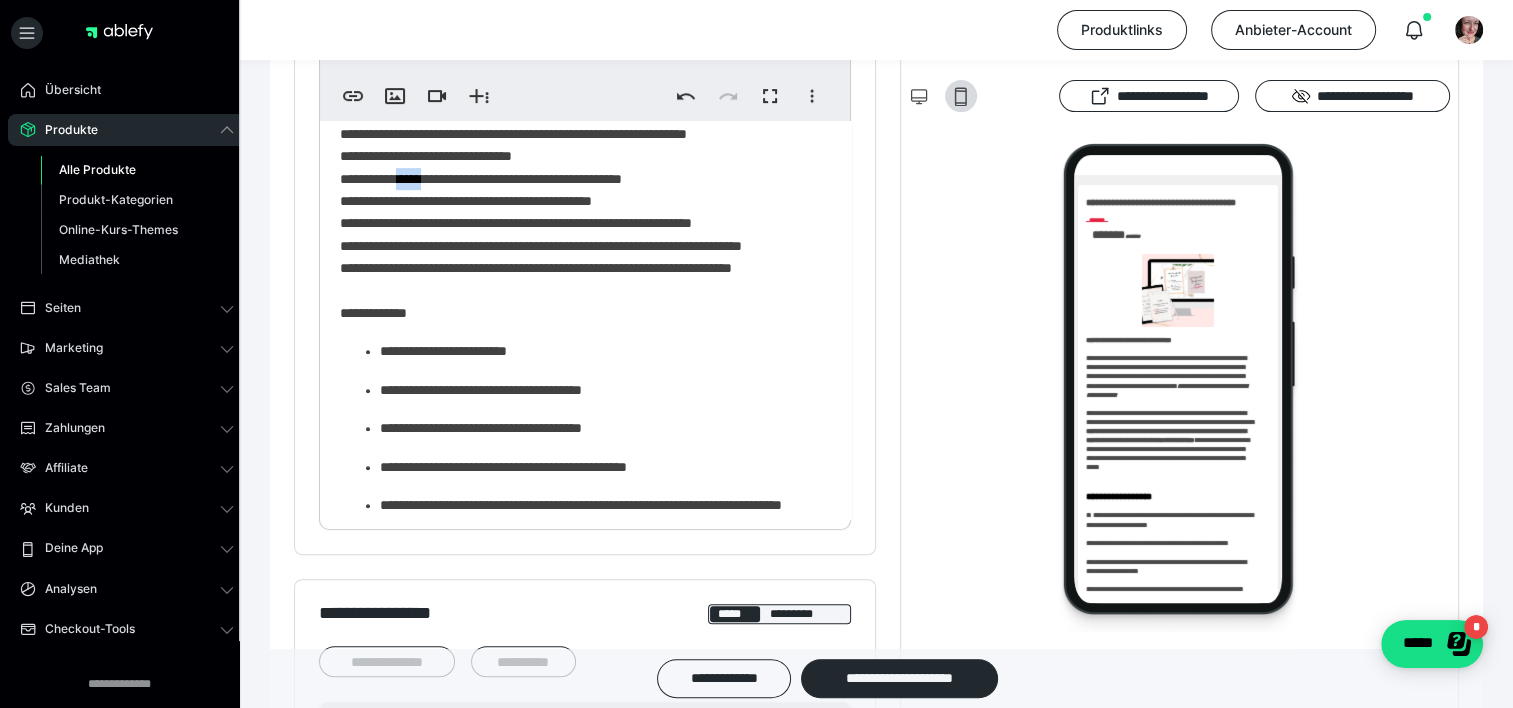 click on "**********" at bounding box center (578, 20) 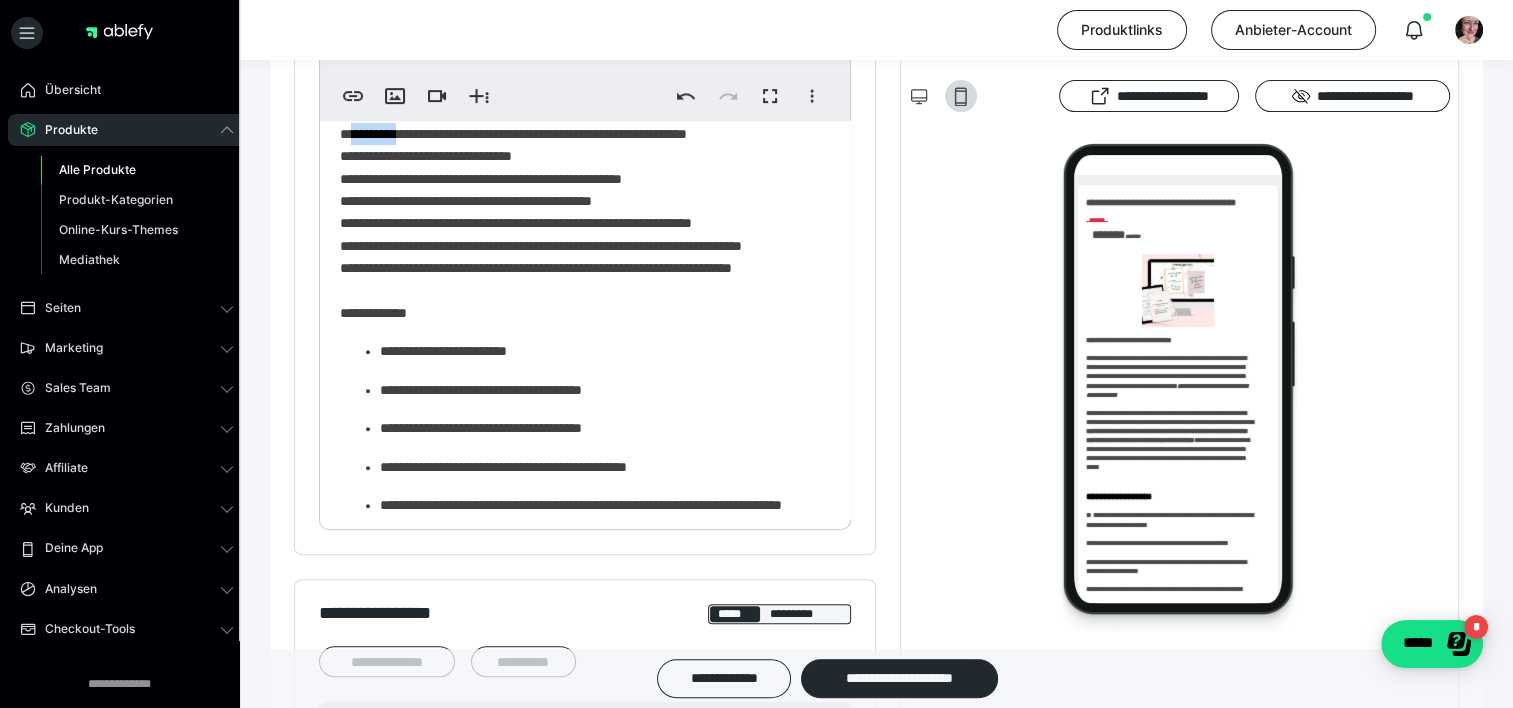 drag, startPoint x: 420, startPoint y: 271, endPoint x: 365, endPoint y: 273, distance: 55.03635 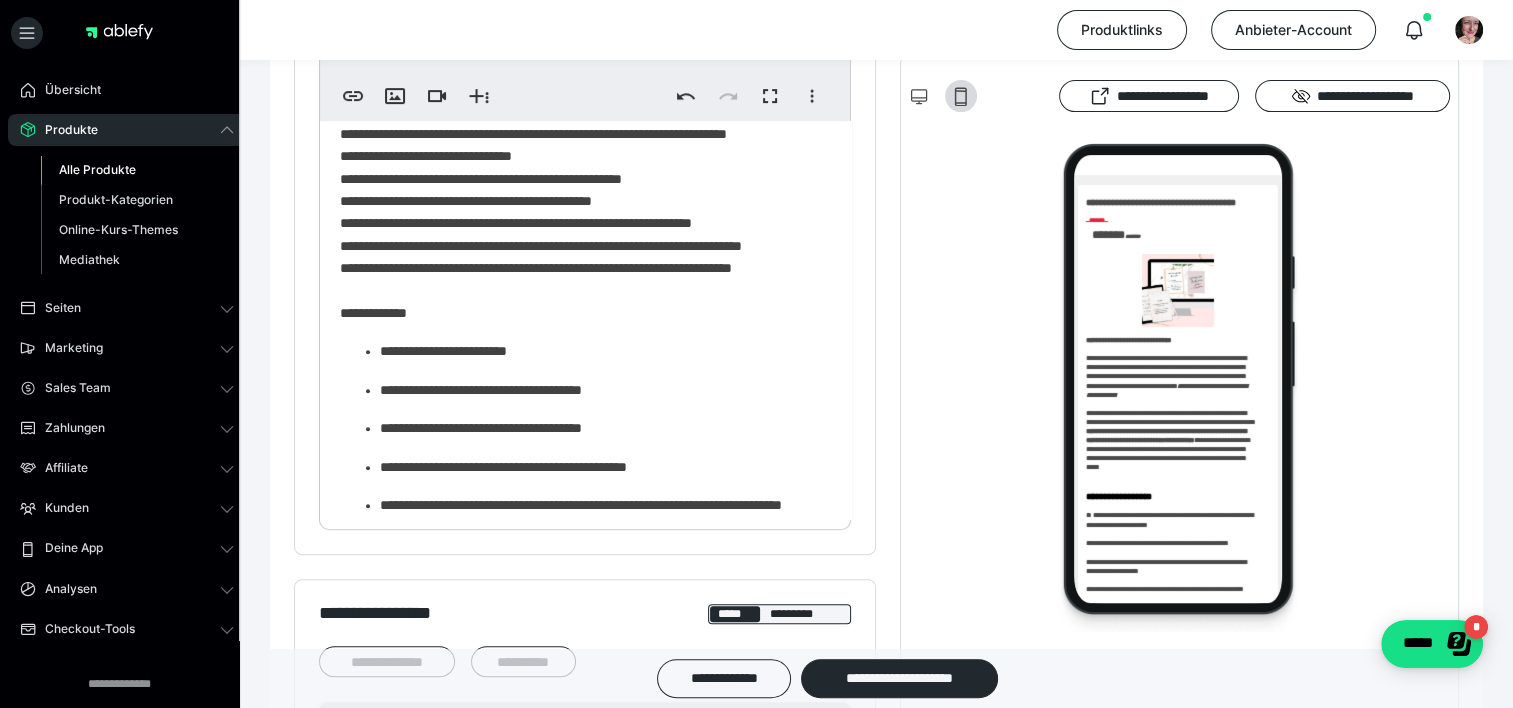 click on "**********" at bounding box center (578, 31) 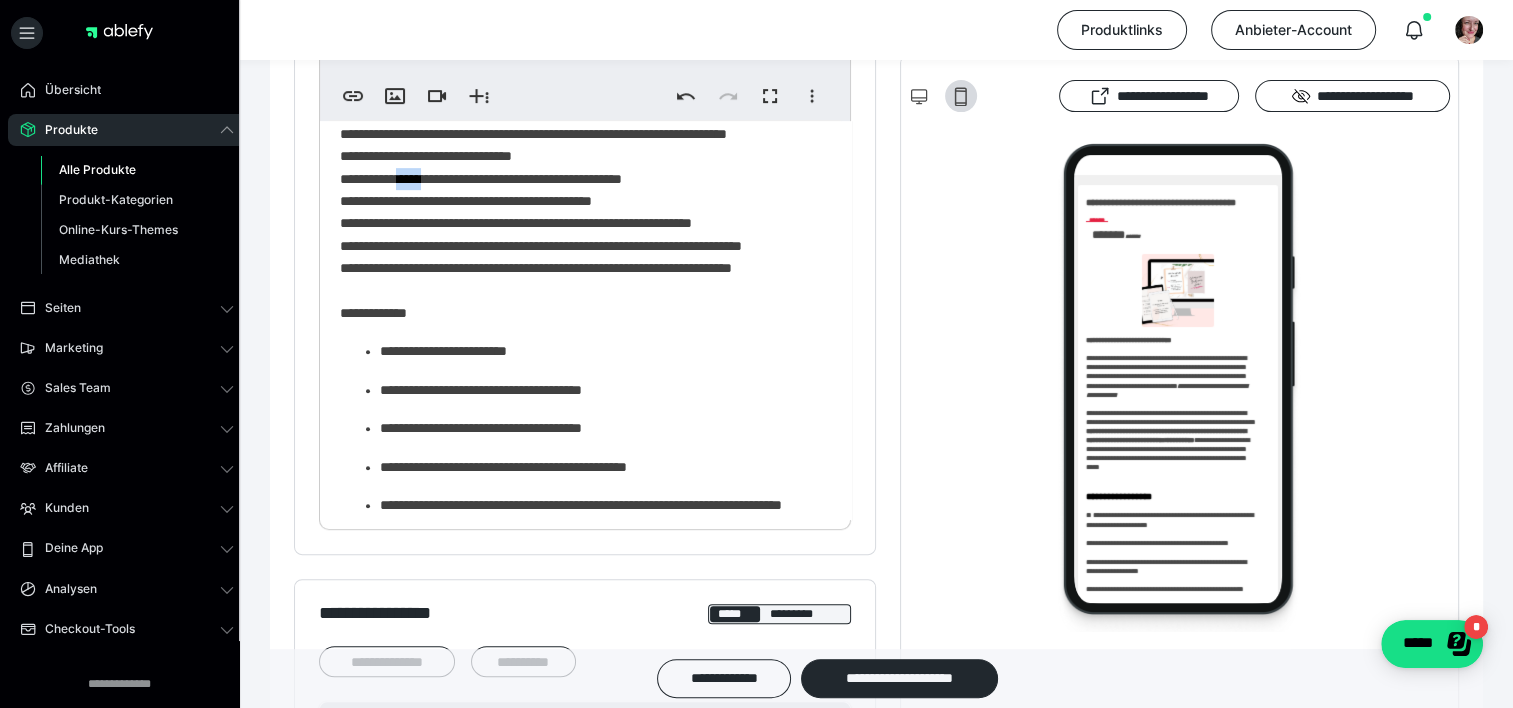 click on "**********" at bounding box center (578, 31) 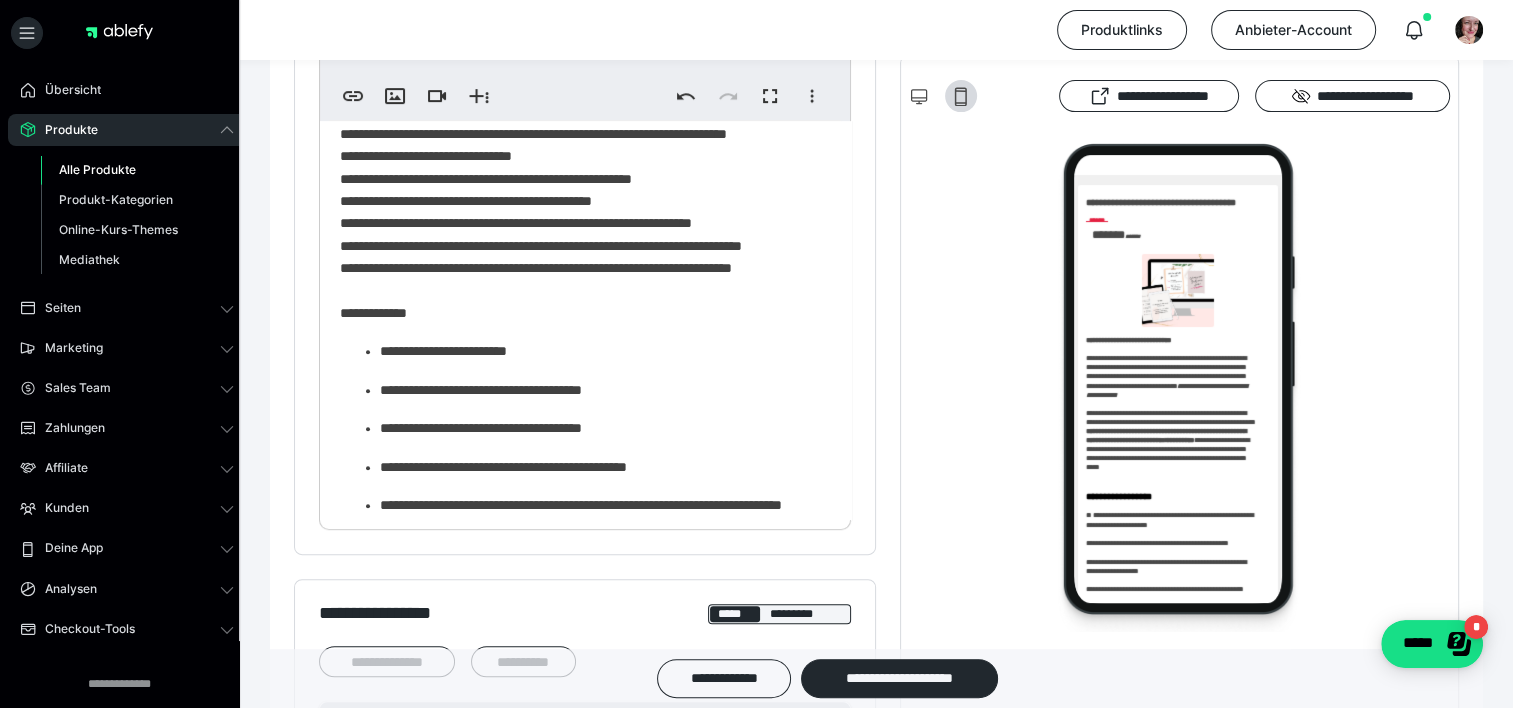 click on "**********" at bounding box center (578, 31) 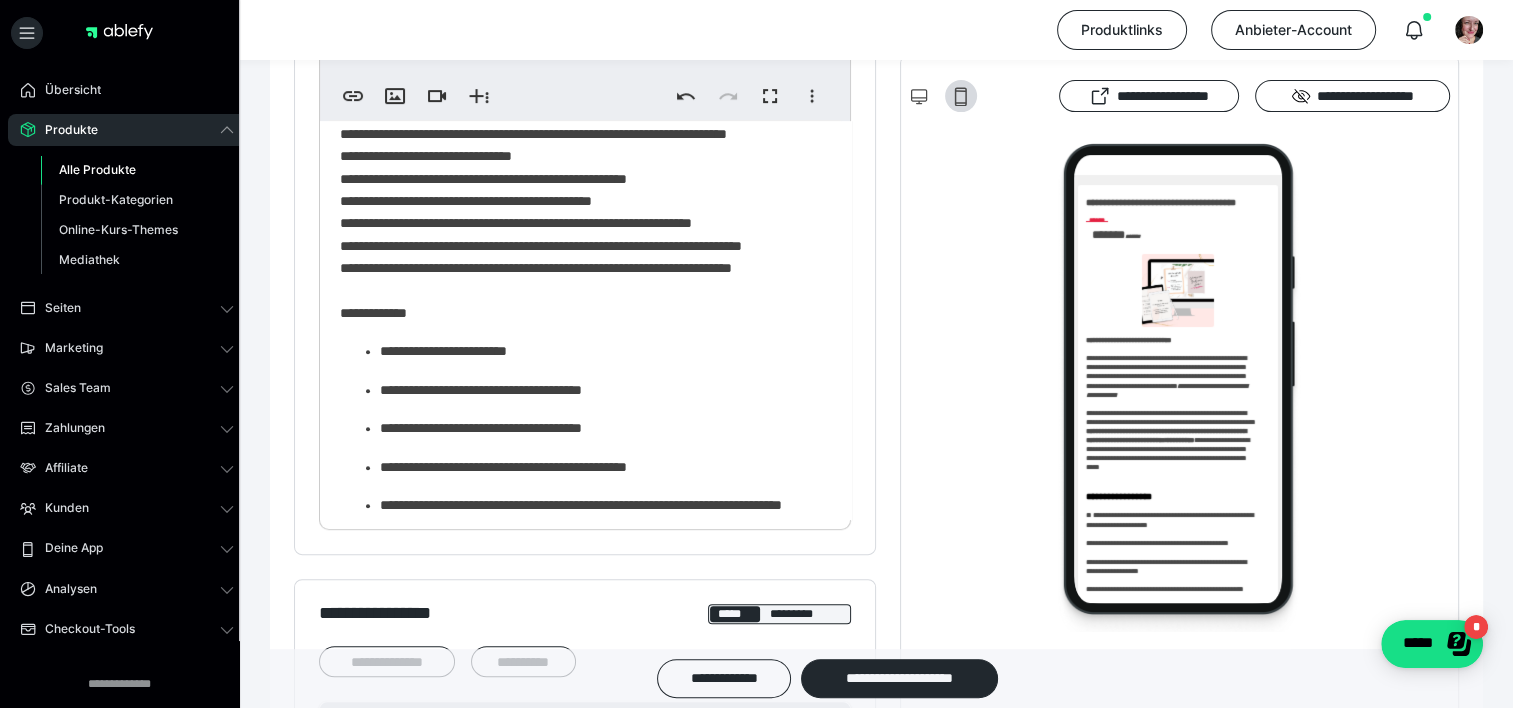 click on "**********" at bounding box center (578, 31) 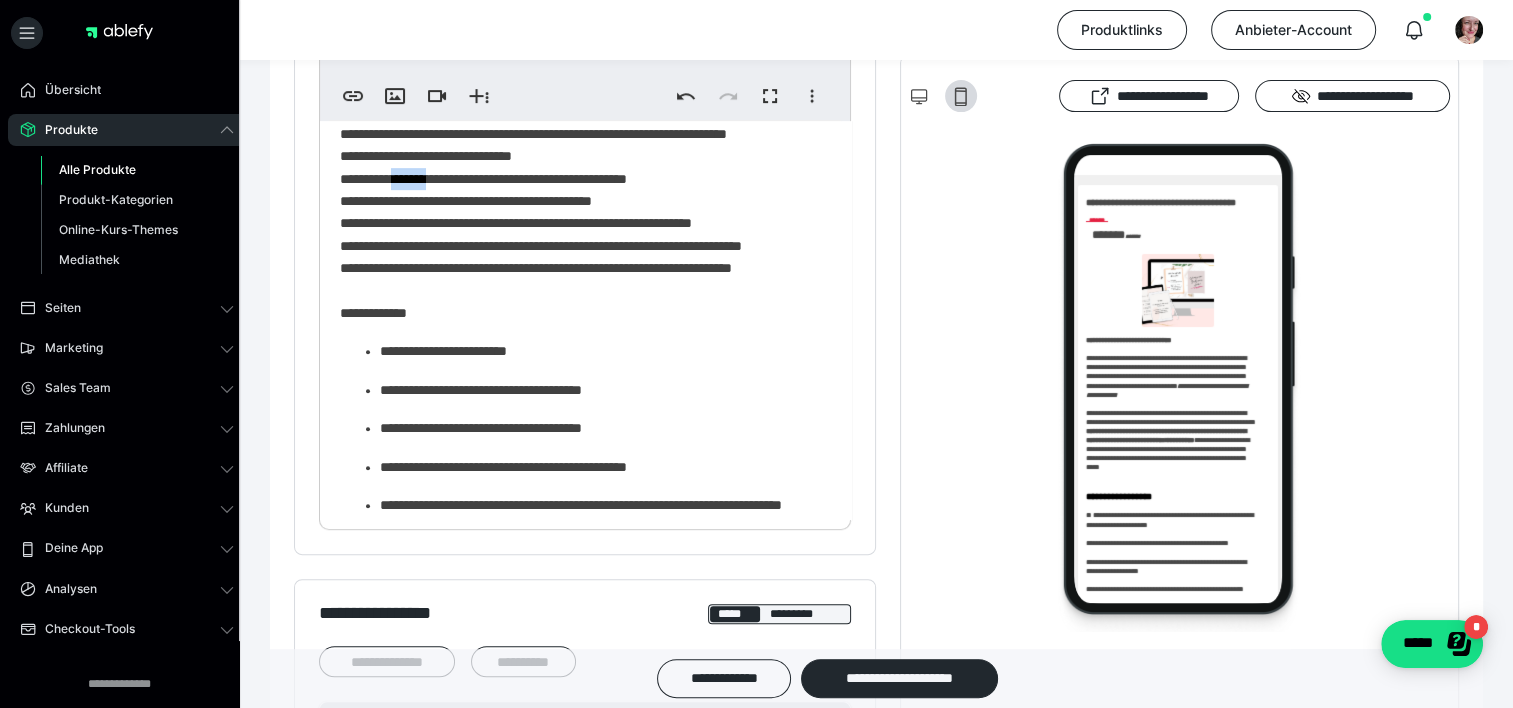 click on "**********" at bounding box center (578, 31) 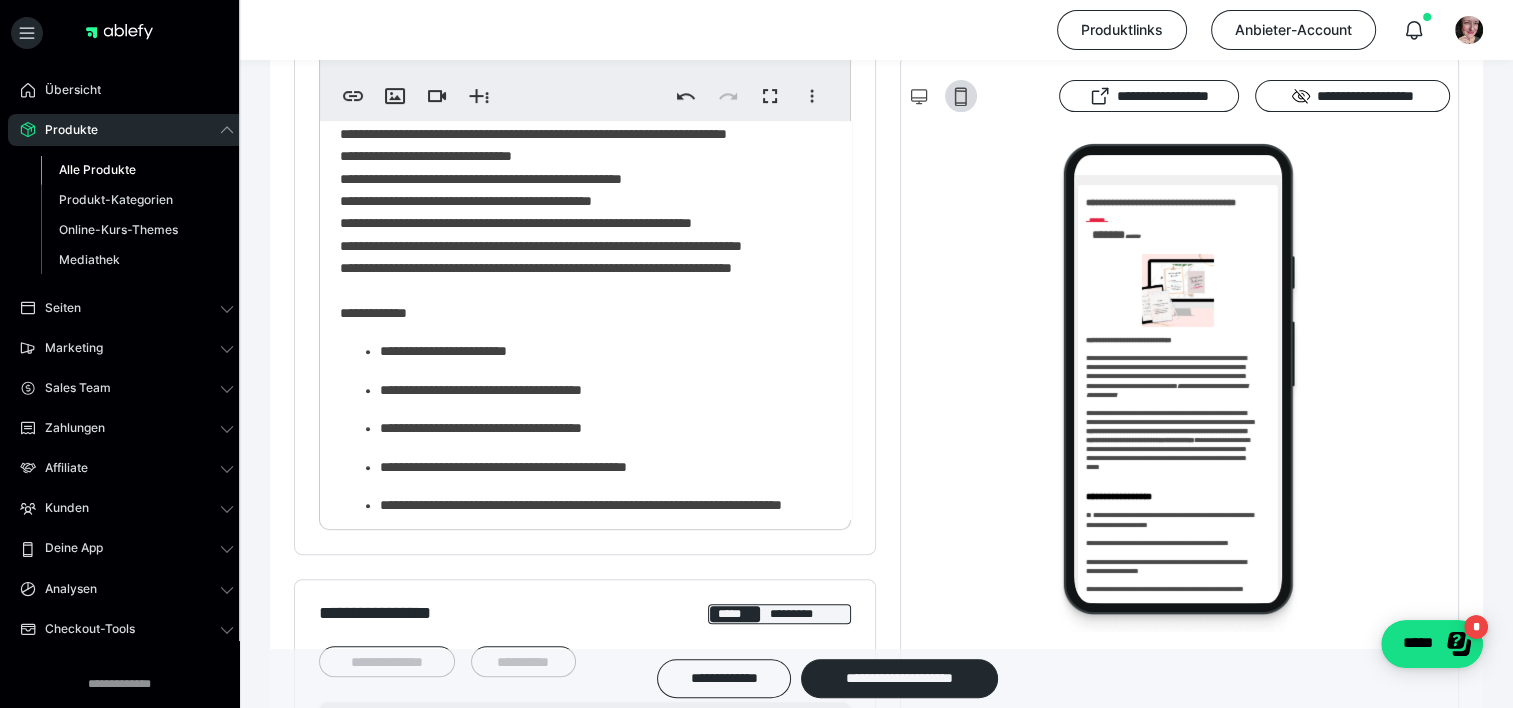 click on "**********" at bounding box center [578, 31] 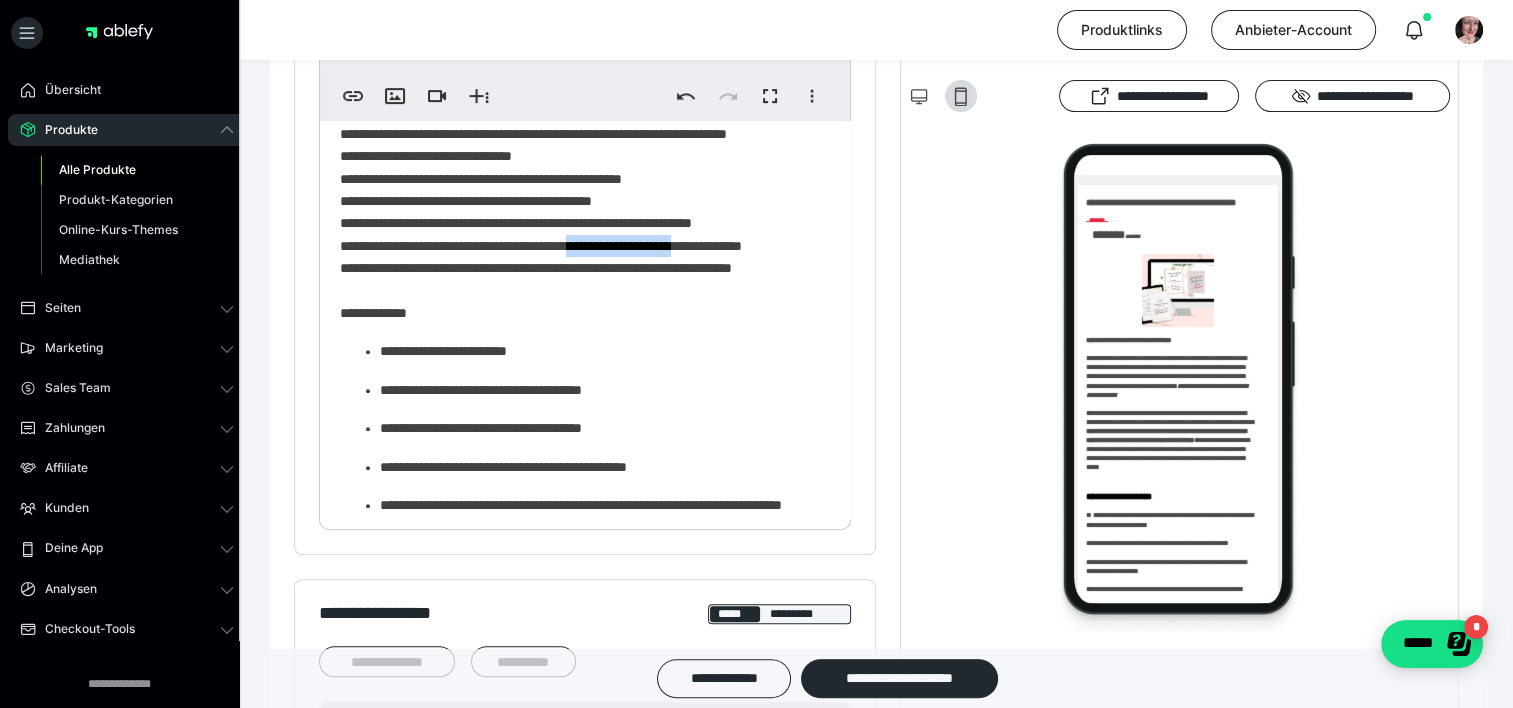 drag, startPoint x: 768, startPoint y: 401, endPoint x: 640, endPoint y: 409, distance: 128.24976 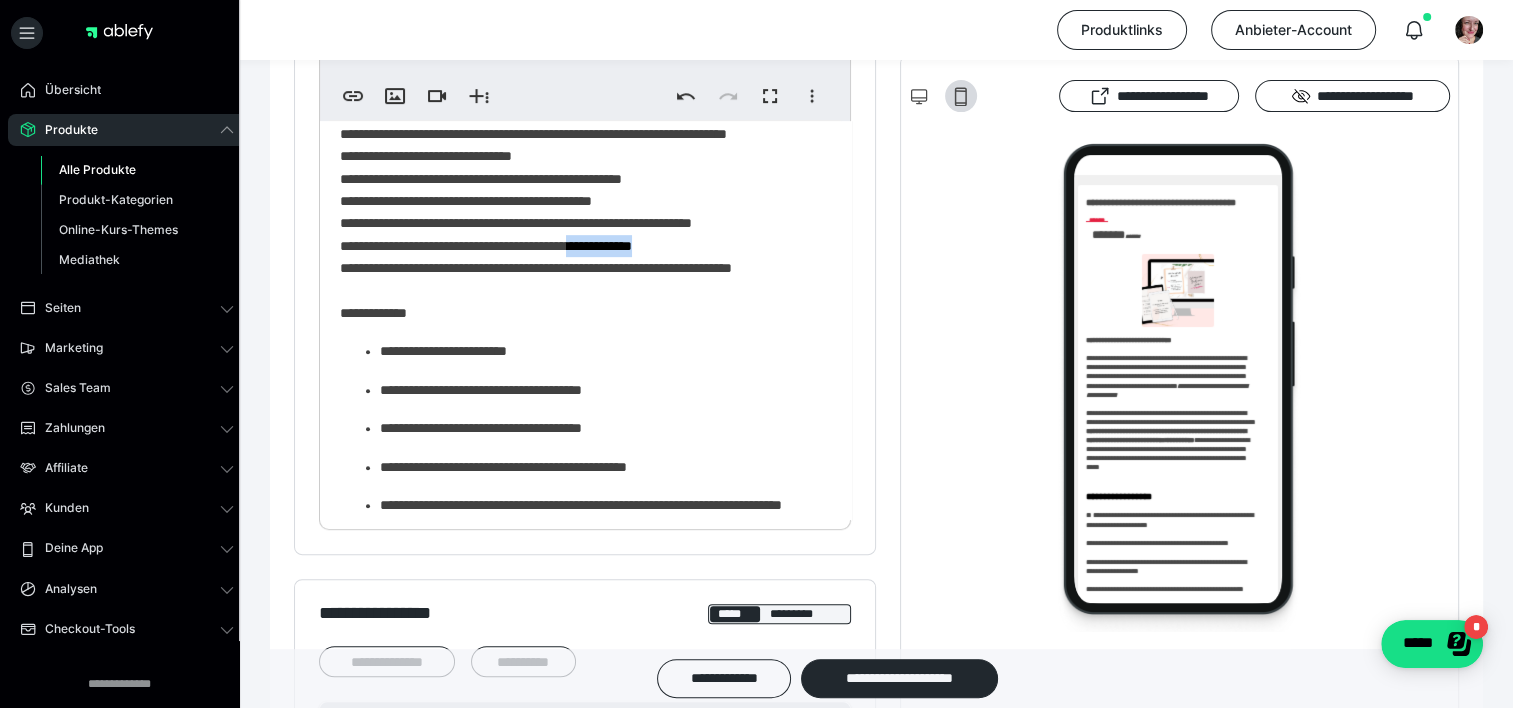 drag, startPoint x: 742, startPoint y: 405, endPoint x: 639, endPoint y: 408, distance: 103.04368 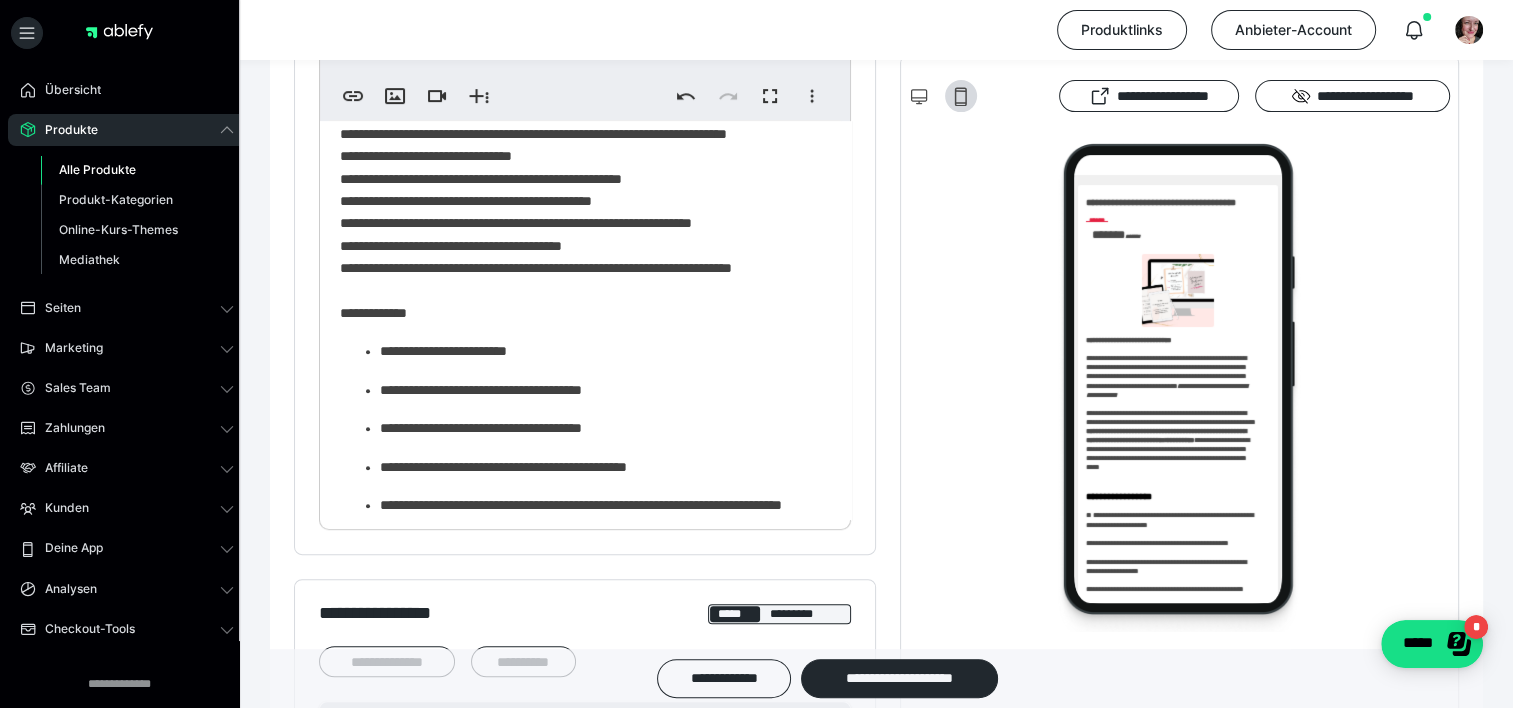 click on "**********" at bounding box center [578, 20] 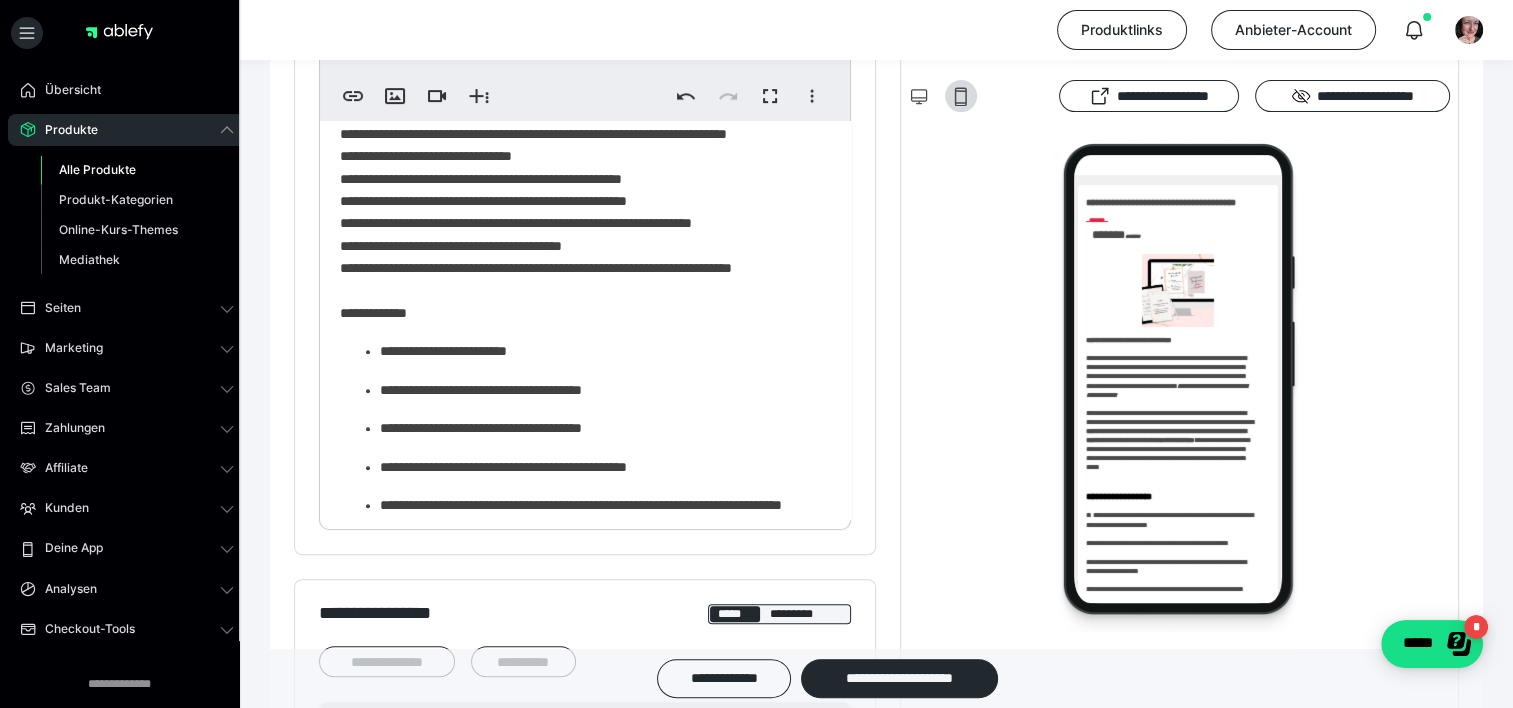 click at bounding box center (1179, 387) 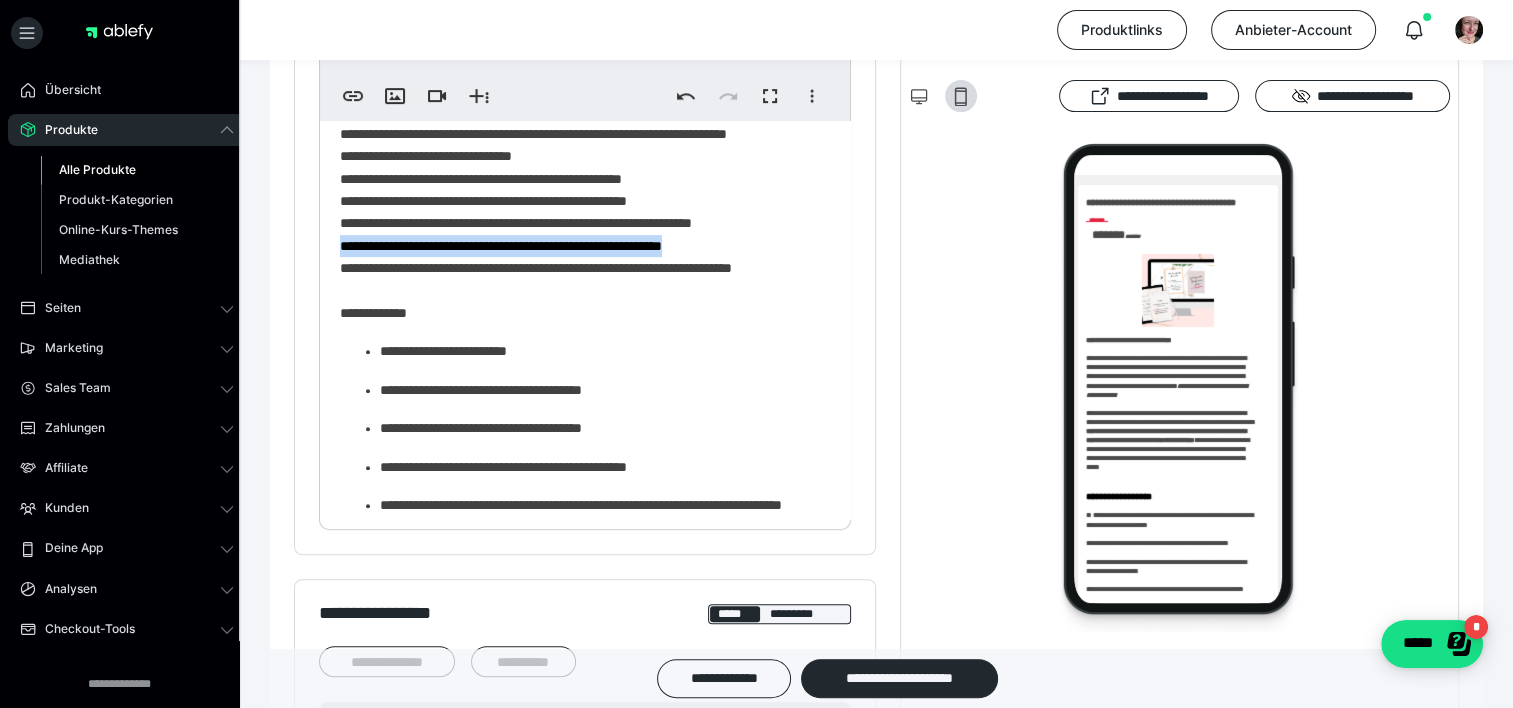 drag, startPoint x: 772, startPoint y: 400, endPoint x: 339, endPoint y: 403, distance: 433.0104 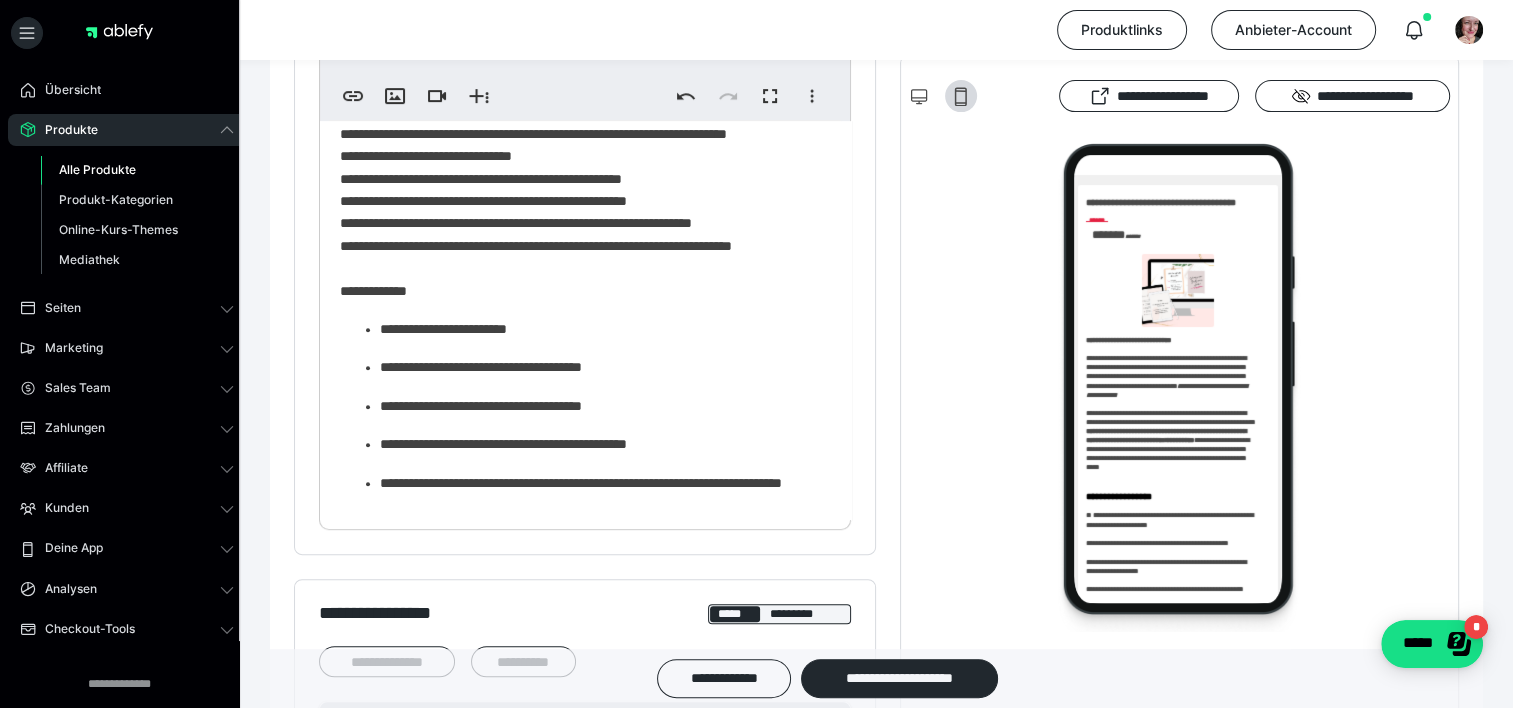 click on "**********" at bounding box center [578, 9] 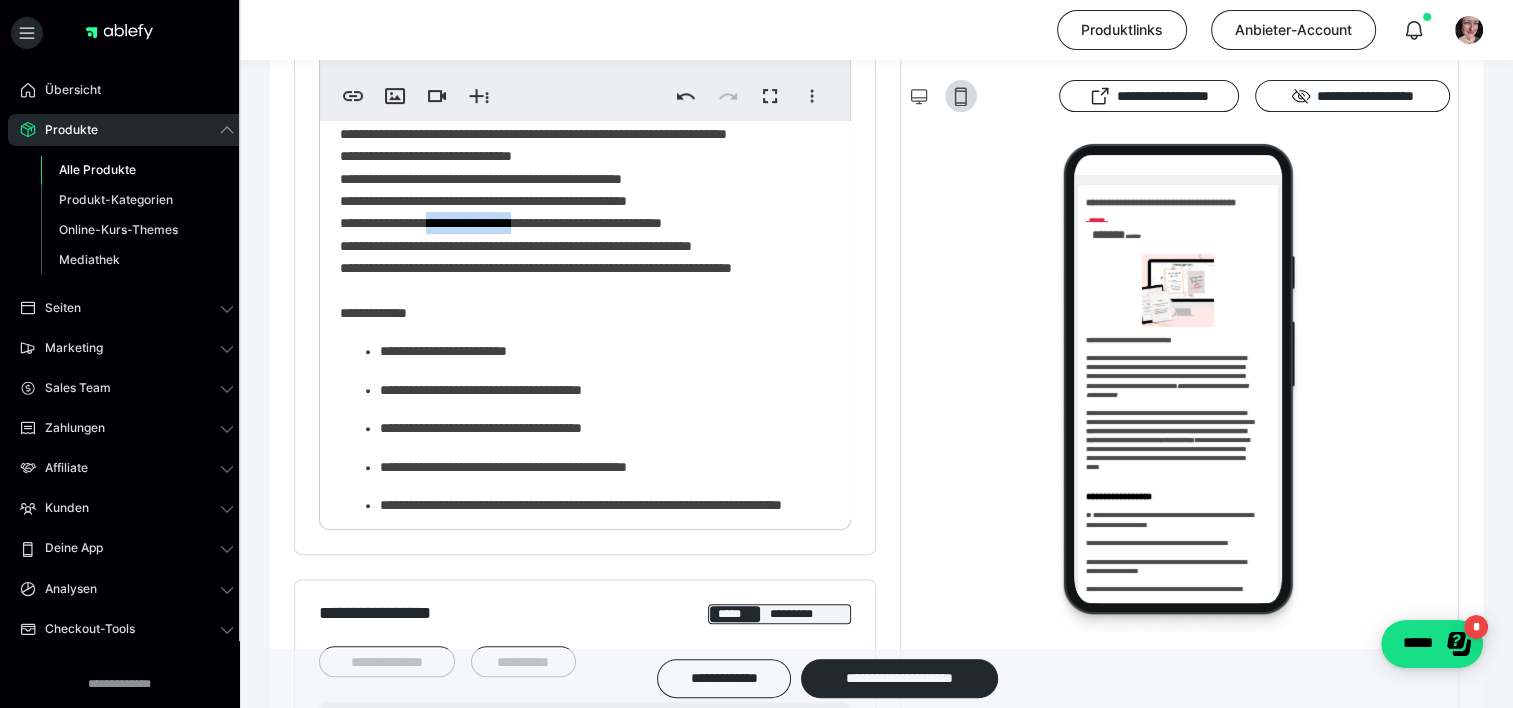 drag, startPoint x: 574, startPoint y: 378, endPoint x: 468, endPoint y: 383, distance: 106.11786 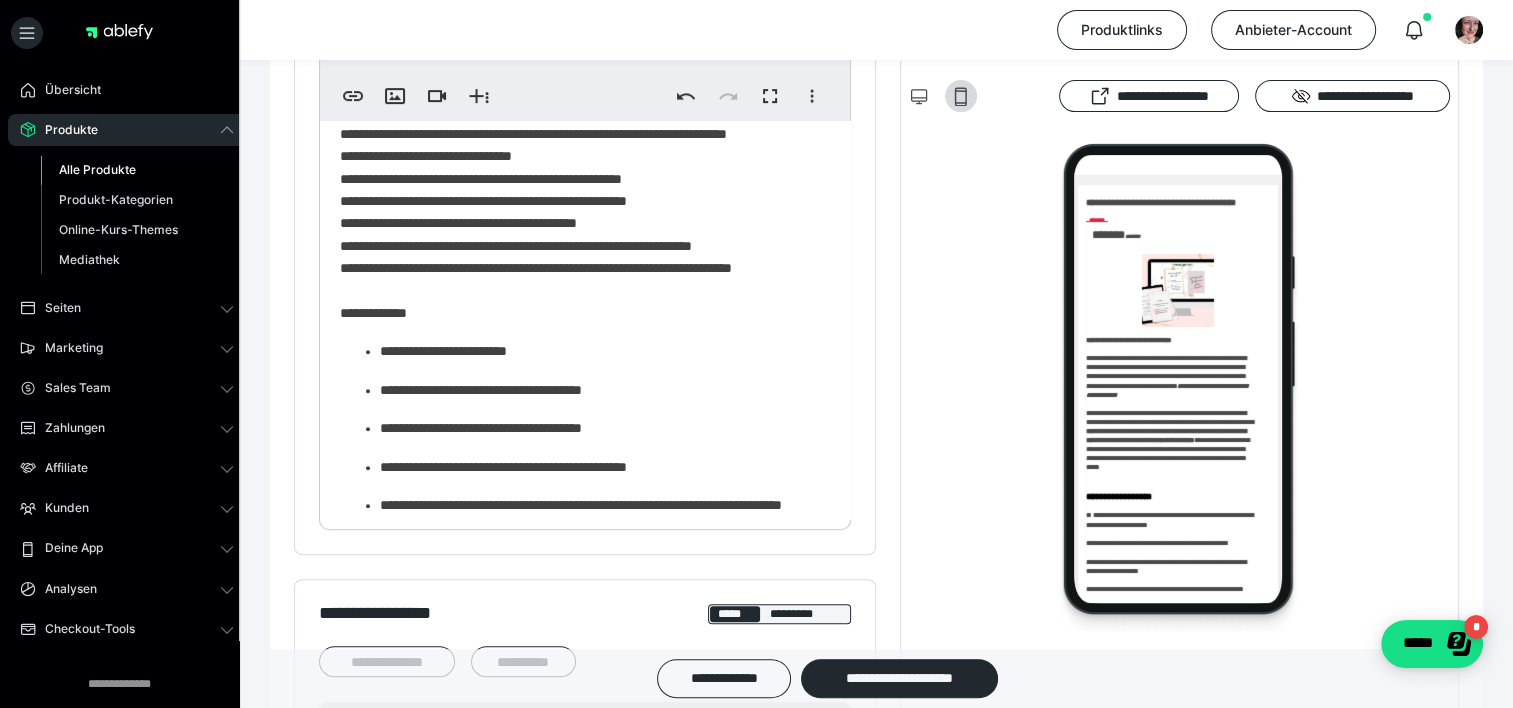 click on "**********" at bounding box center (578, 20) 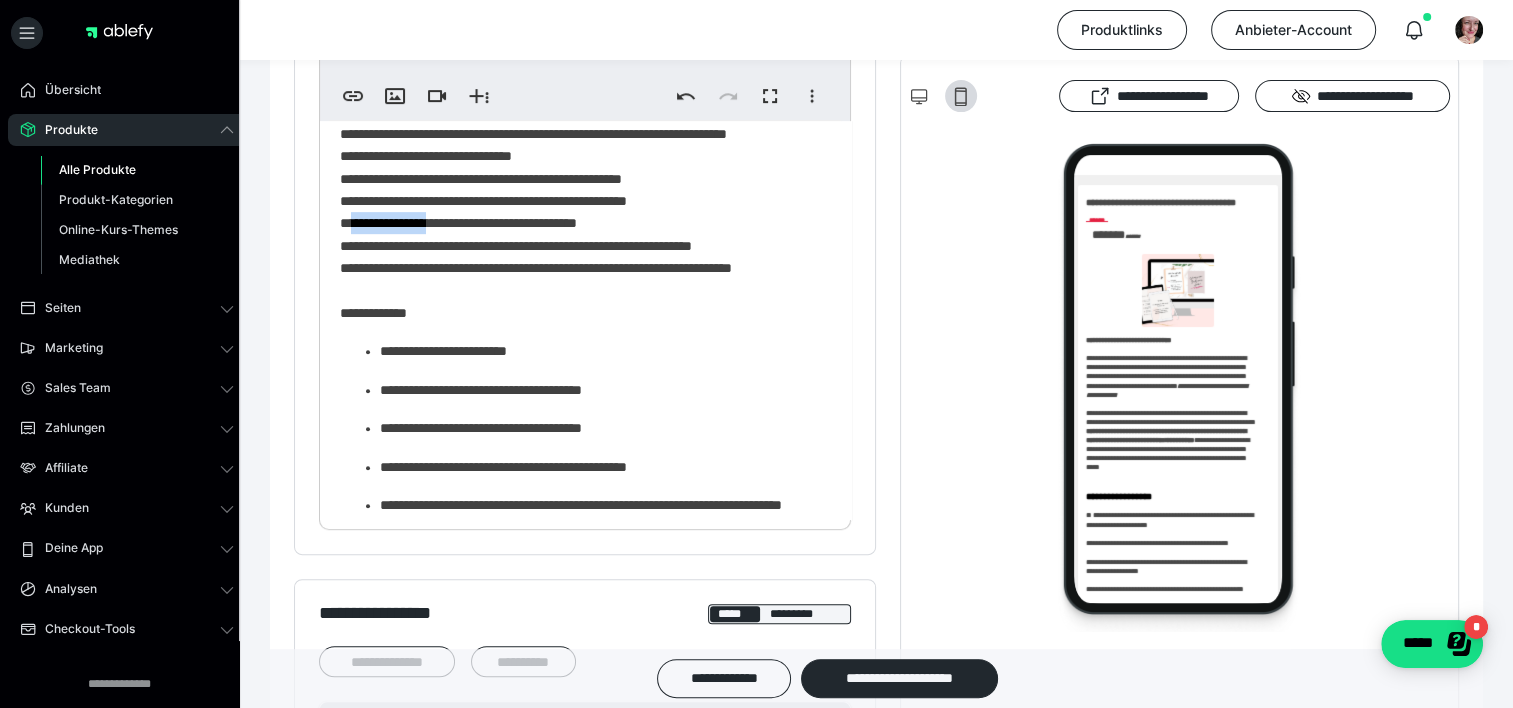 click on "**********" at bounding box center (578, 20) 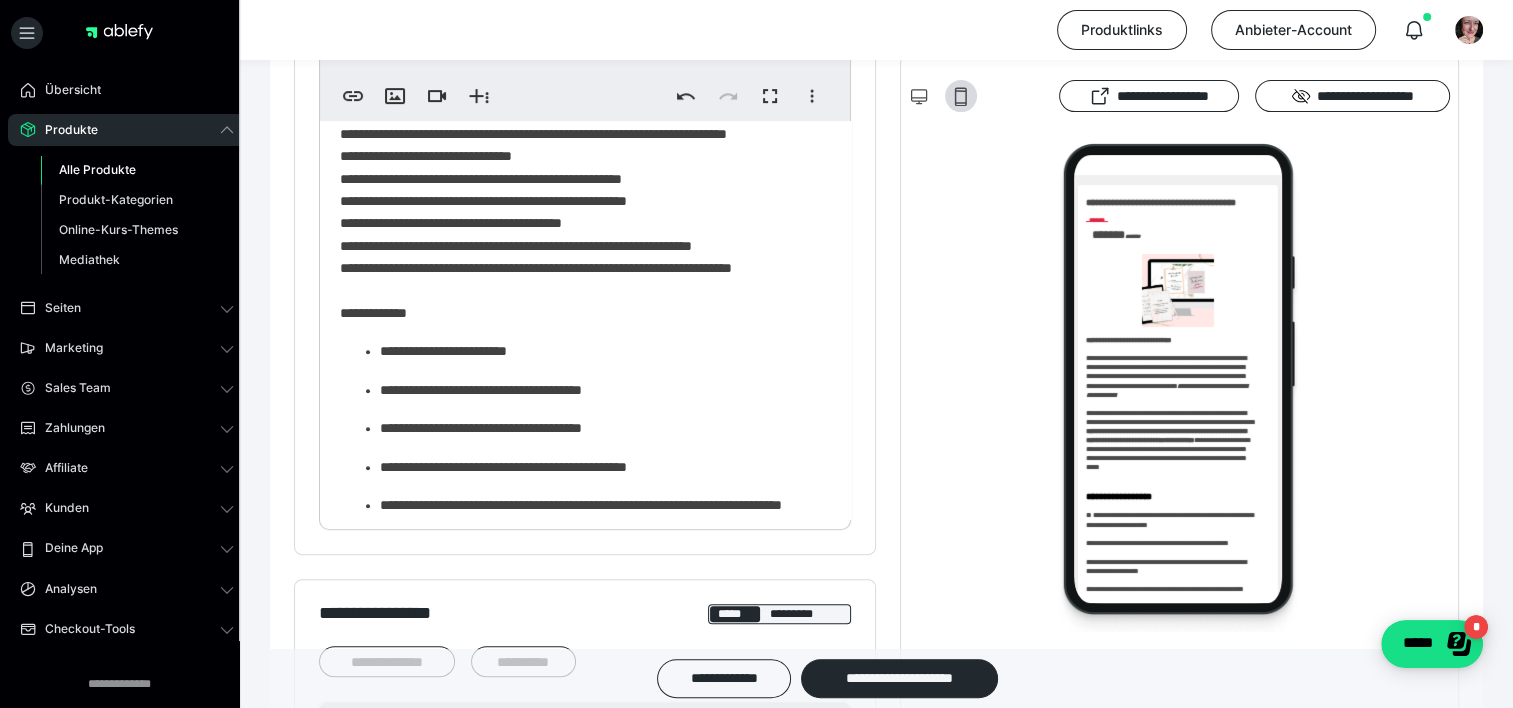 click on "**********" at bounding box center [578, 20] 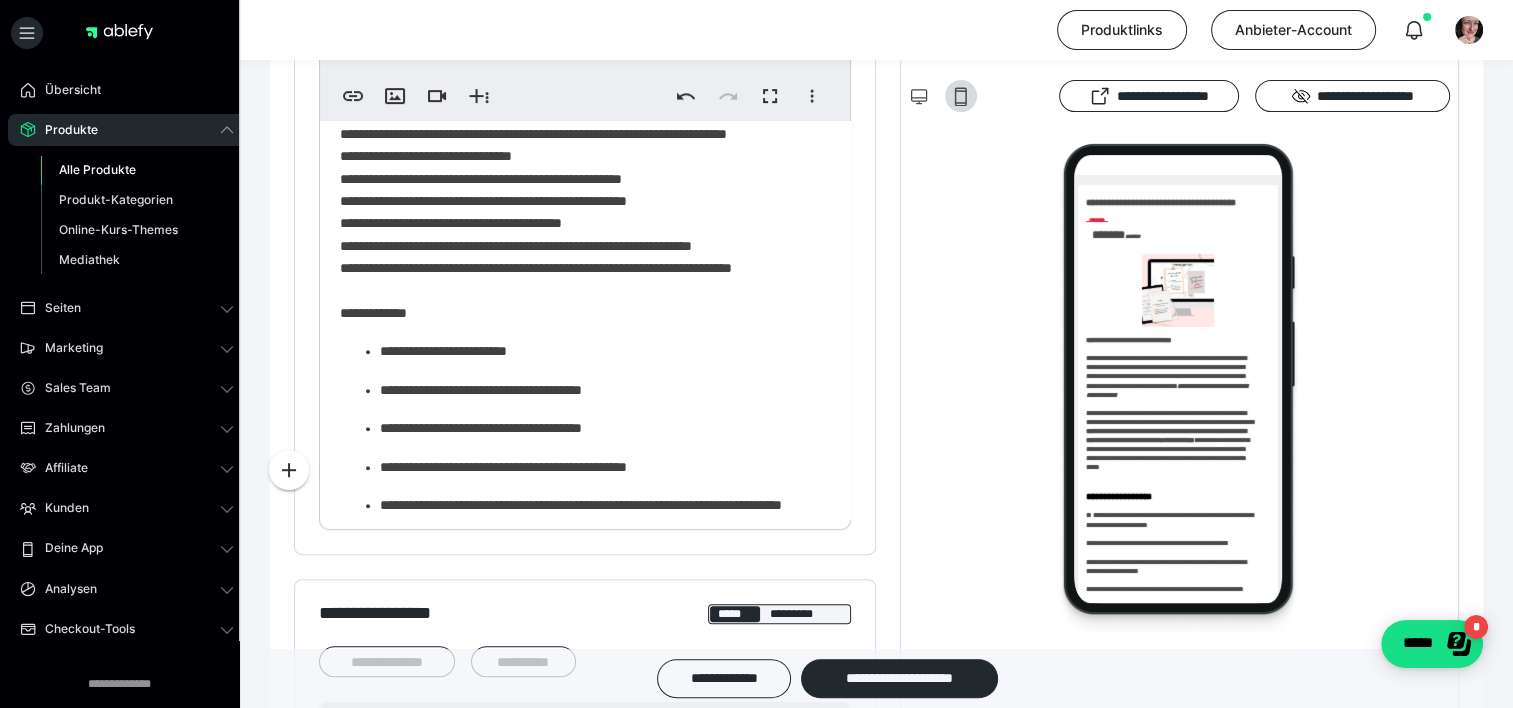 click on "**********" at bounding box center (578, 20) 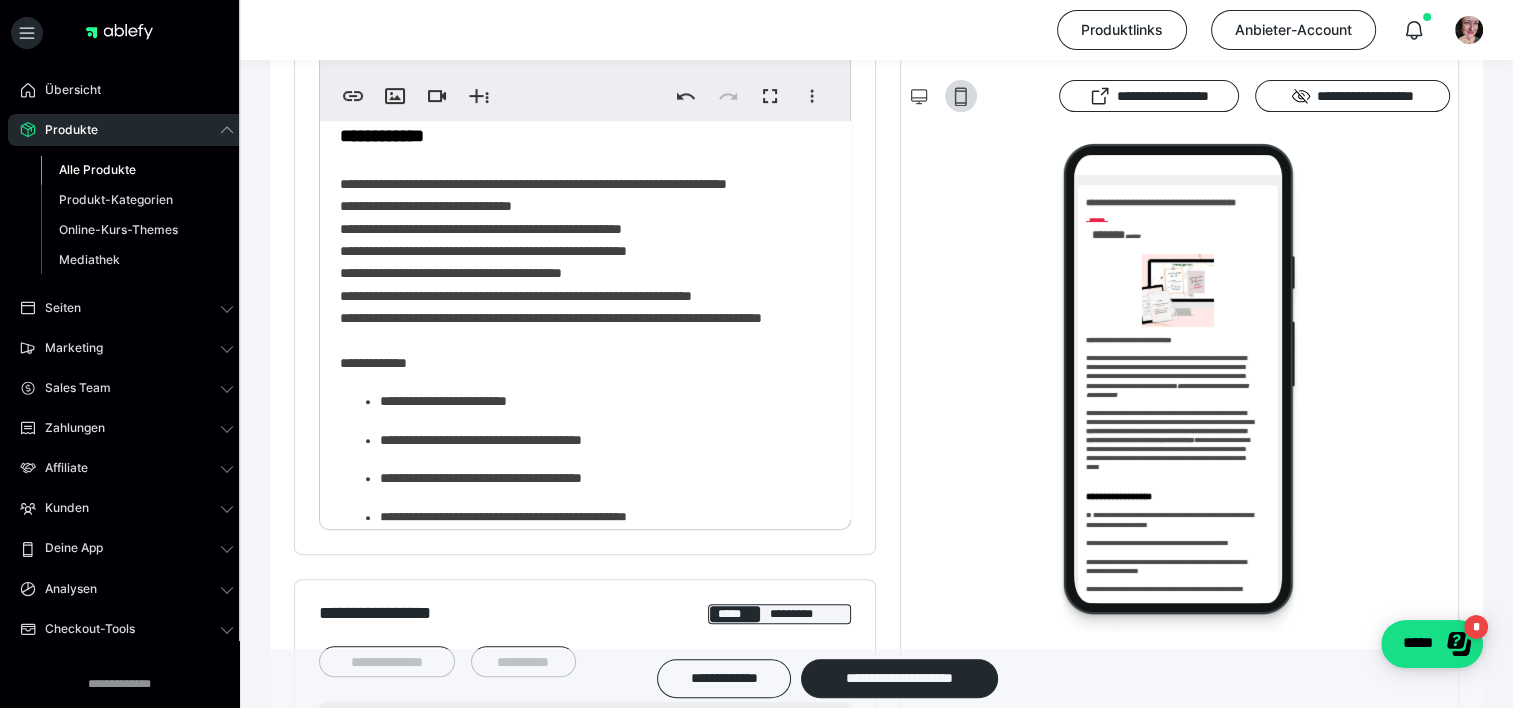 scroll, scrollTop: 966, scrollLeft: 0, axis: vertical 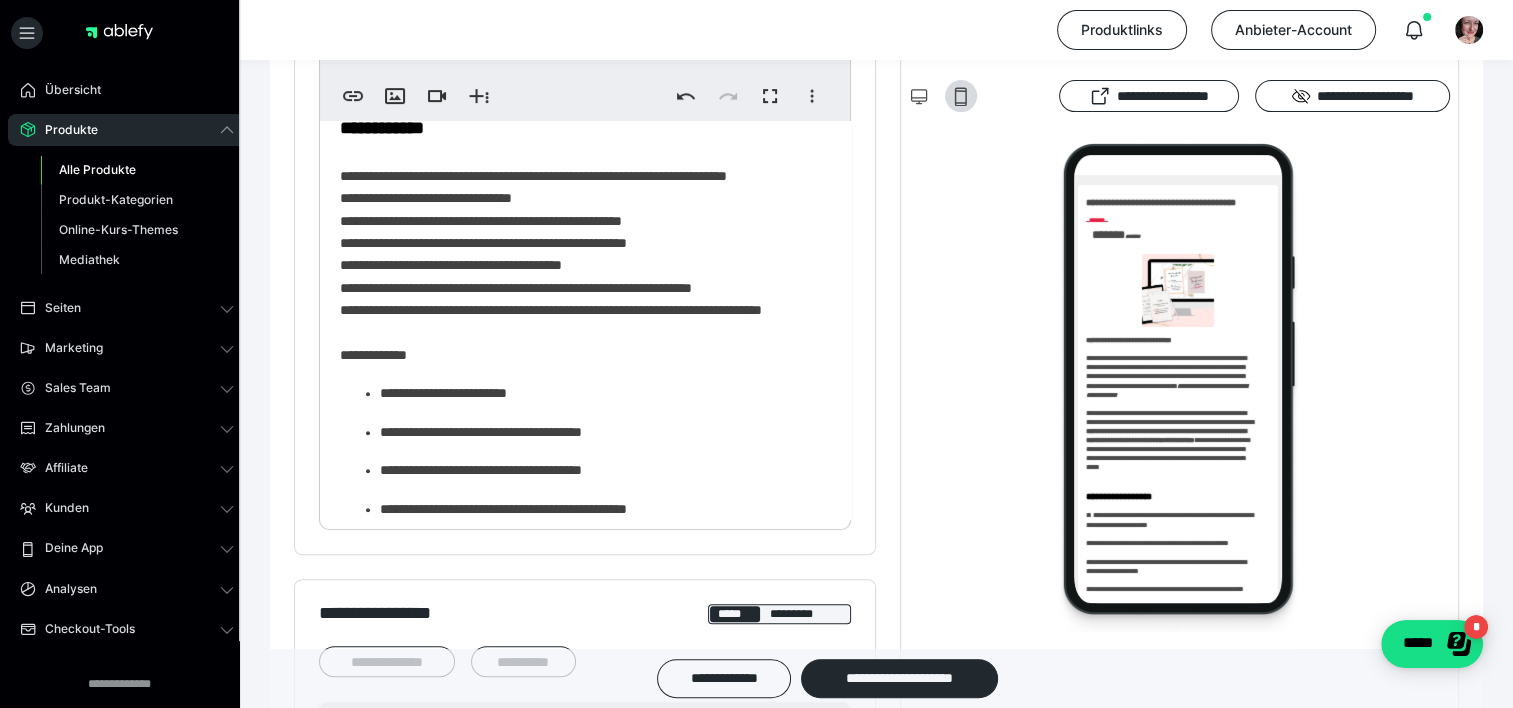 drag, startPoint x: 435, startPoint y: 259, endPoint x: 498, endPoint y: 236, distance: 67.06713 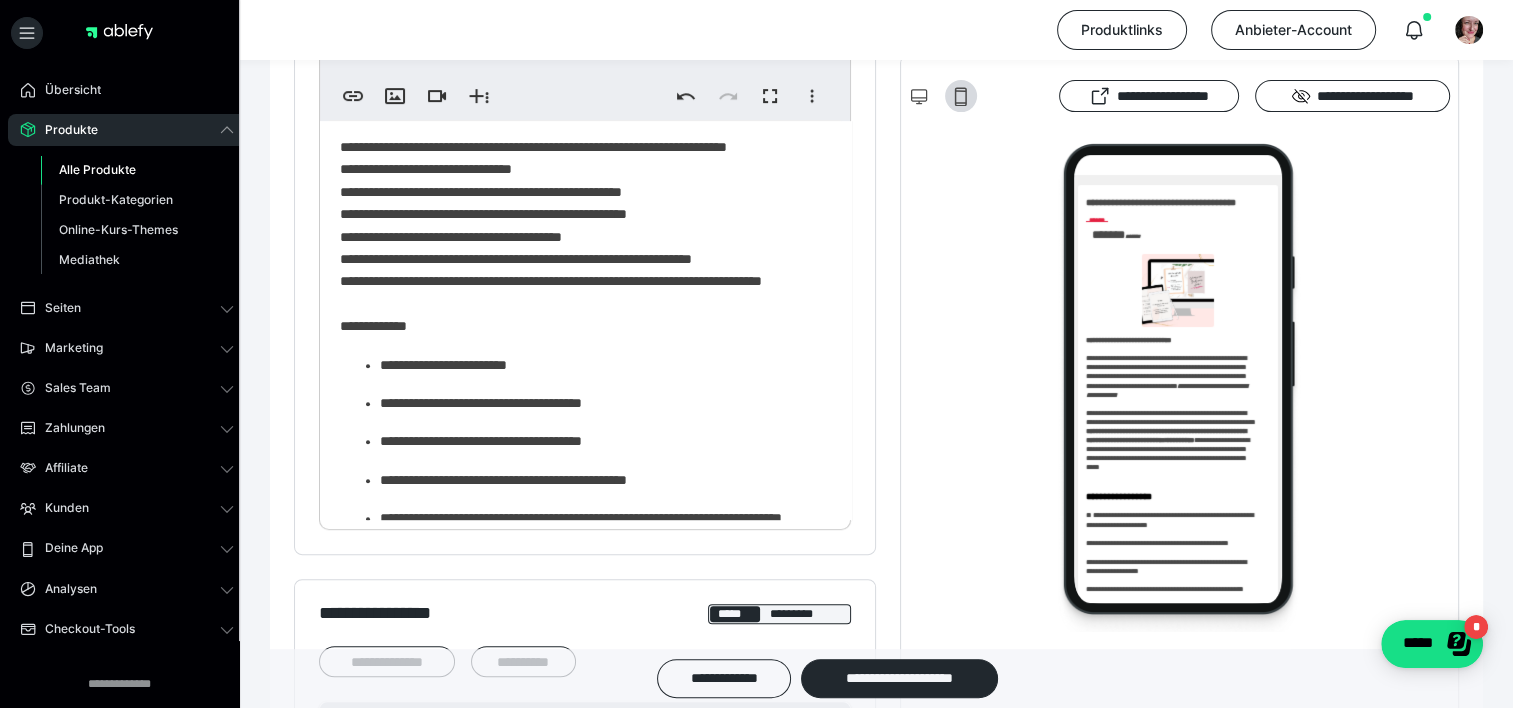 click on "**********" at bounding box center [578, 48] 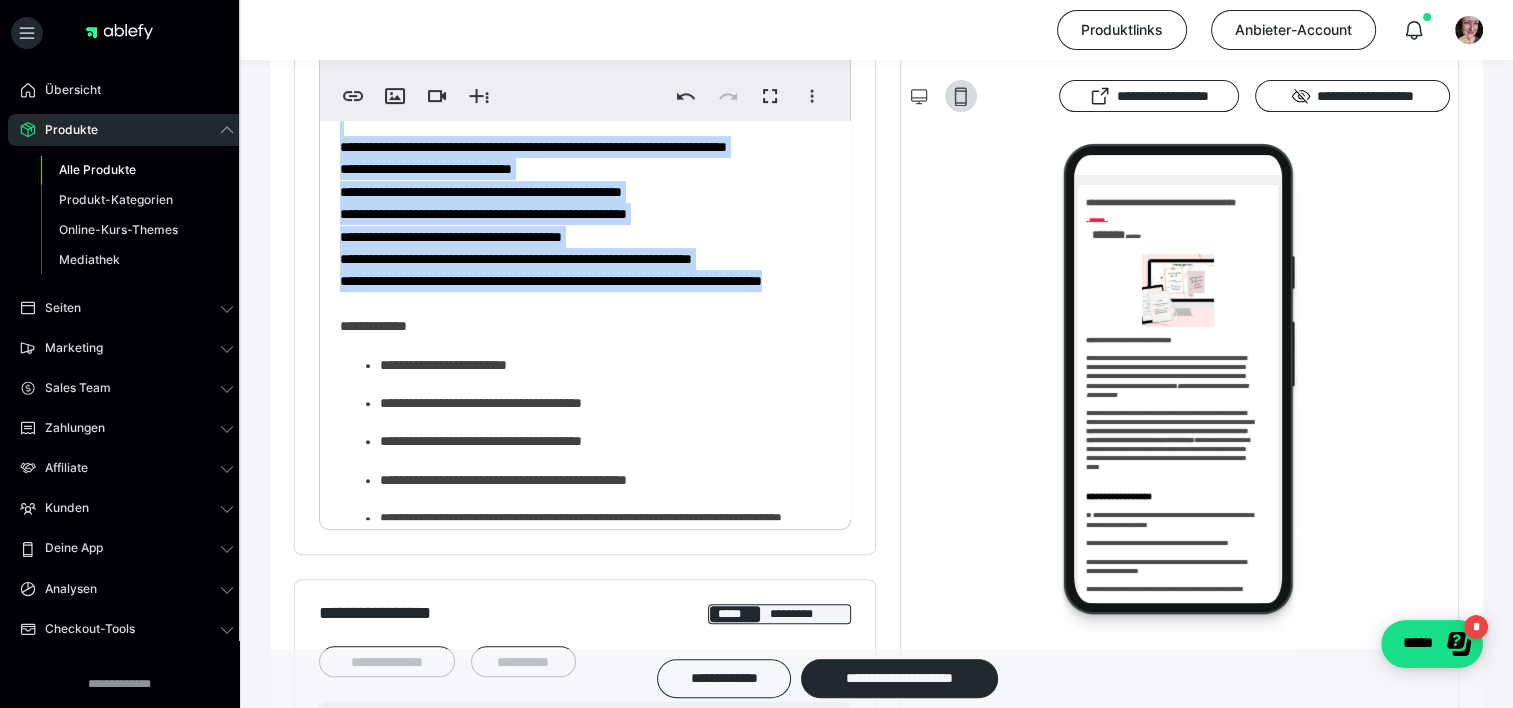 drag, startPoint x: 454, startPoint y: 461, endPoint x: 332, endPoint y: 239, distance: 253.31404 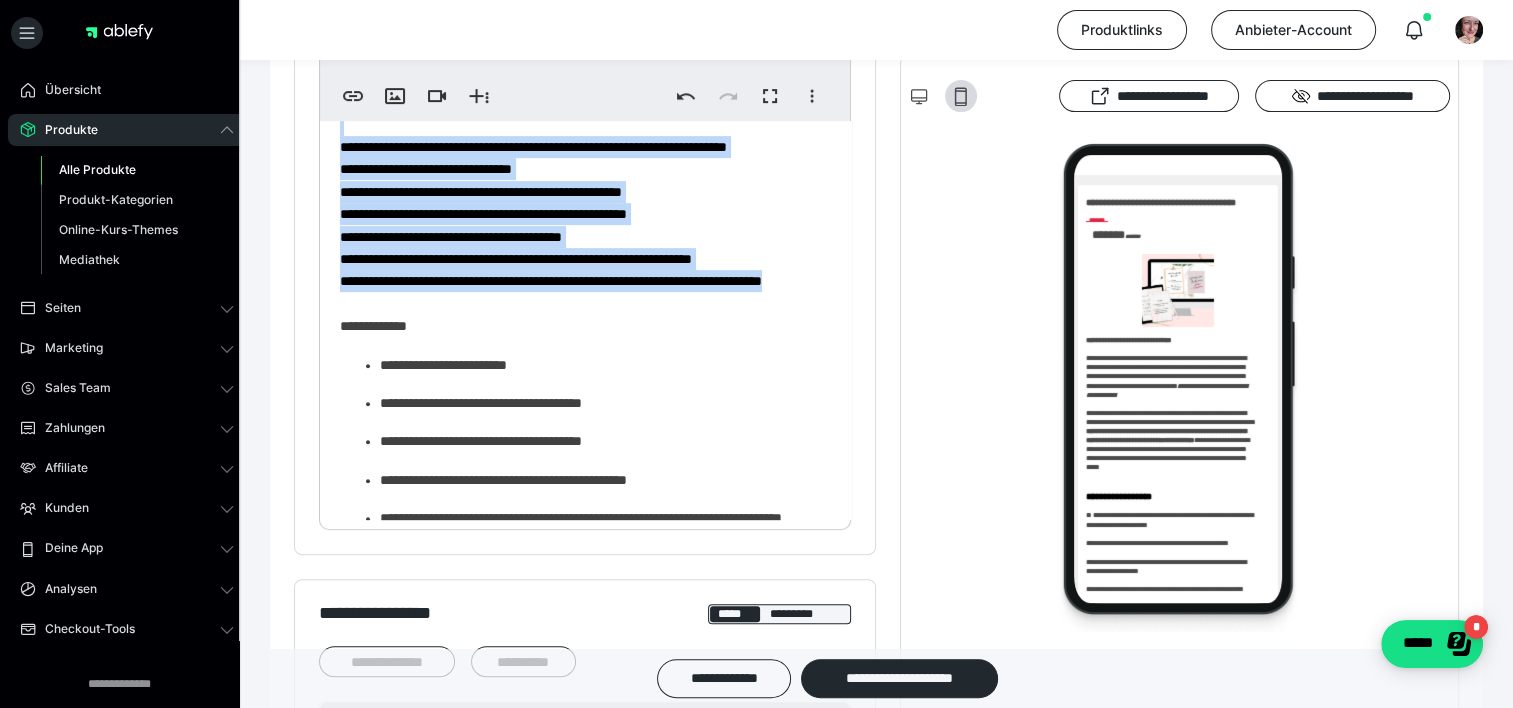 click on "**********" at bounding box center (578, 48) 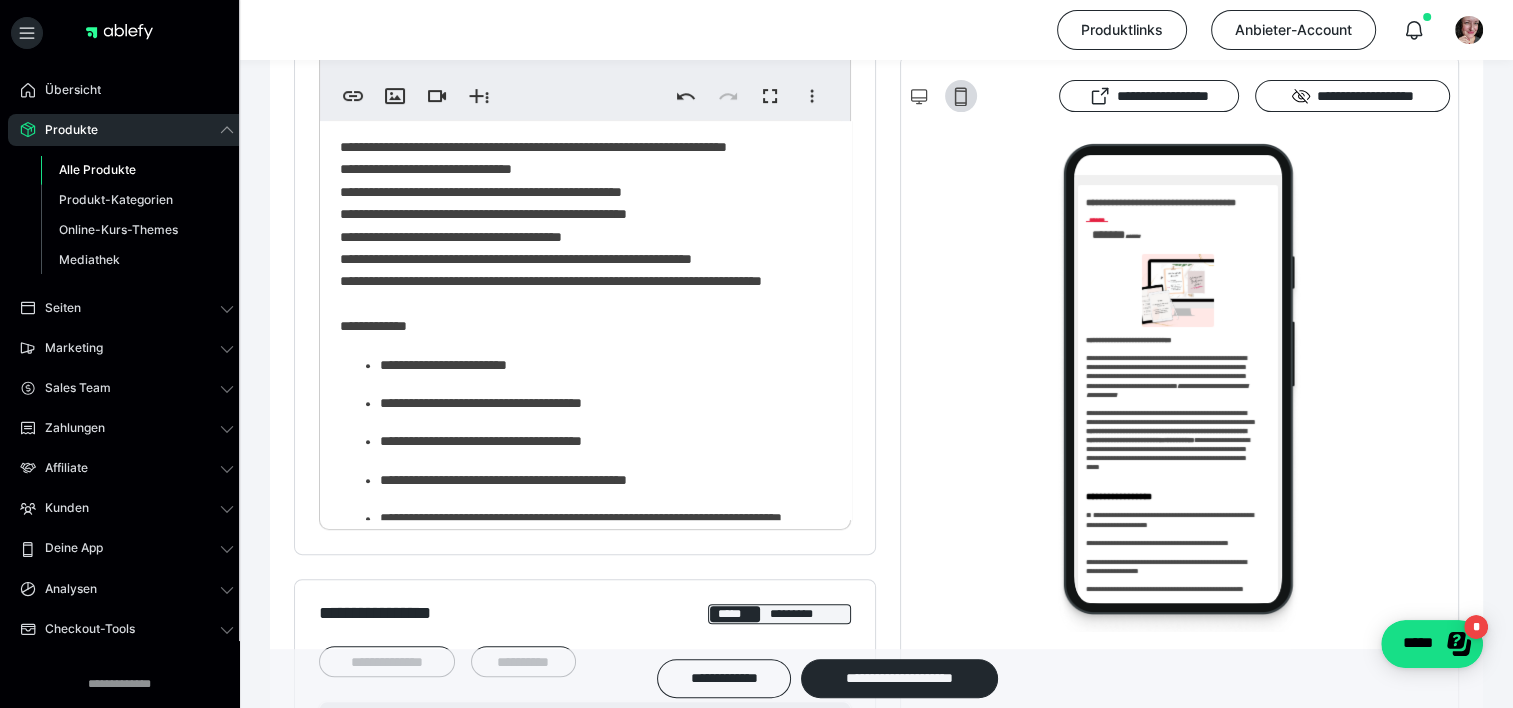click on "**********" at bounding box center (578, 48) 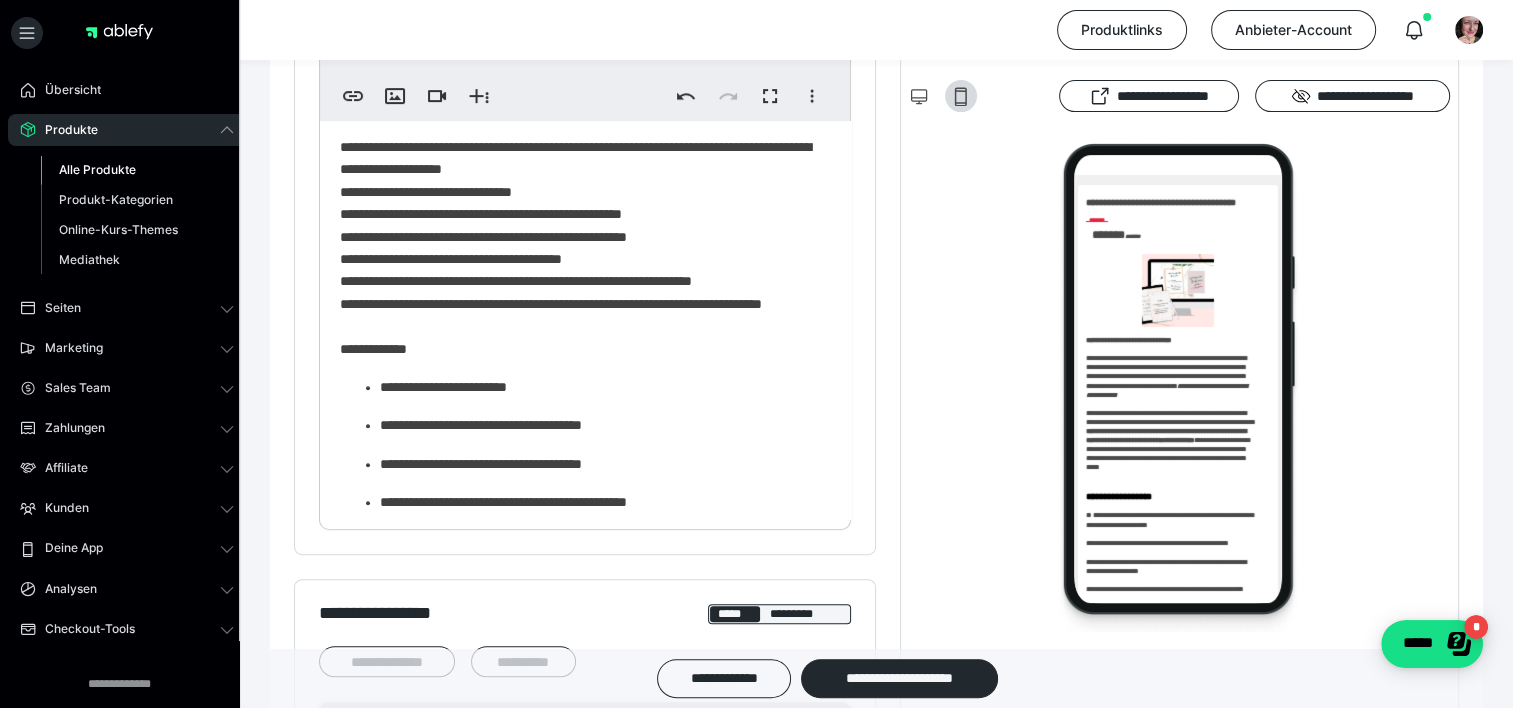 click on "**********" at bounding box center (578, 48) 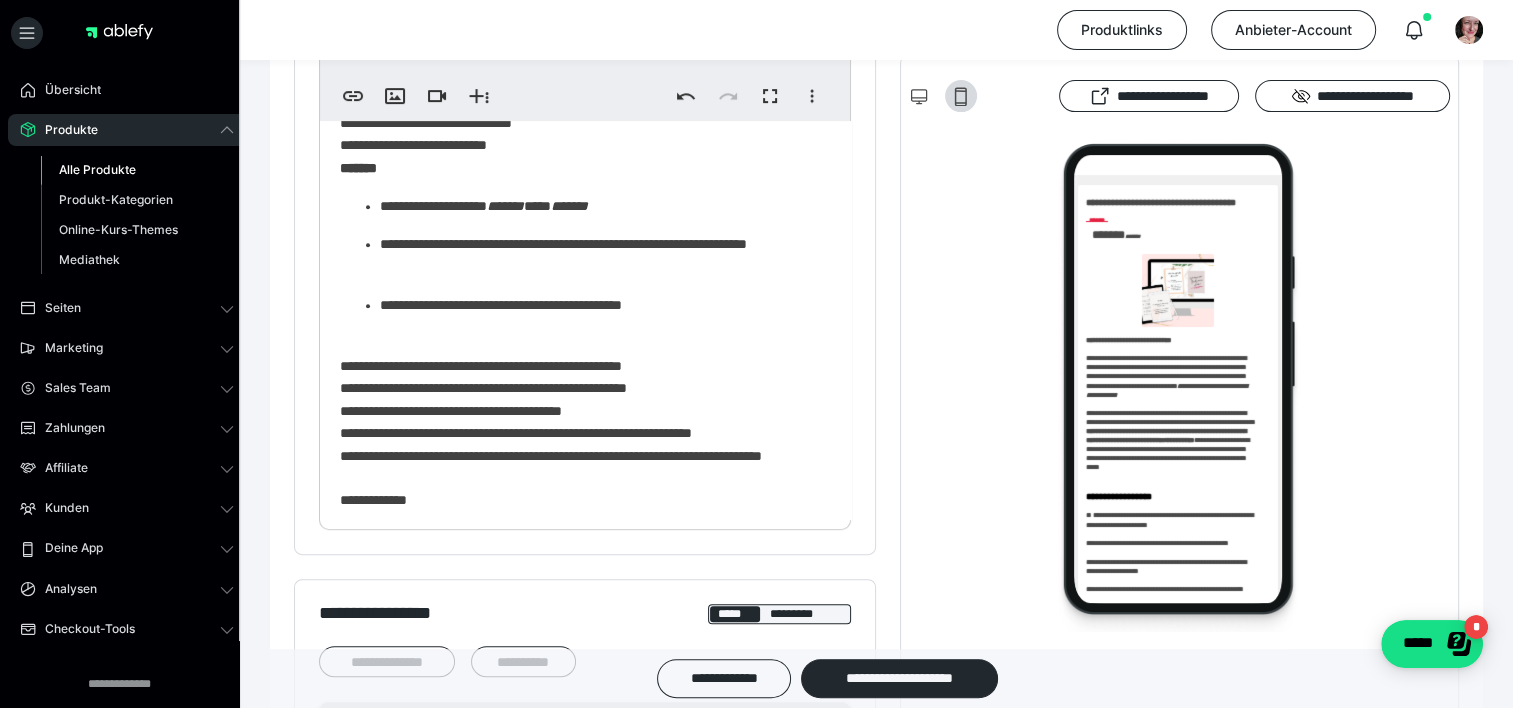 scroll, scrollTop: 980, scrollLeft: 0, axis: vertical 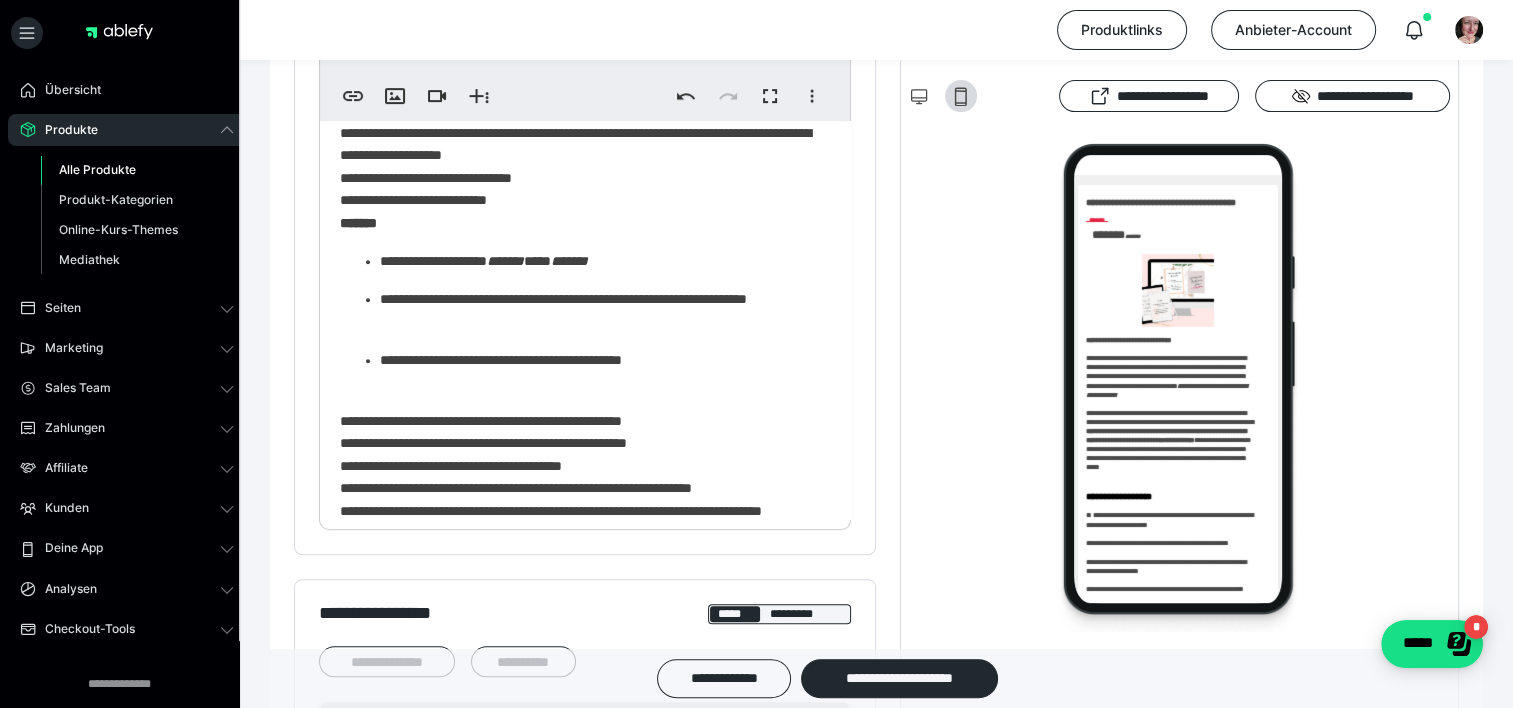 click on "**********" at bounding box center (578, 211) 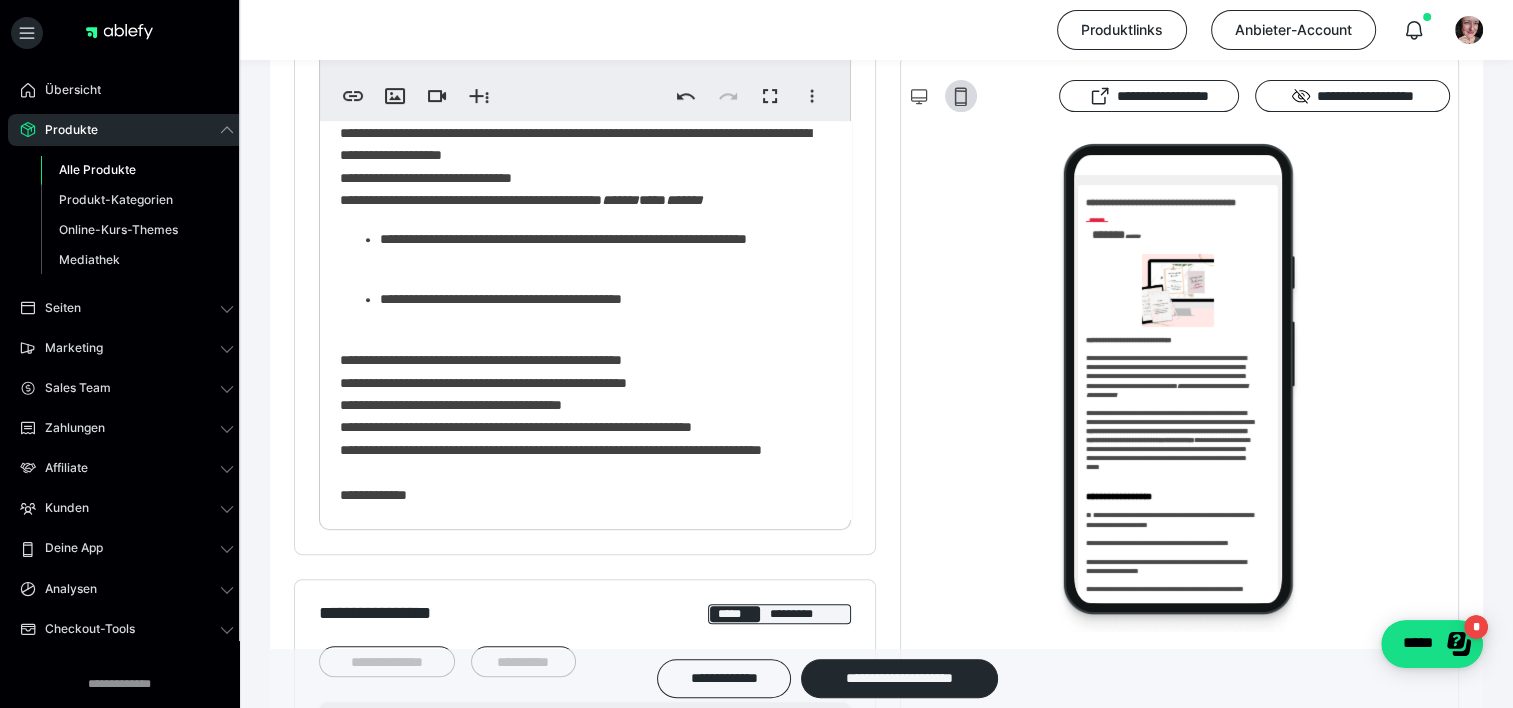 click on "**********" at bounding box center [578, 269] 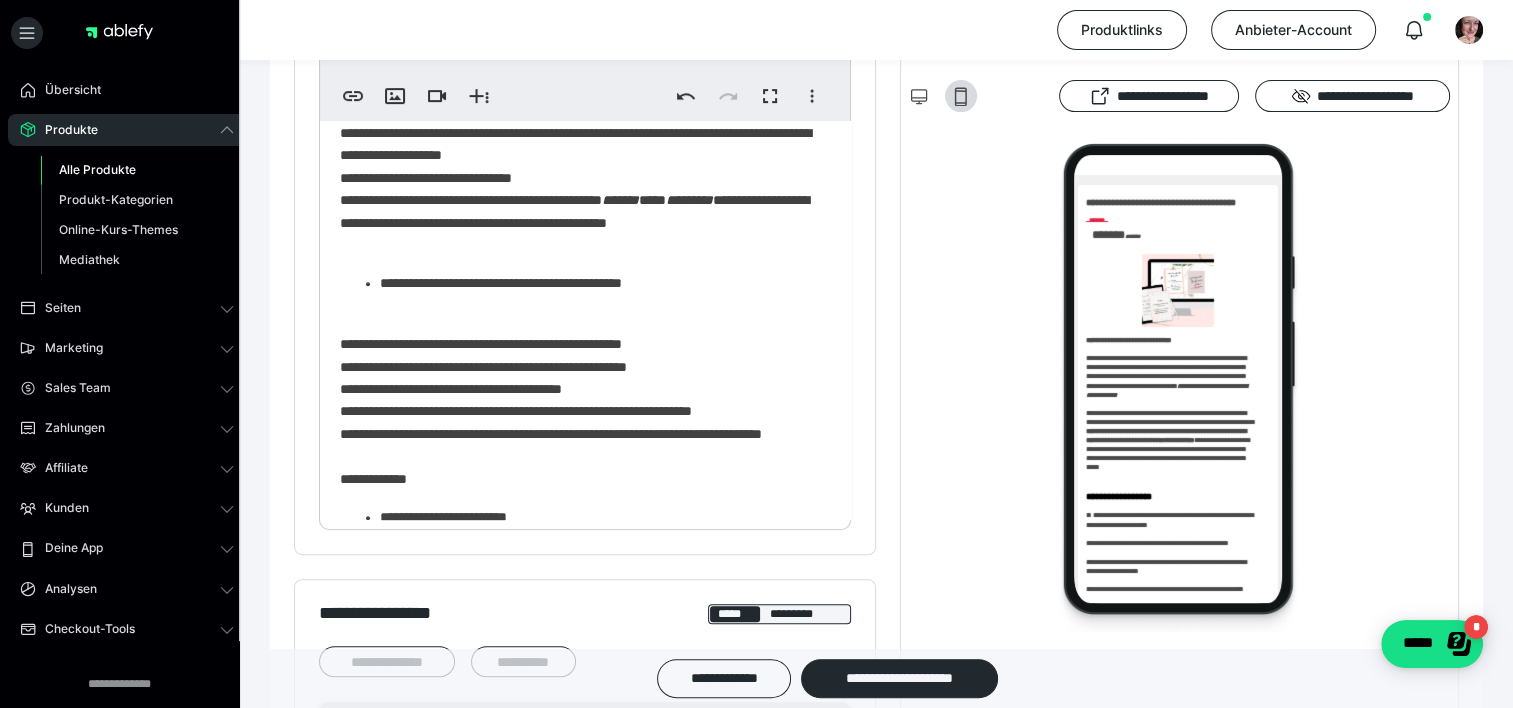 click on "**********" at bounding box center (578, 283) 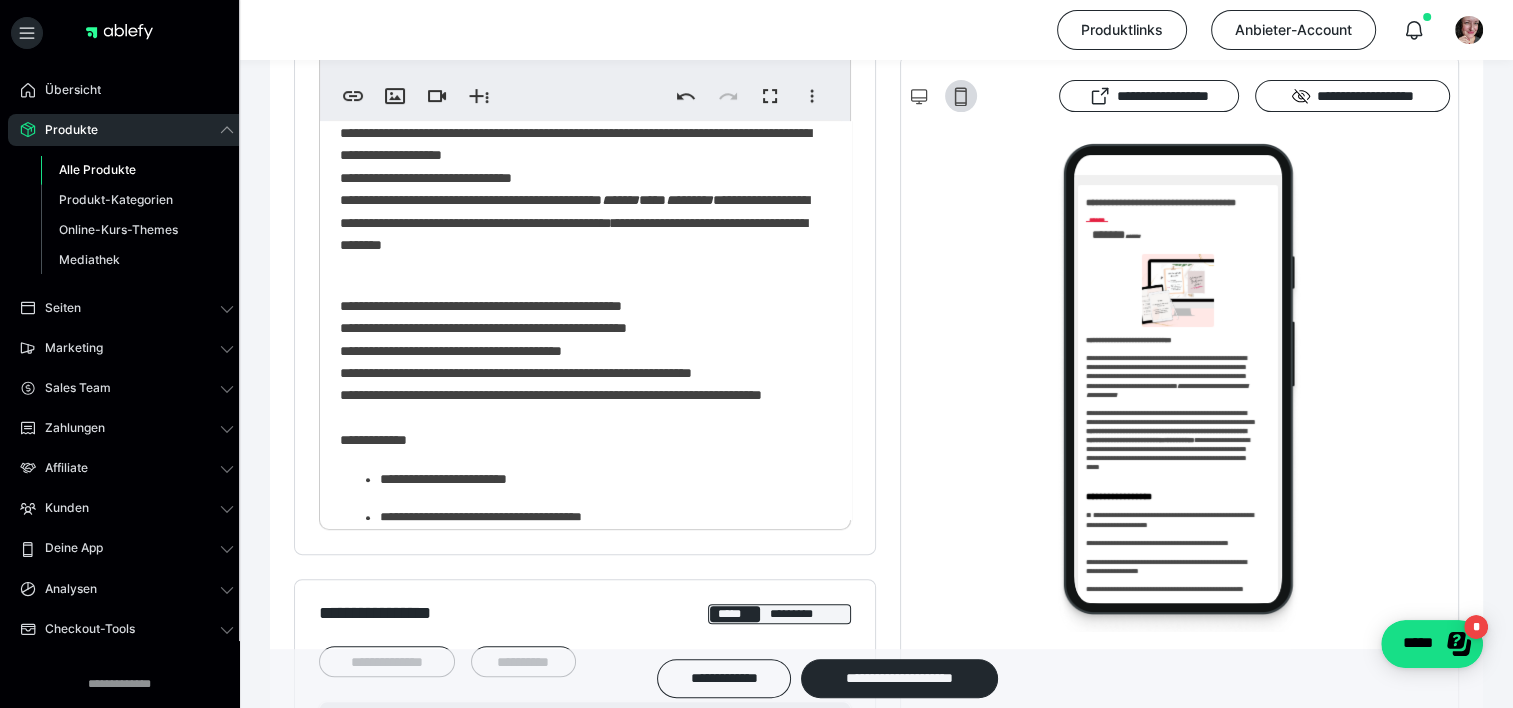 click on "**********" at bounding box center (578, 86) 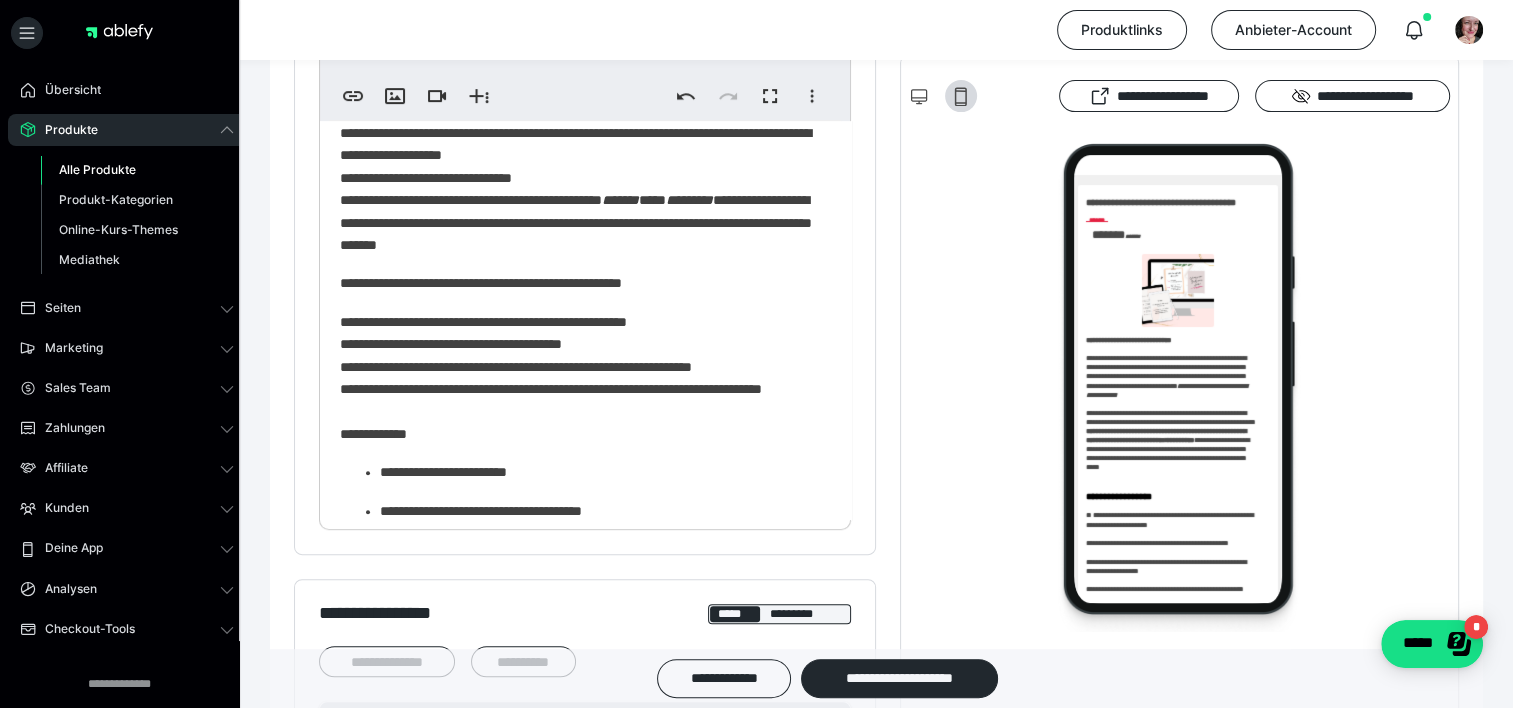 click on "**********" at bounding box center [578, 83] 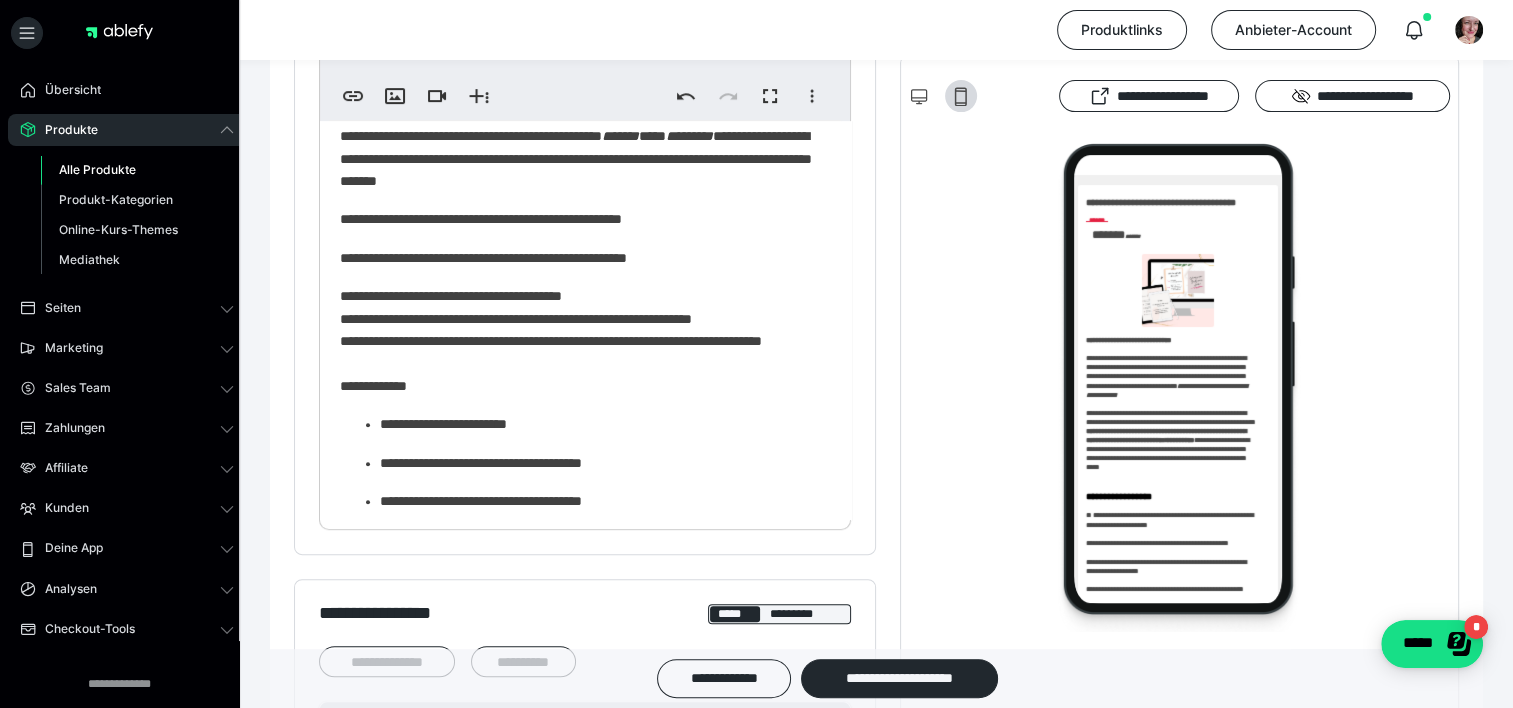 scroll, scrollTop: 1066, scrollLeft: 0, axis: vertical 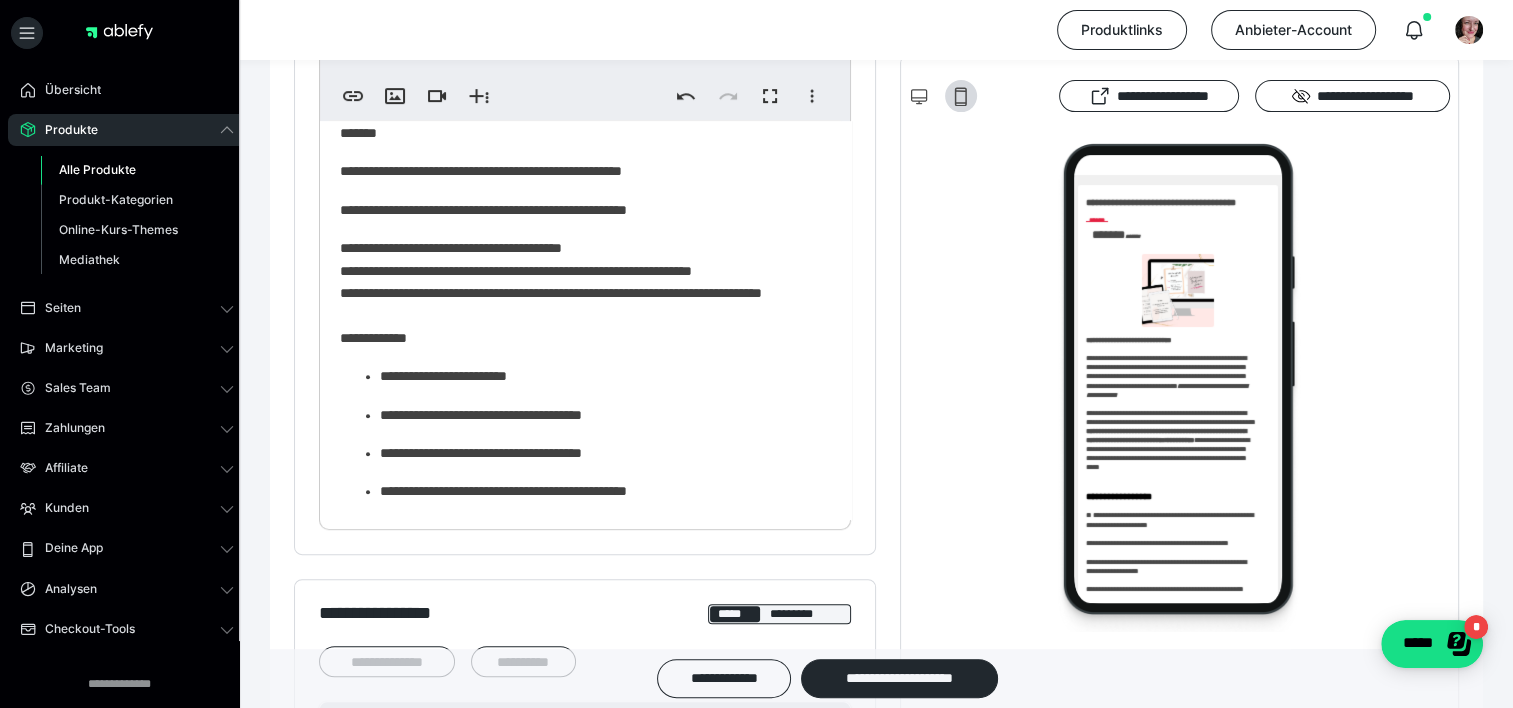 click on "**********" at bounding box center [578, 210] 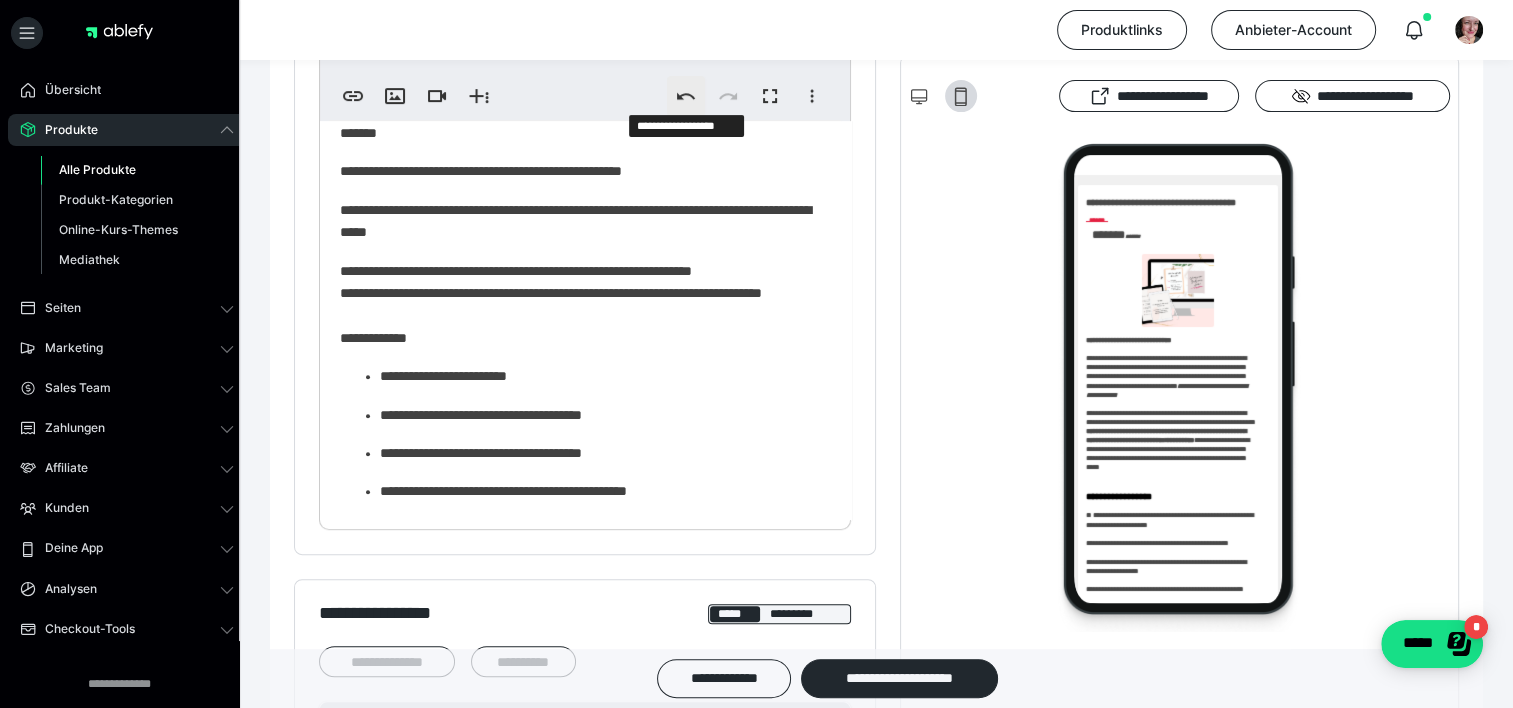 click 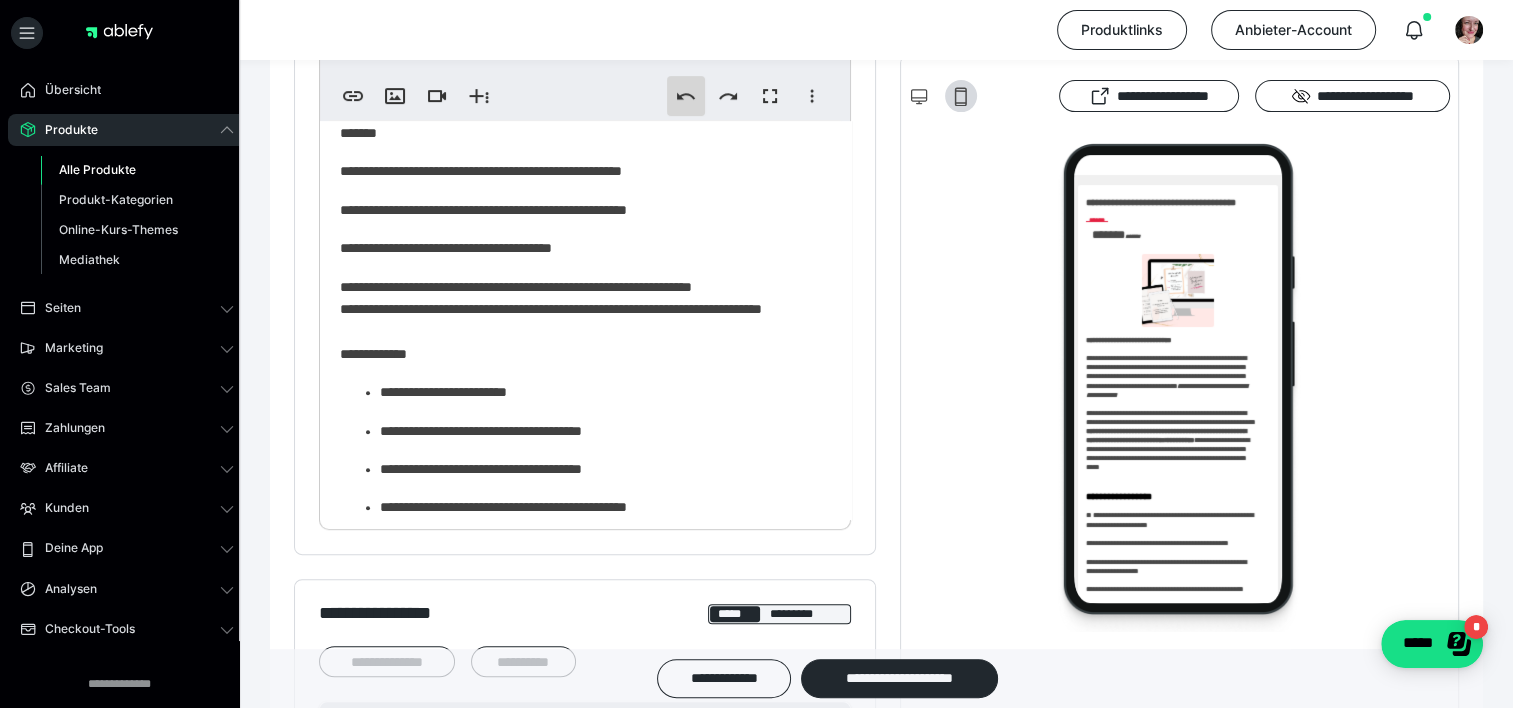 click 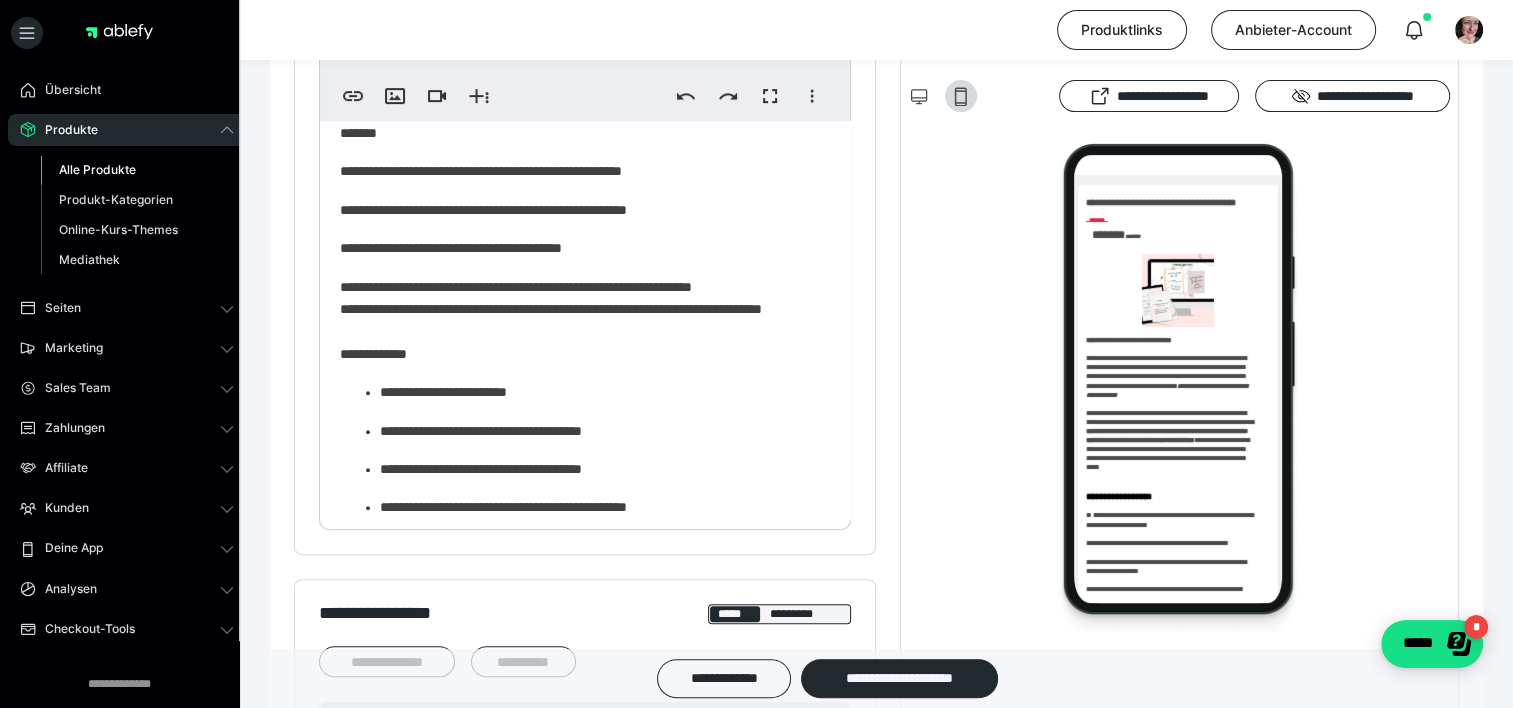 click on "**********" at bounding box center (578, -13) 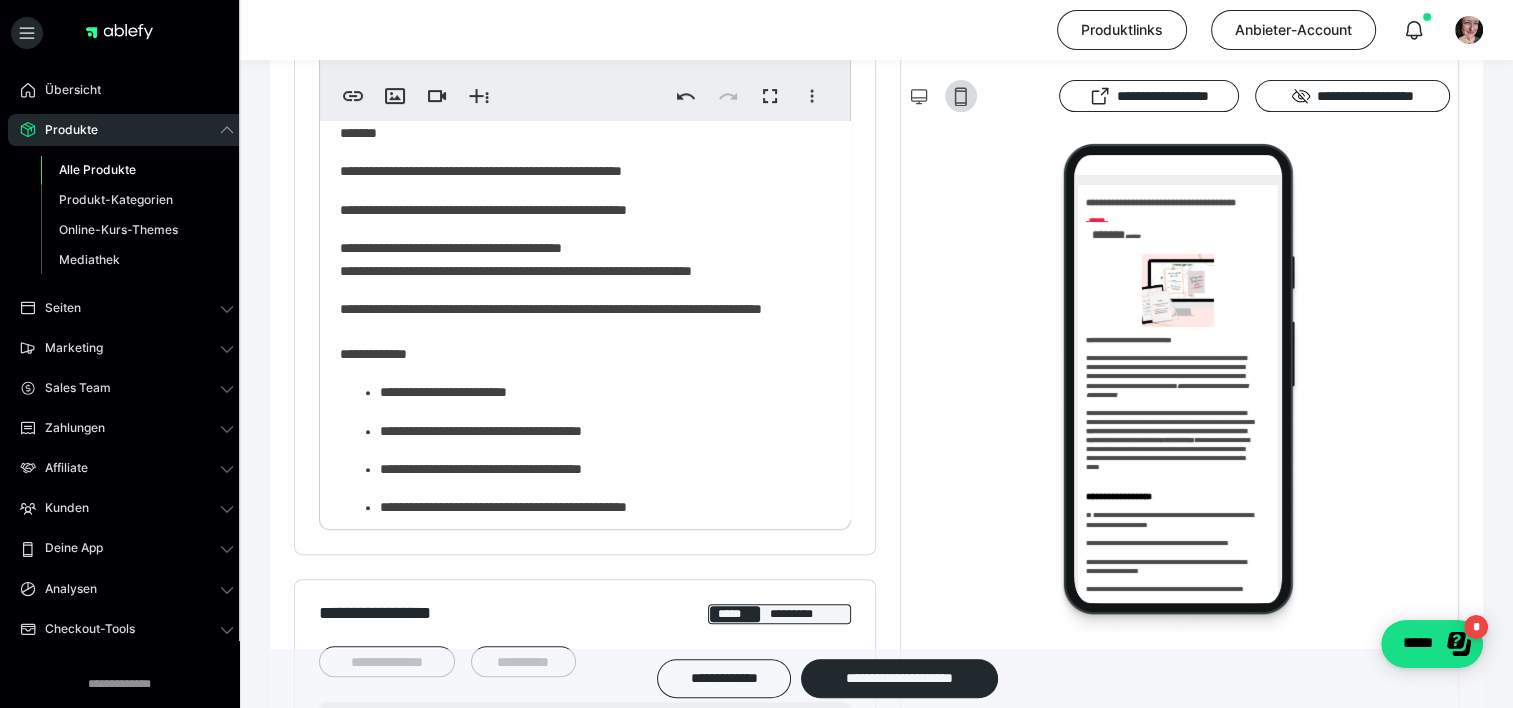 click on "**********" at bounding box center [578, -13] 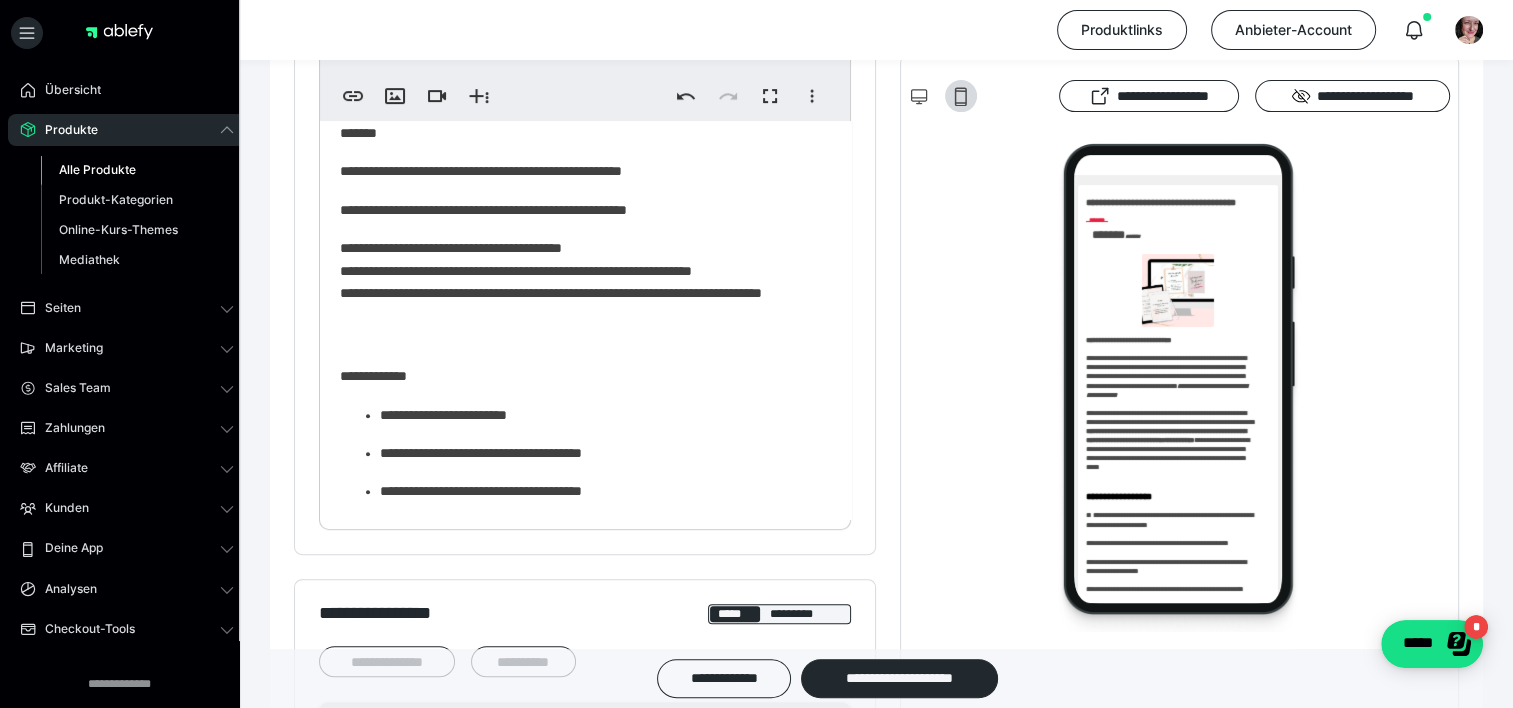 click on "**********" at bounding box center (578, -13) 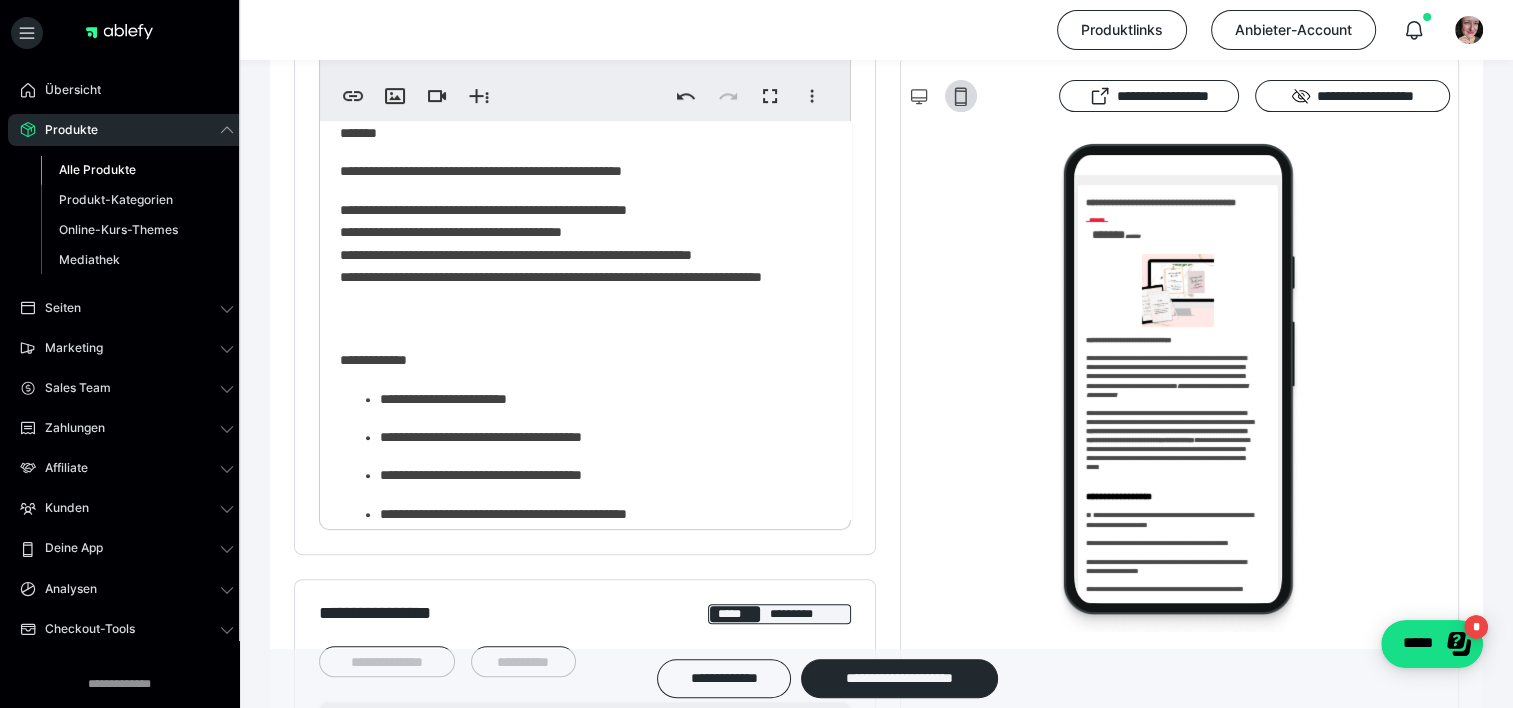 click on "**********" at bounding box center [578, 255] 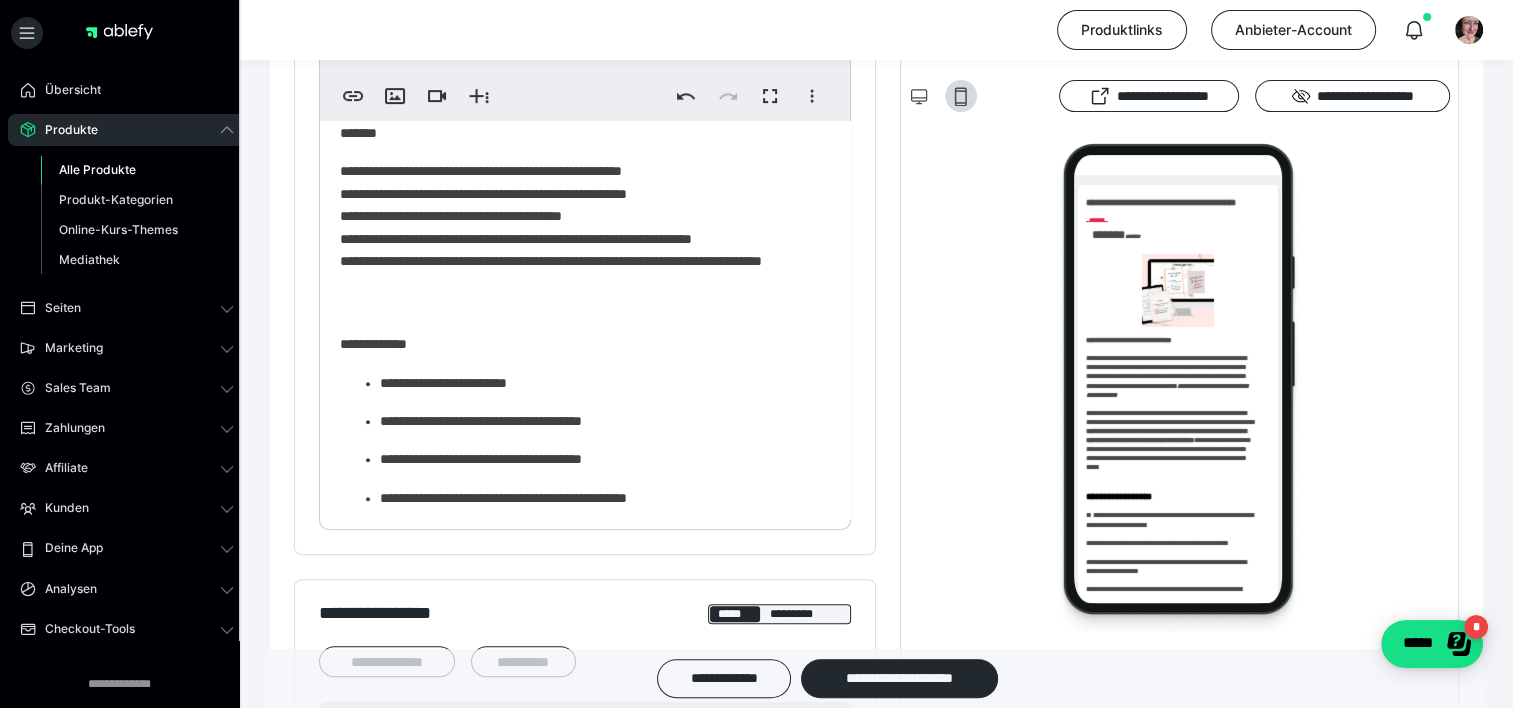 click on "**********" at bounding box center [578, 227] 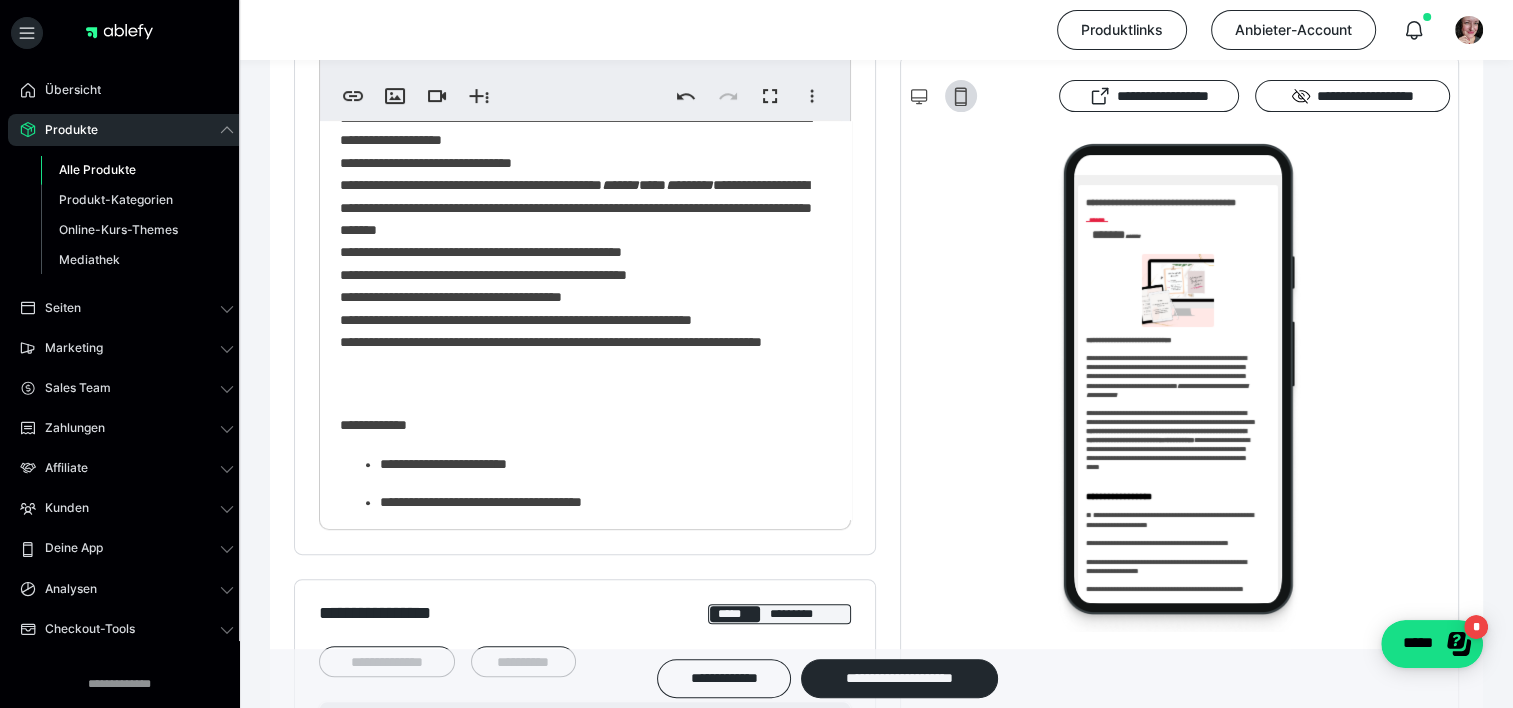 scroll, scrollTop: 986, scrollLeft: 0, axis: vertical 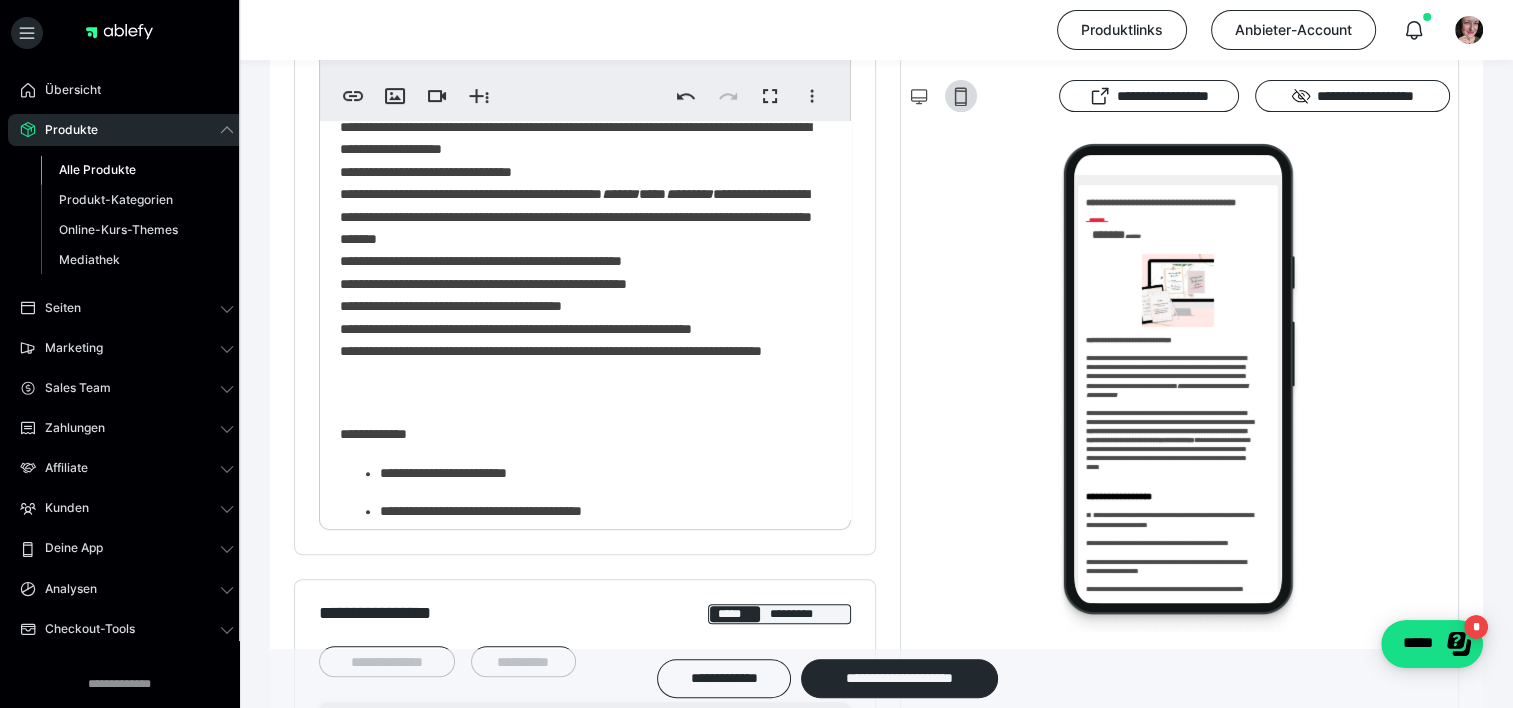 click on "**********" at bounding box center [578, 69] 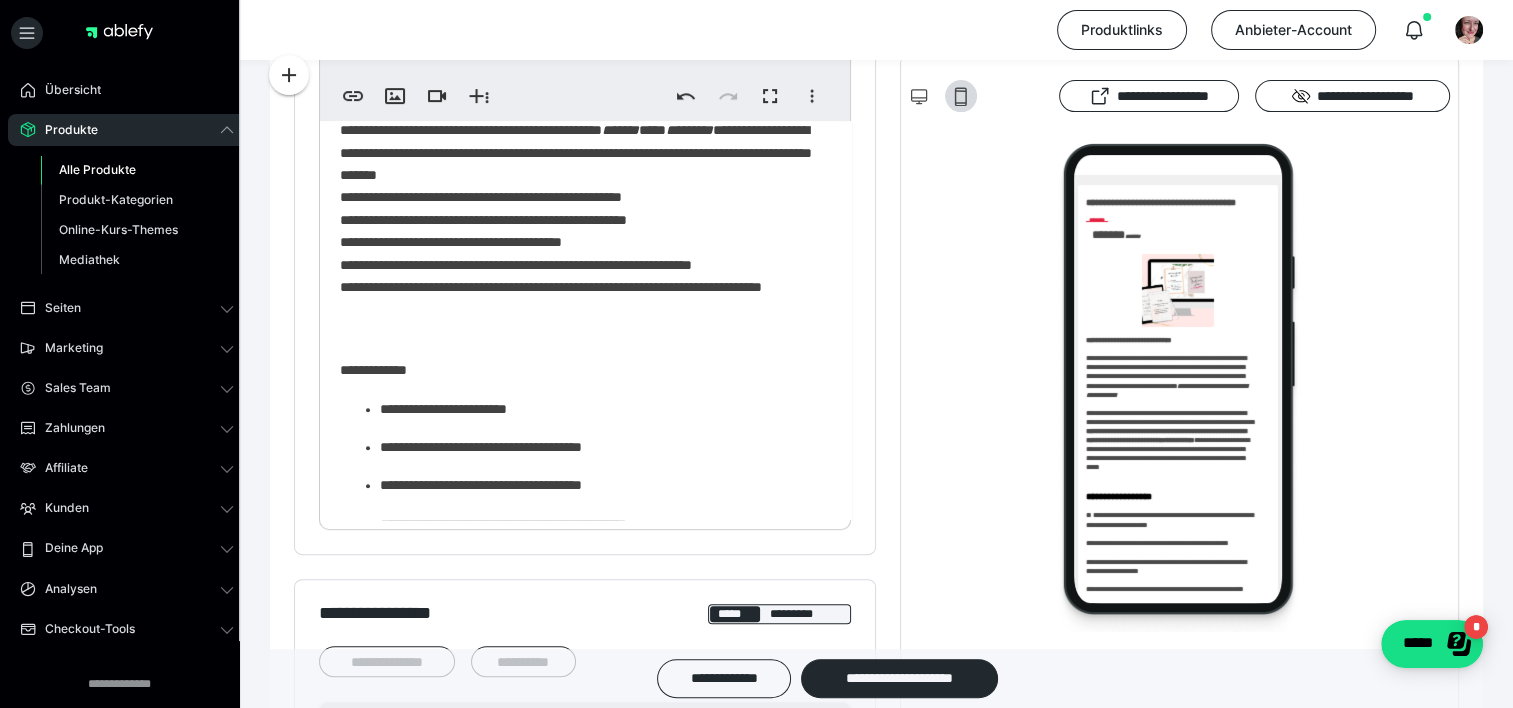 scroll, scrollTop: 1058, scrollLeft: 0, axis: vertical 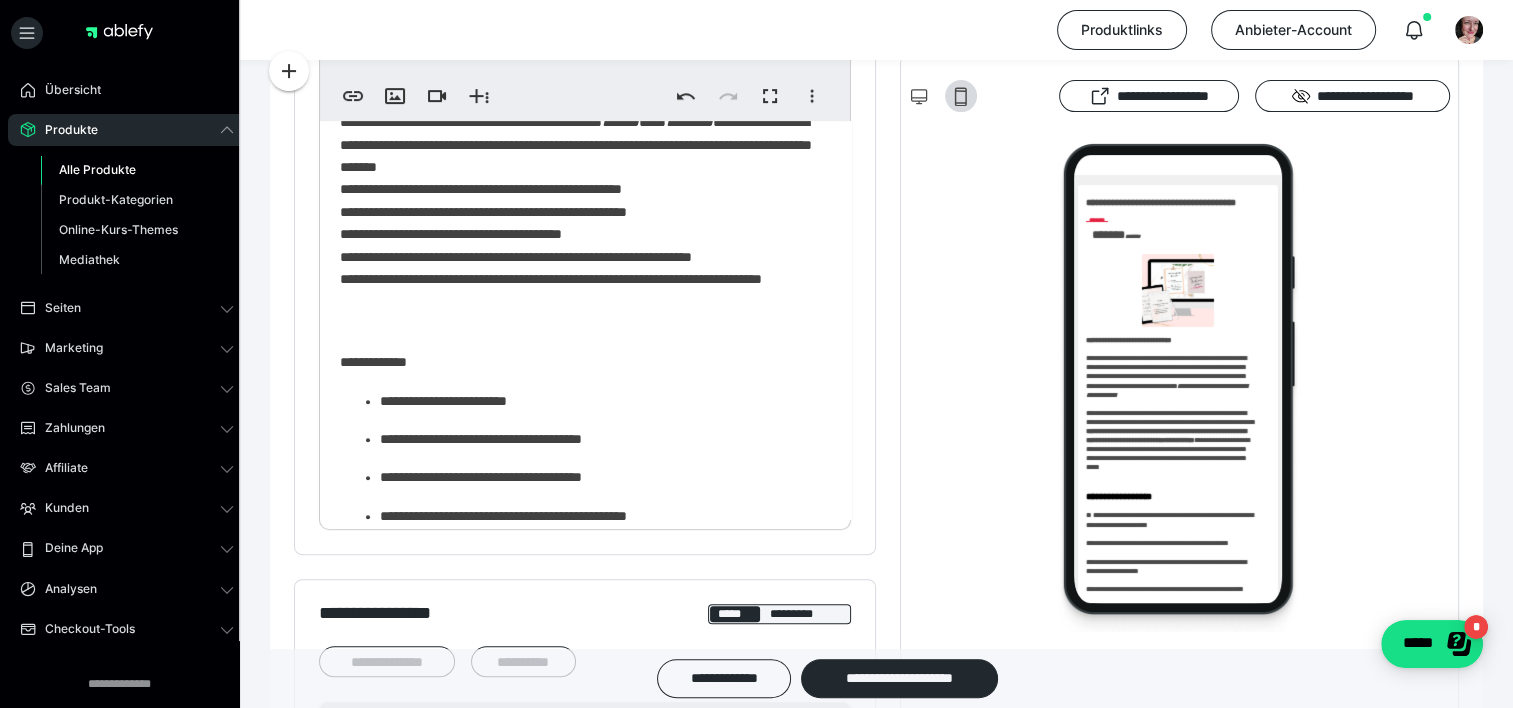 click on "**********" at bounding box center [578, -3] 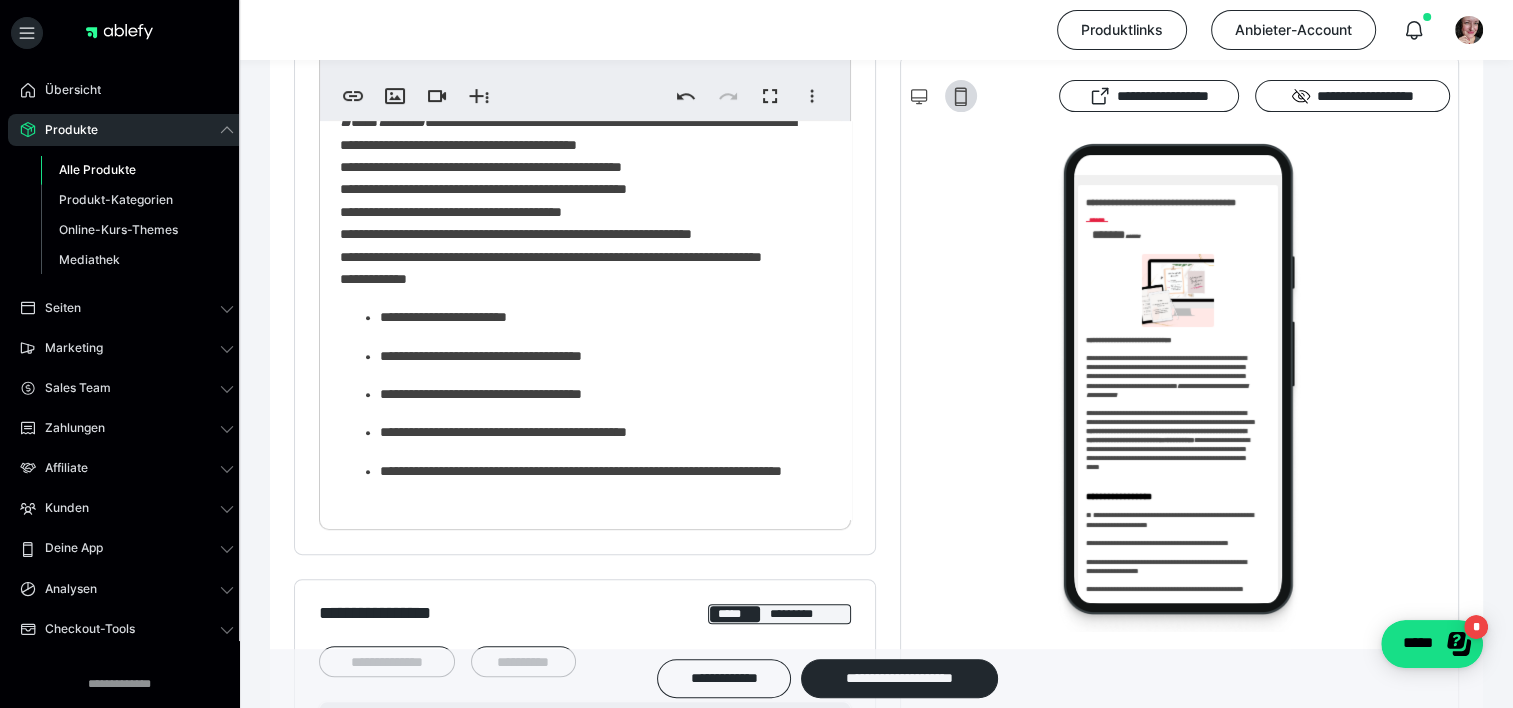 click on "**********" at bounding box center [578, -22] 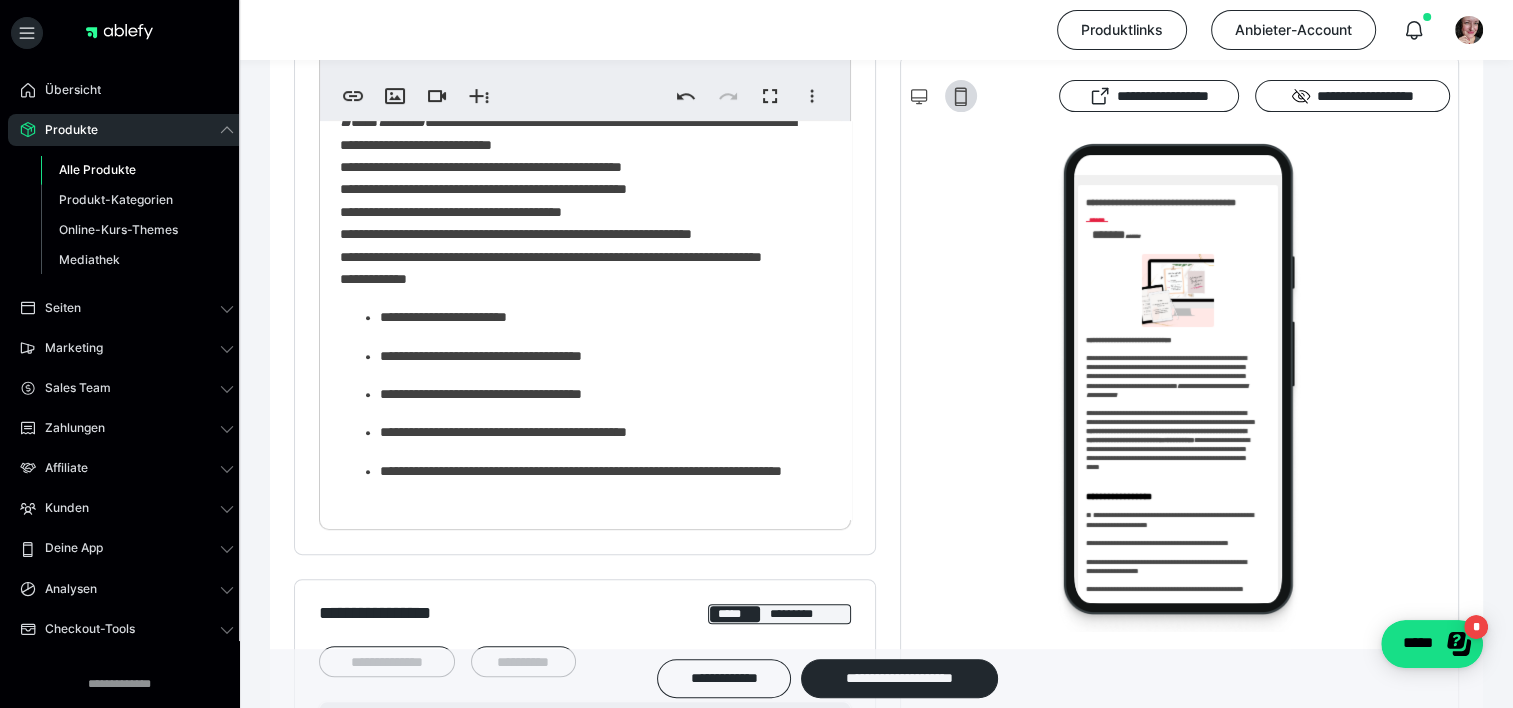 click on "**********" at bounding box center [578, -22] 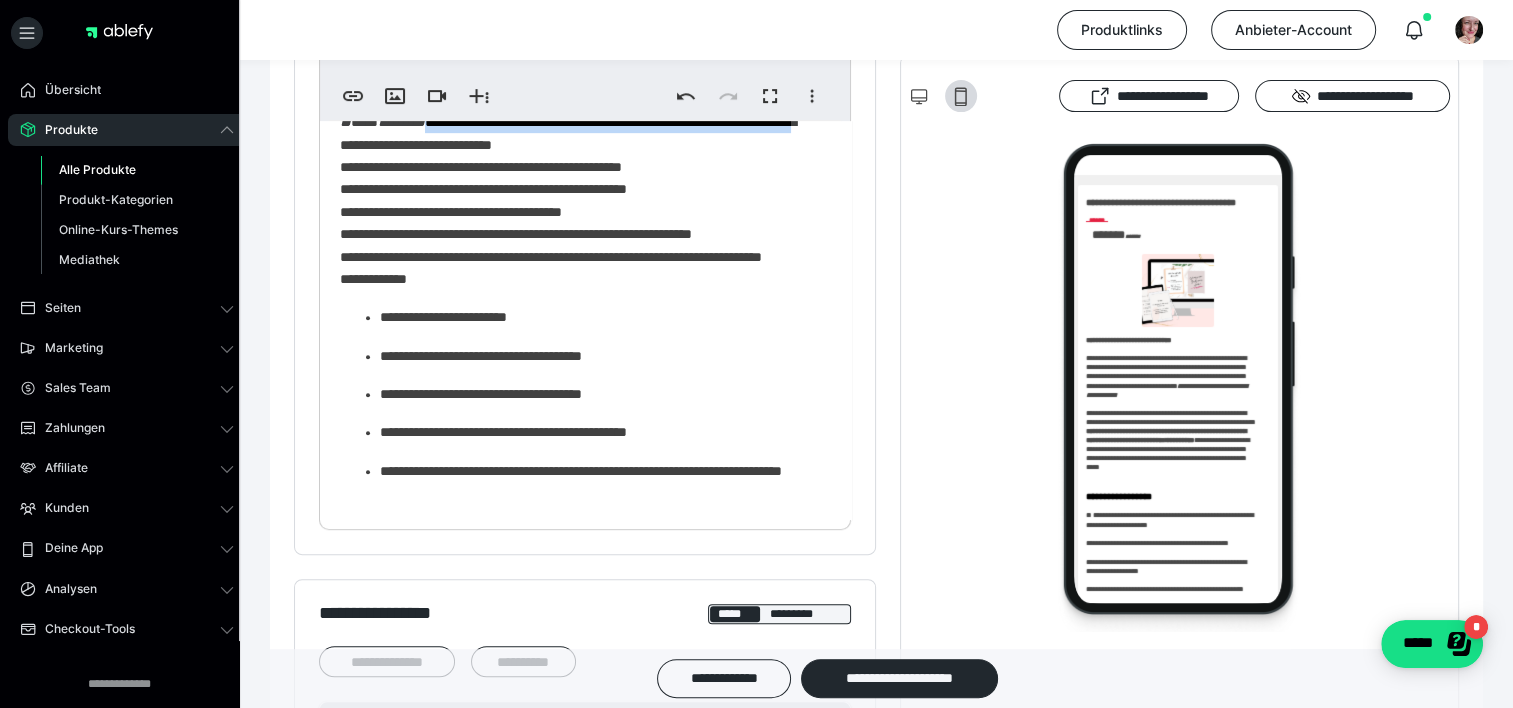drag, startPoint x: 620, startPoint y: 252, endPoint x: 732, endPoint y: 288, distance: 117.64353 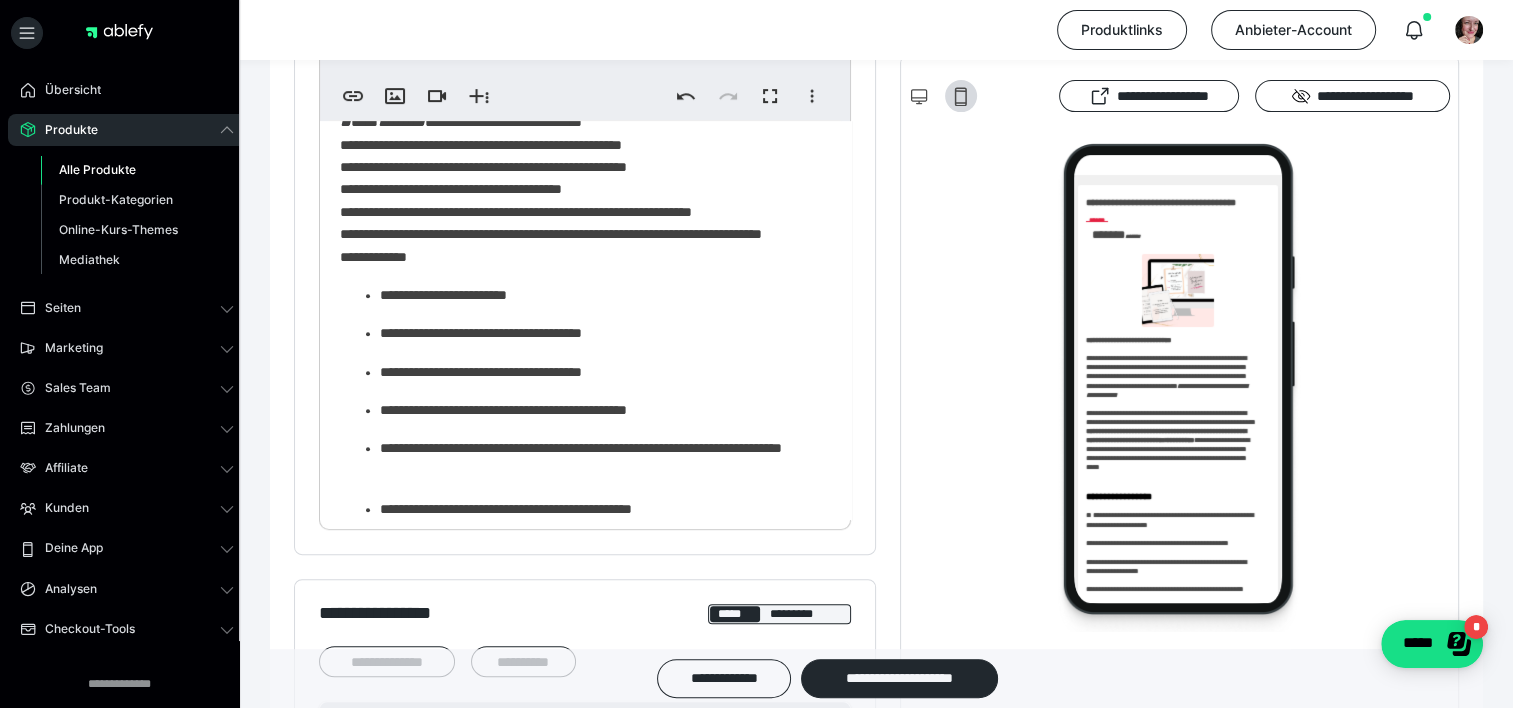 click on "**********" at bounding box center (578, -33) 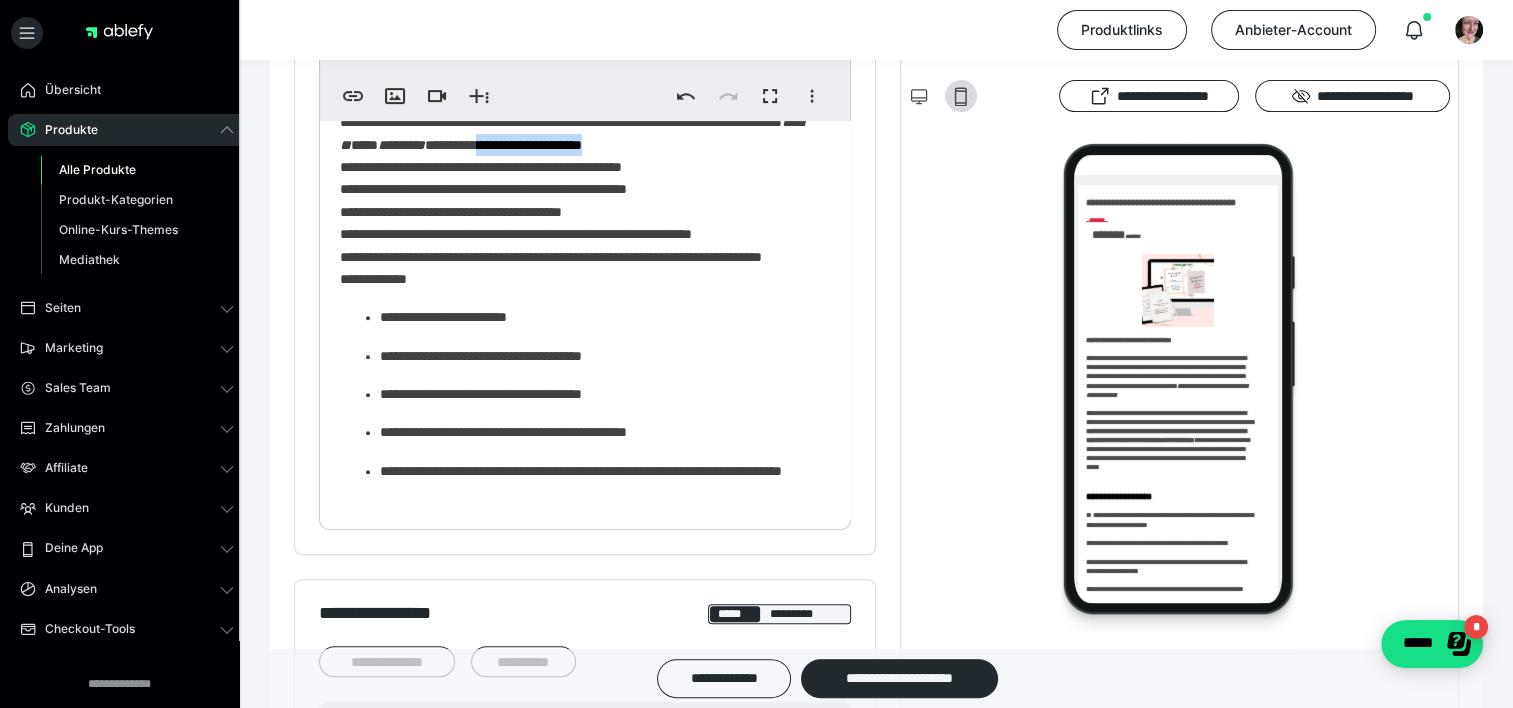 drag, startPoint x: 684, startPoint y: 279, endPoint x: 684, endPoint y: 291, distance: 12 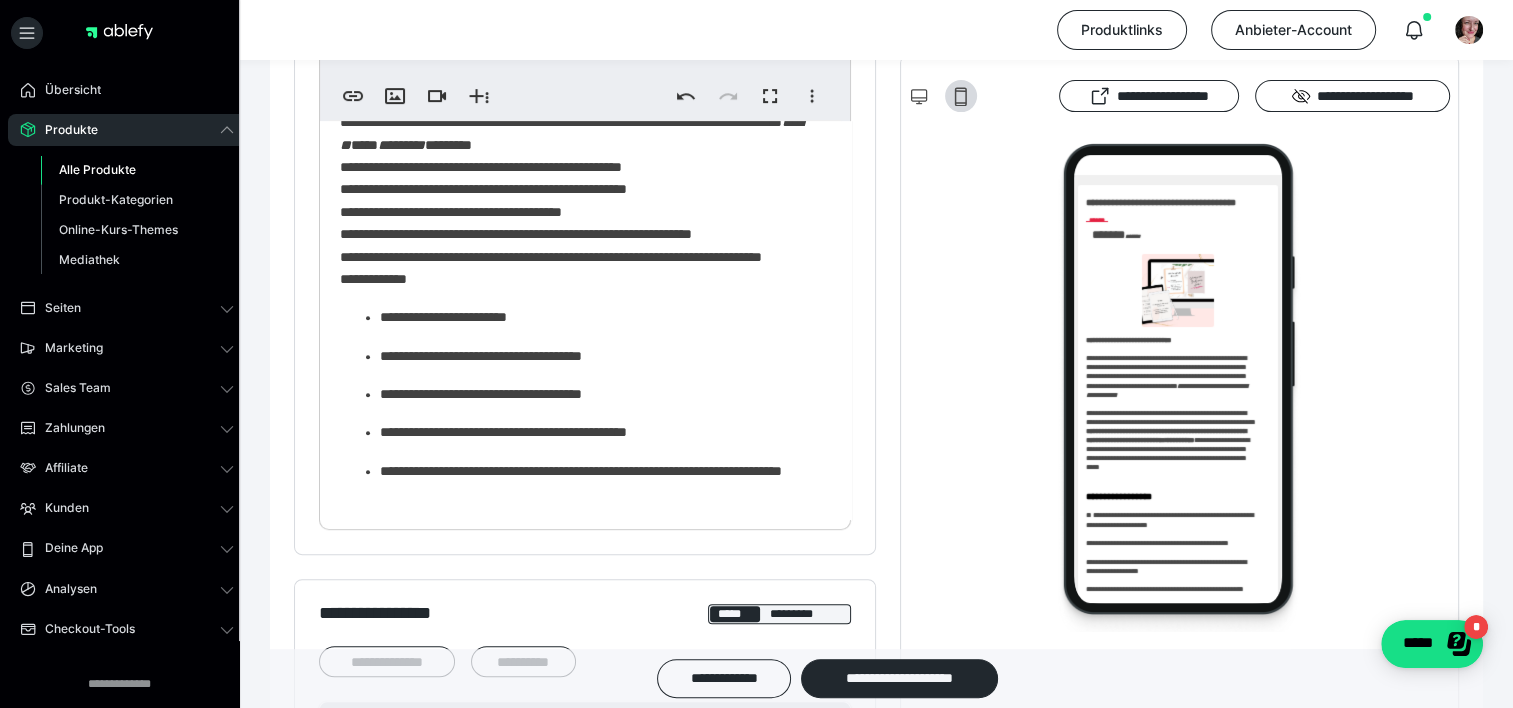 click on "**********" at bounding box center (578, -33) 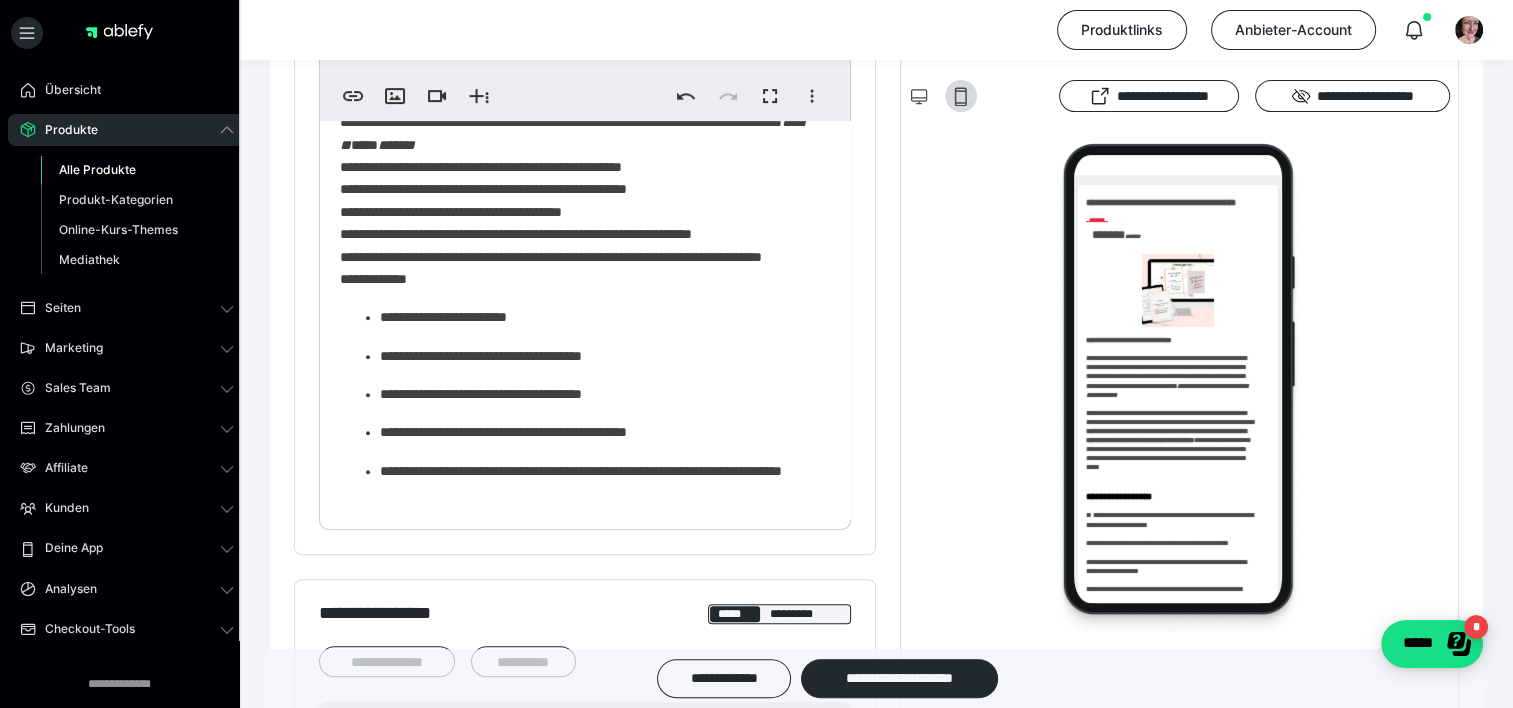 click on "**********" at bounding box center [578, -22] 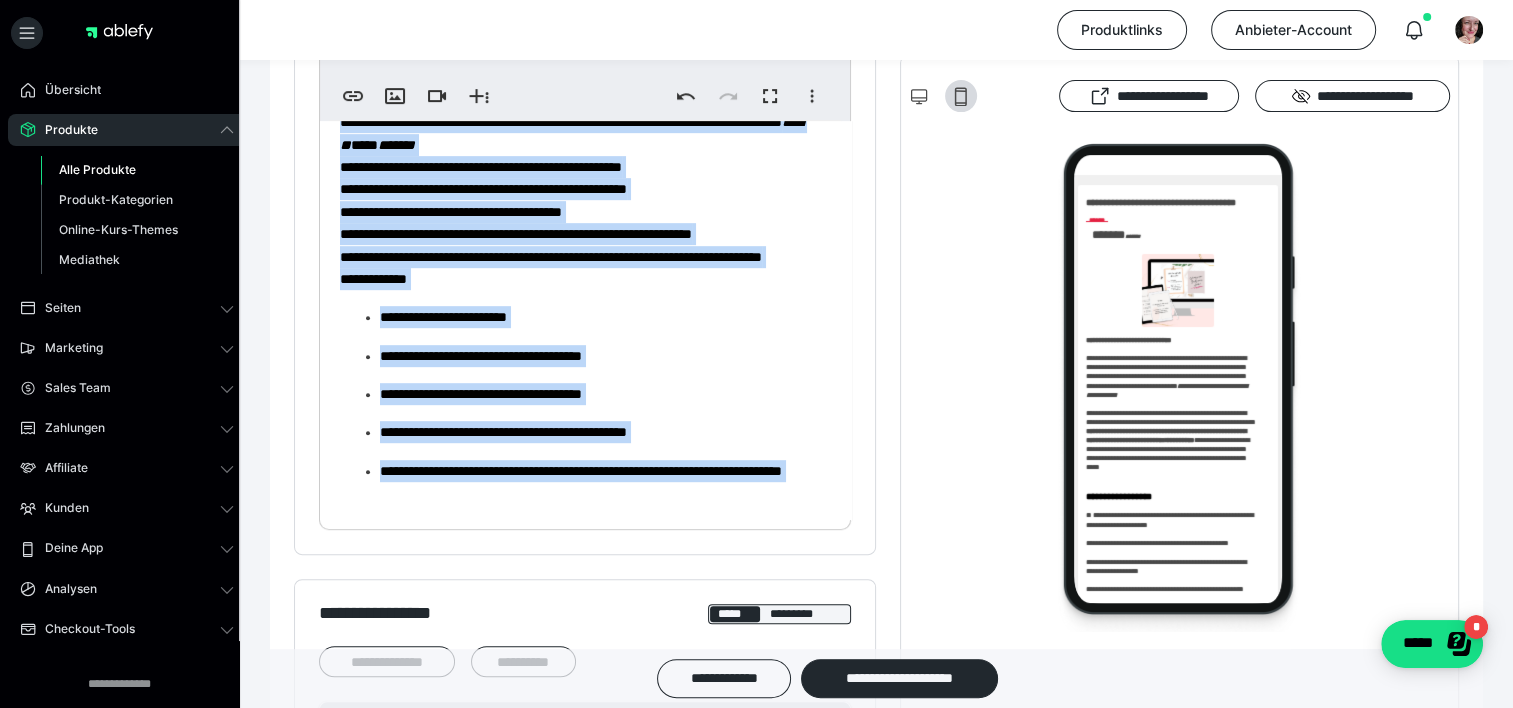 copy on "**********" 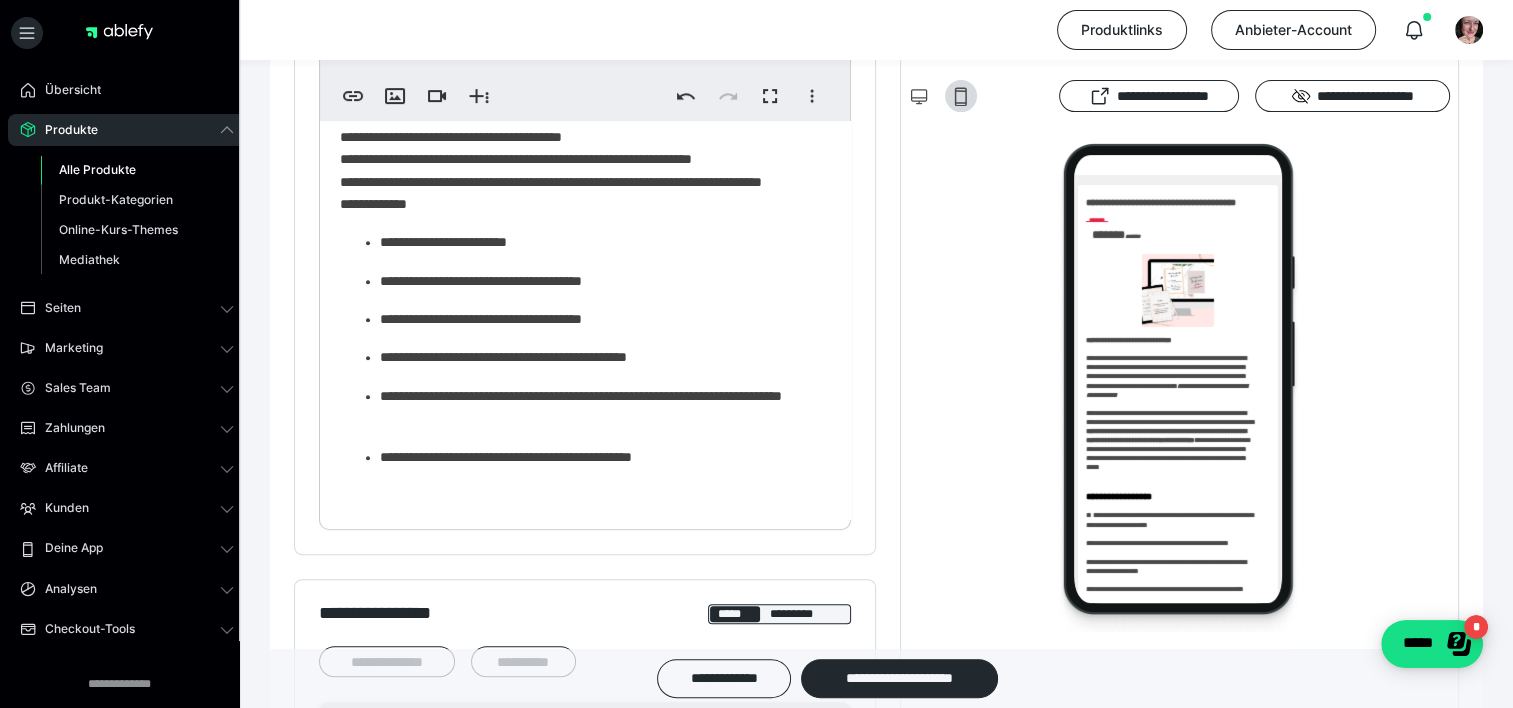 scroll, scrollTop: 1150, scrollLeft: 0, axis: vertical 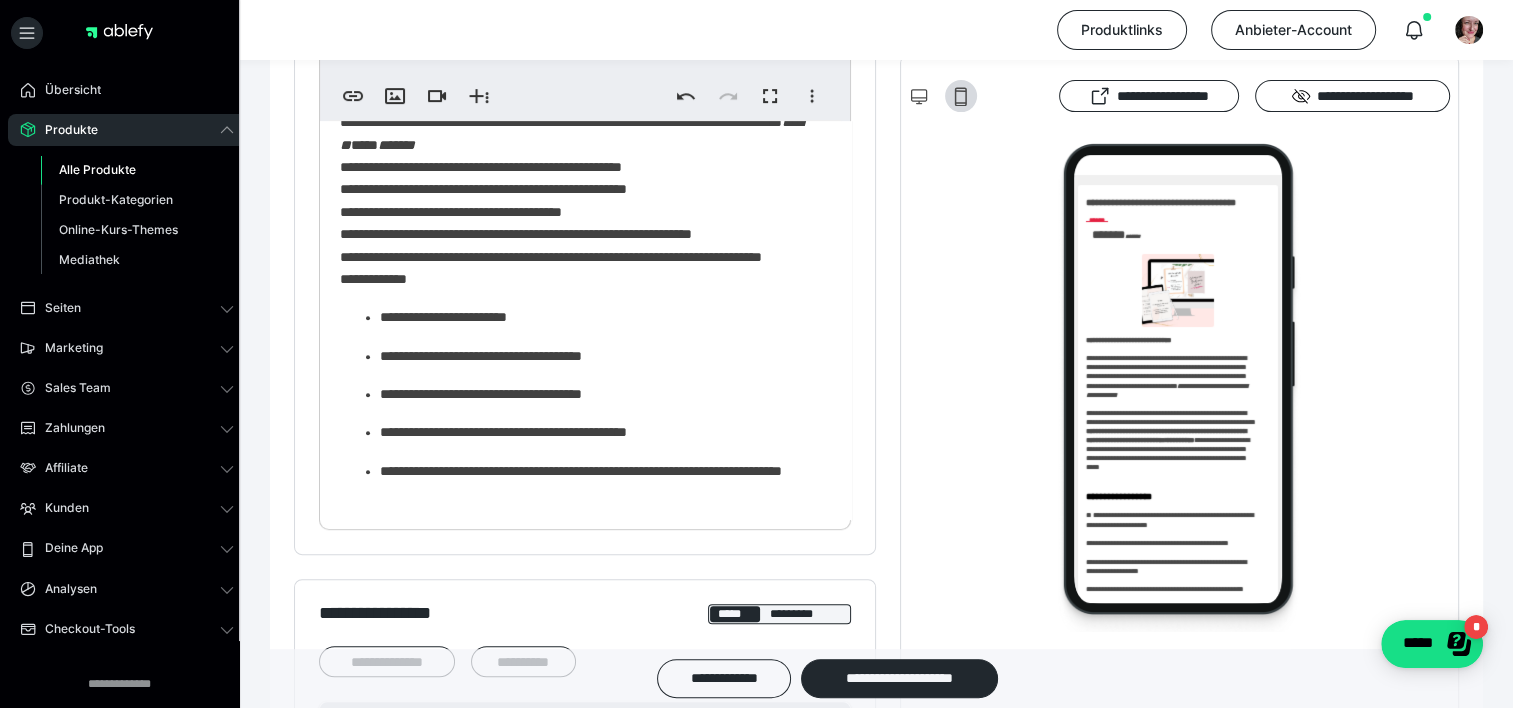 click on "**********" at bounding box center [578, -22] 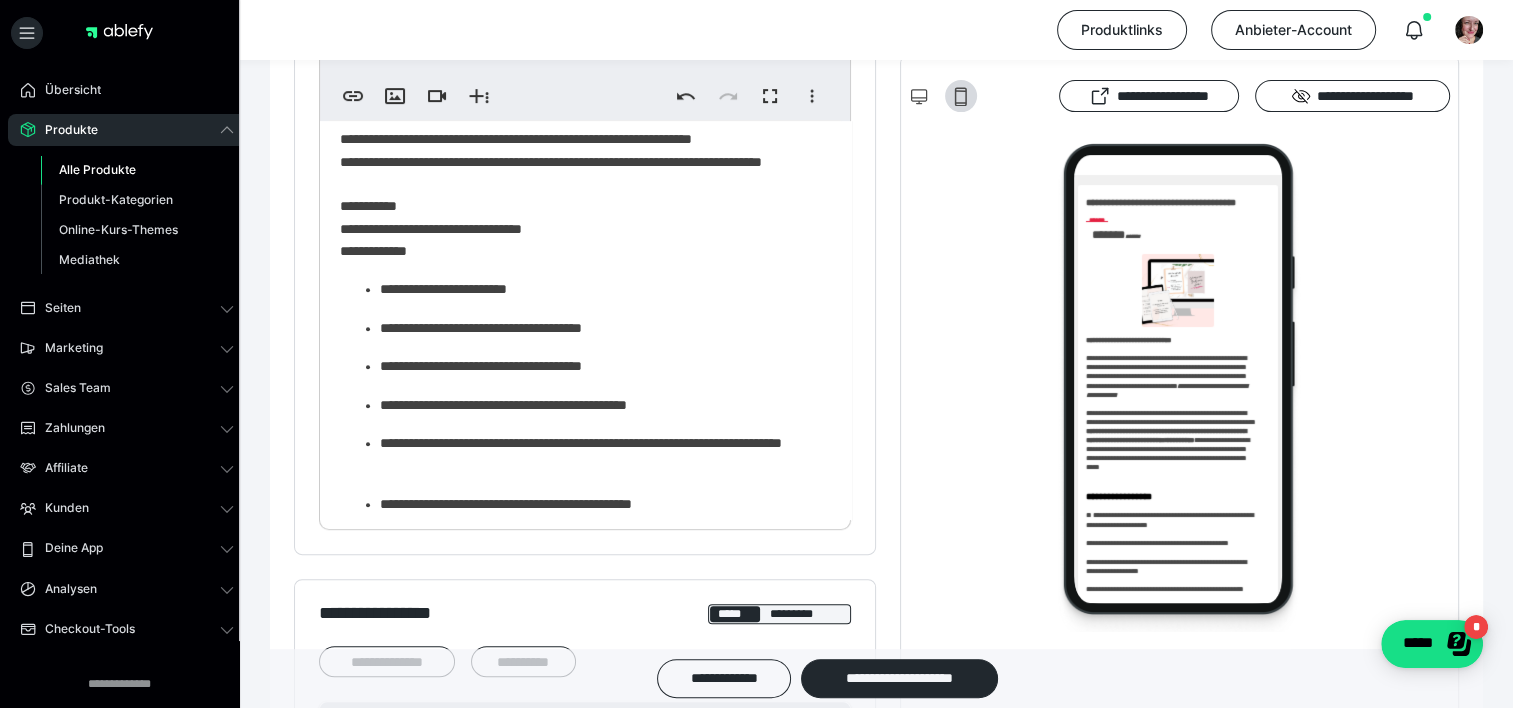 scroll, scrollTop: 1162, scrollLeft: 0, axis: vertical 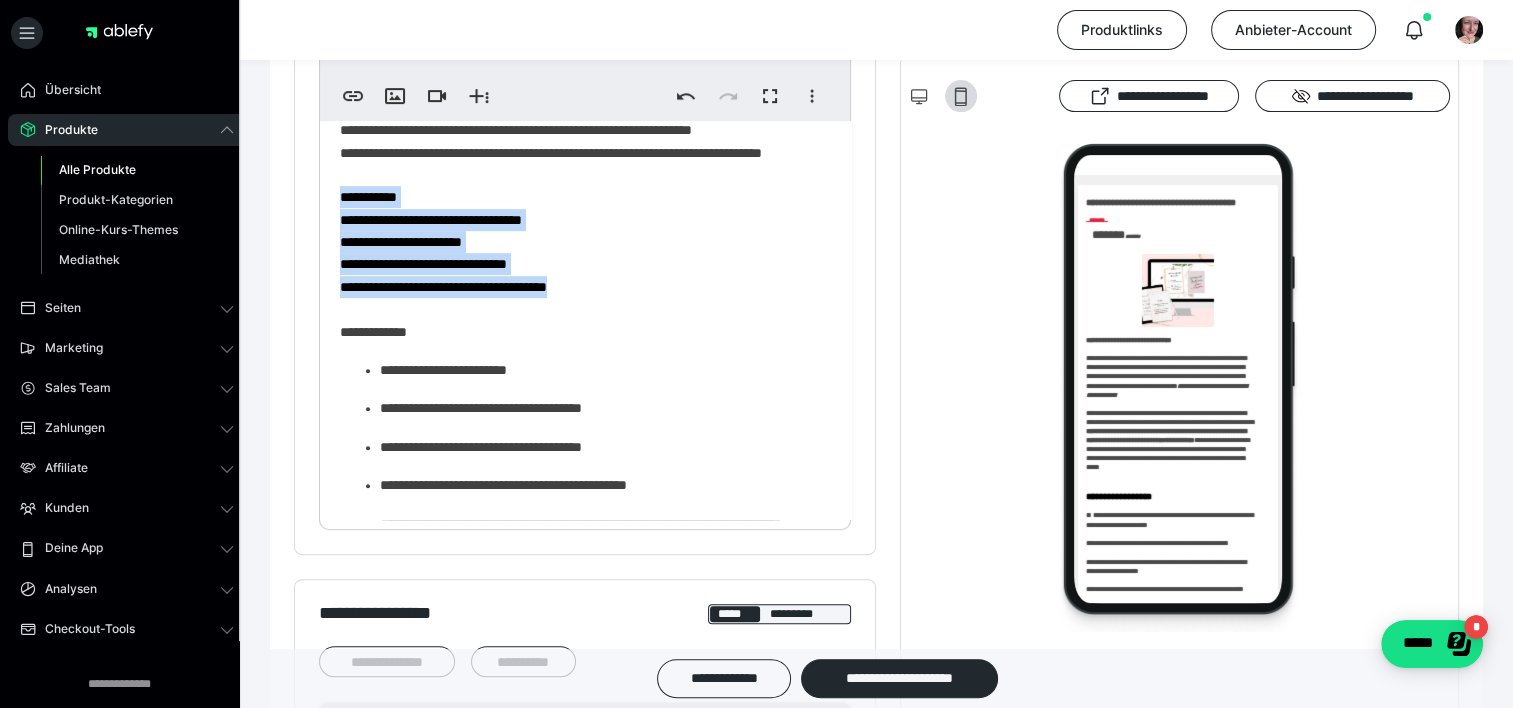 drag, startPoint x: 637, startPoint y: 464, endPoint x: 344, endPoint y: 374, distance: 306.51102 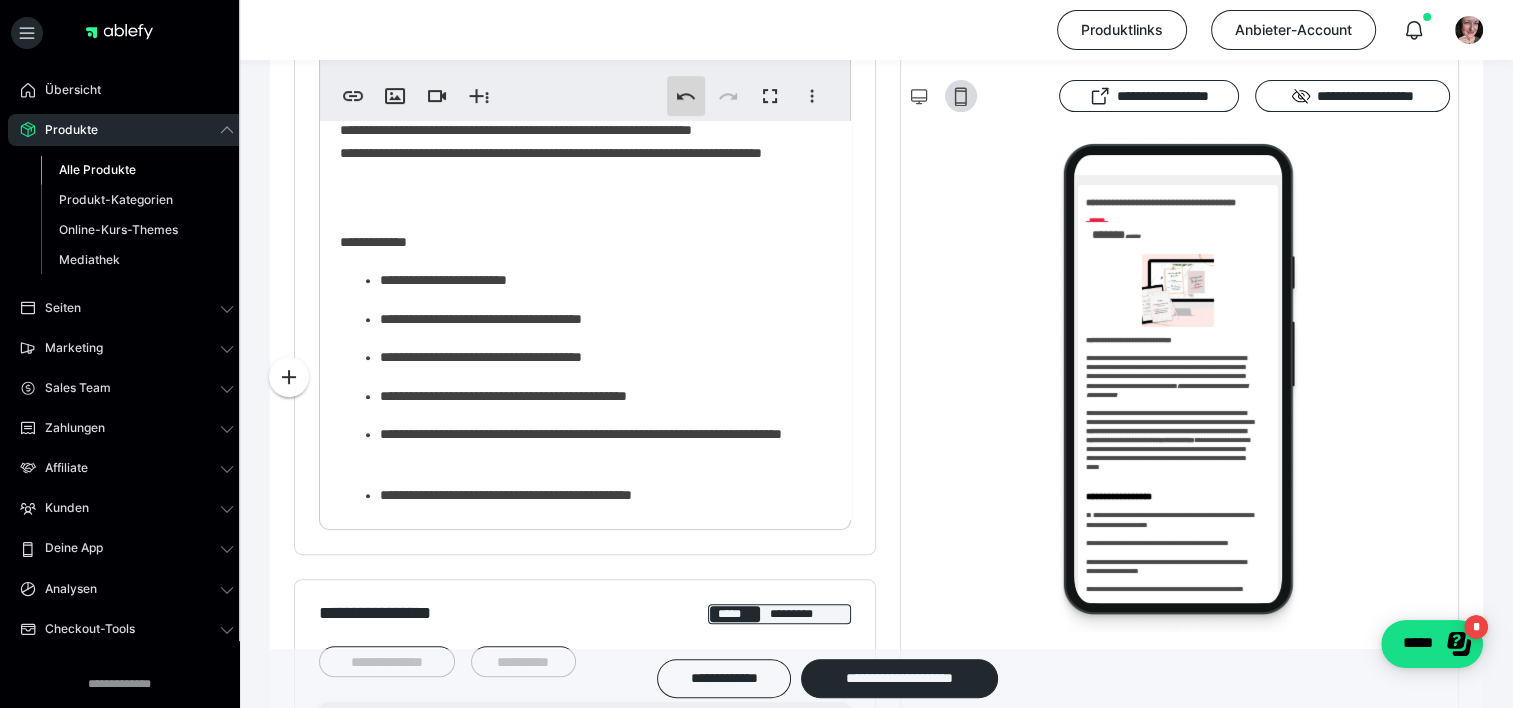 click on "**********" at bounding box center [686, 96] 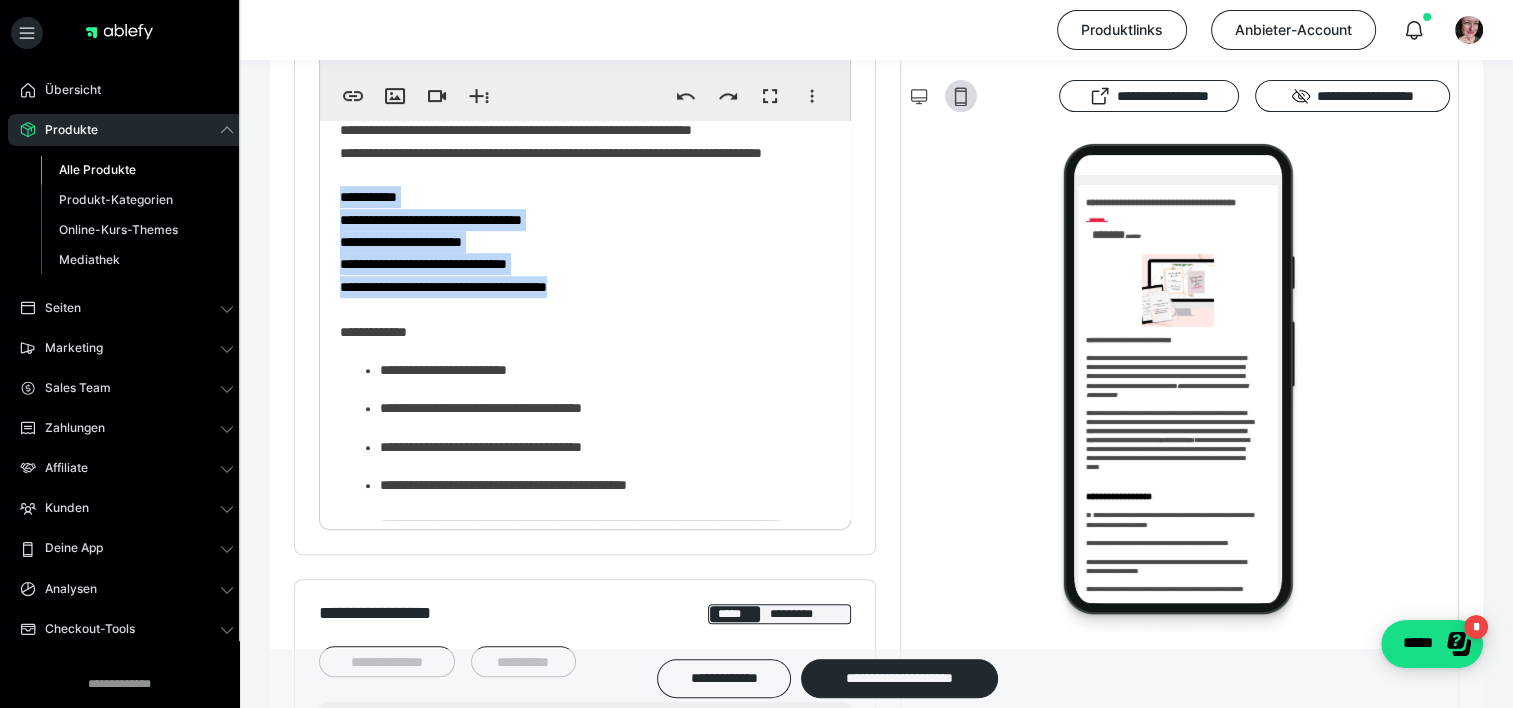 drag, startPoint x: 618, startPoint y: 467, endPoint x: 320, endPoint y: 384, distance: 309.34286 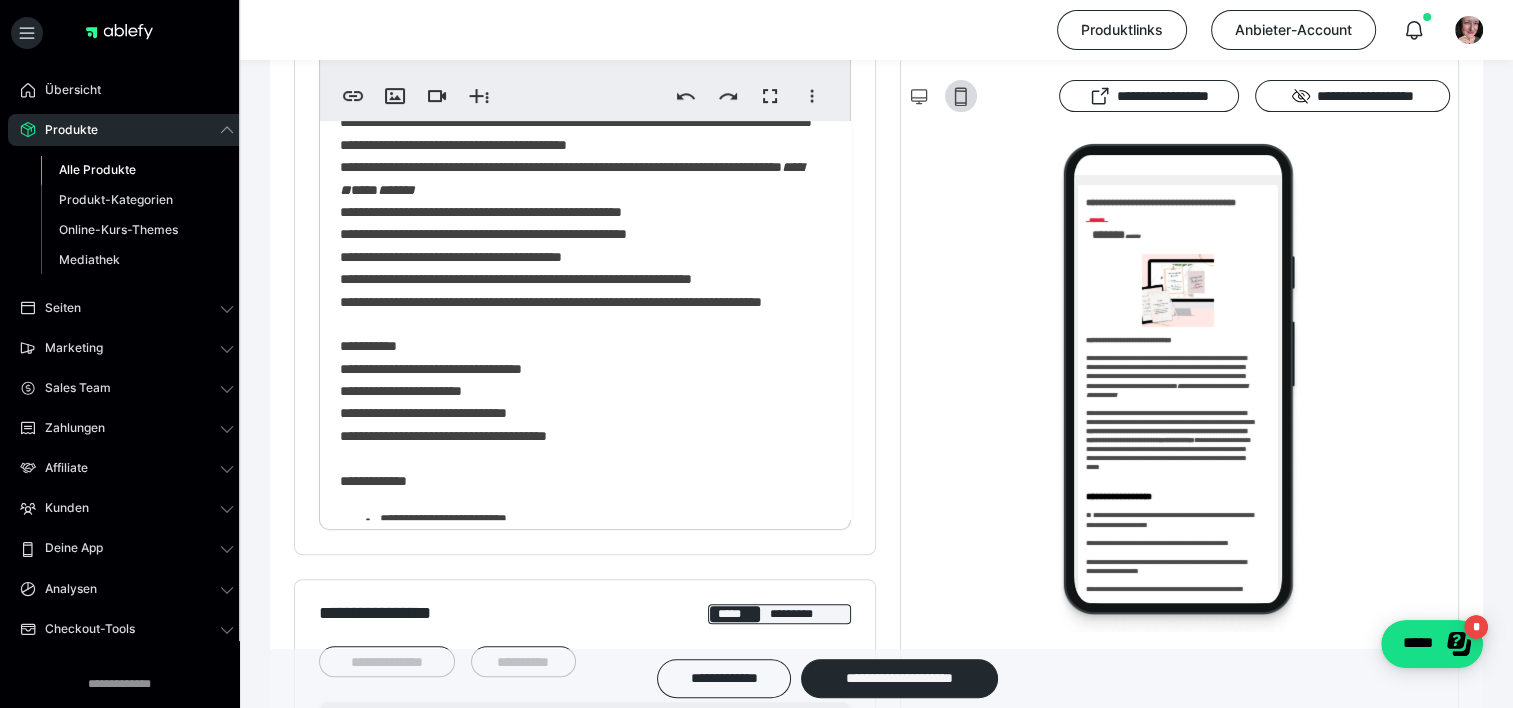 scroll, scrollTop: 1008, scrollLeft: 0, axis: vertical 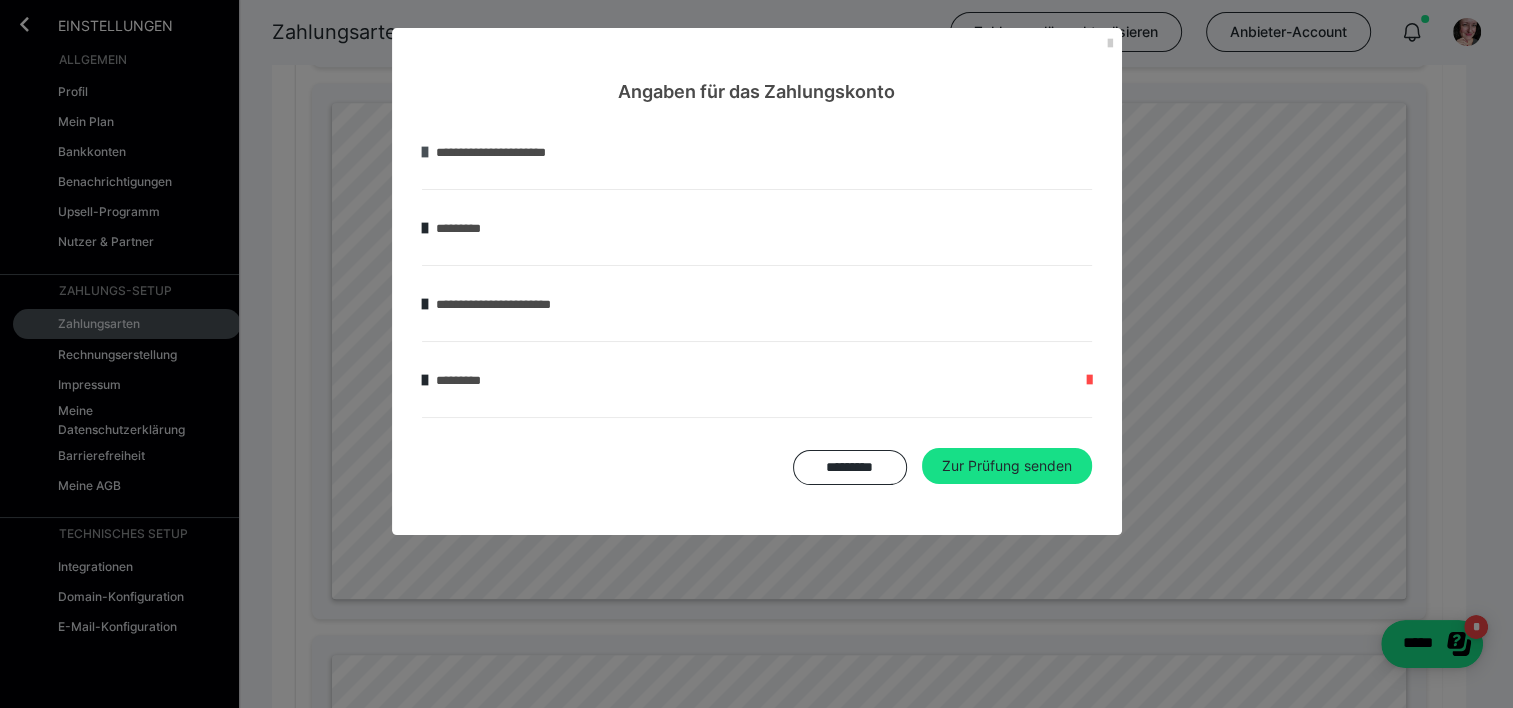 click at bounding box center [425, 152] 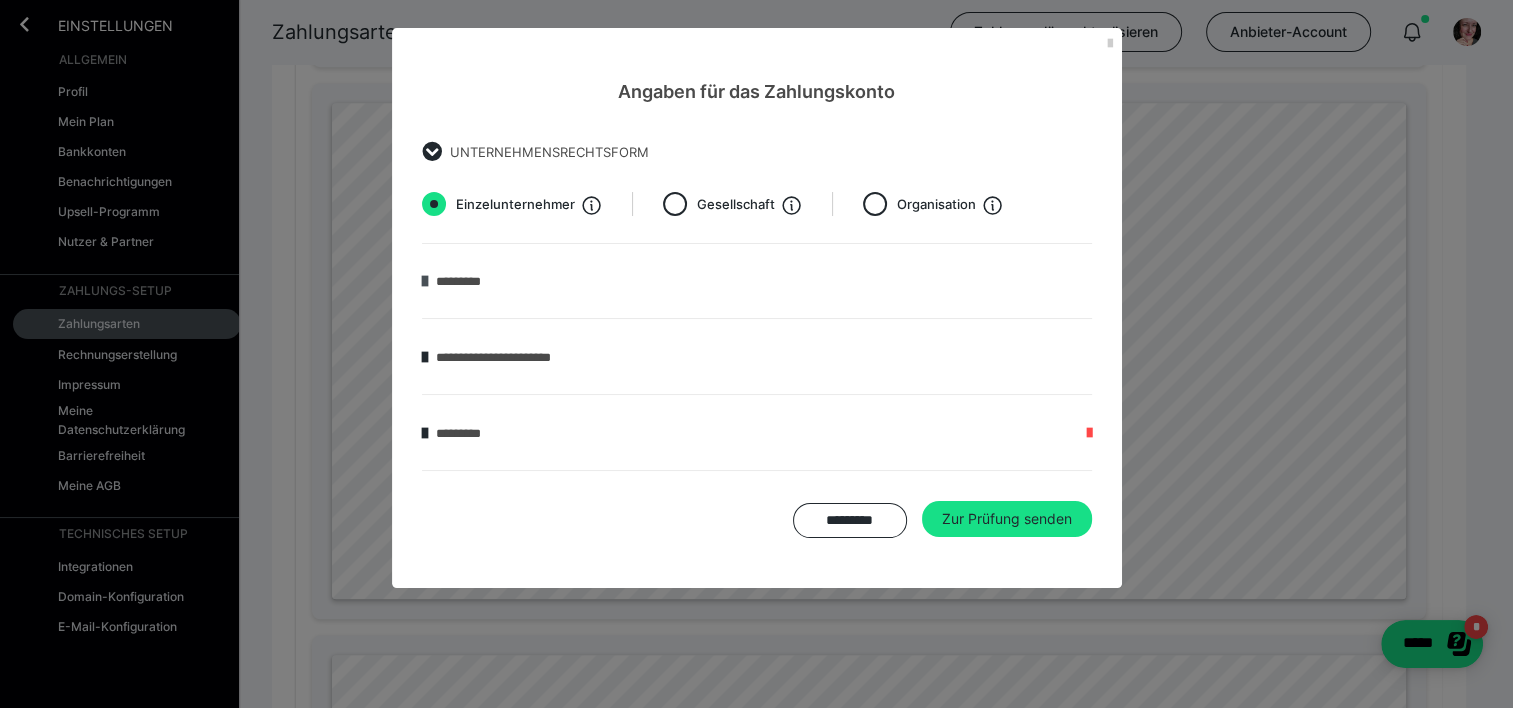 click at bounding box center (425, 281) 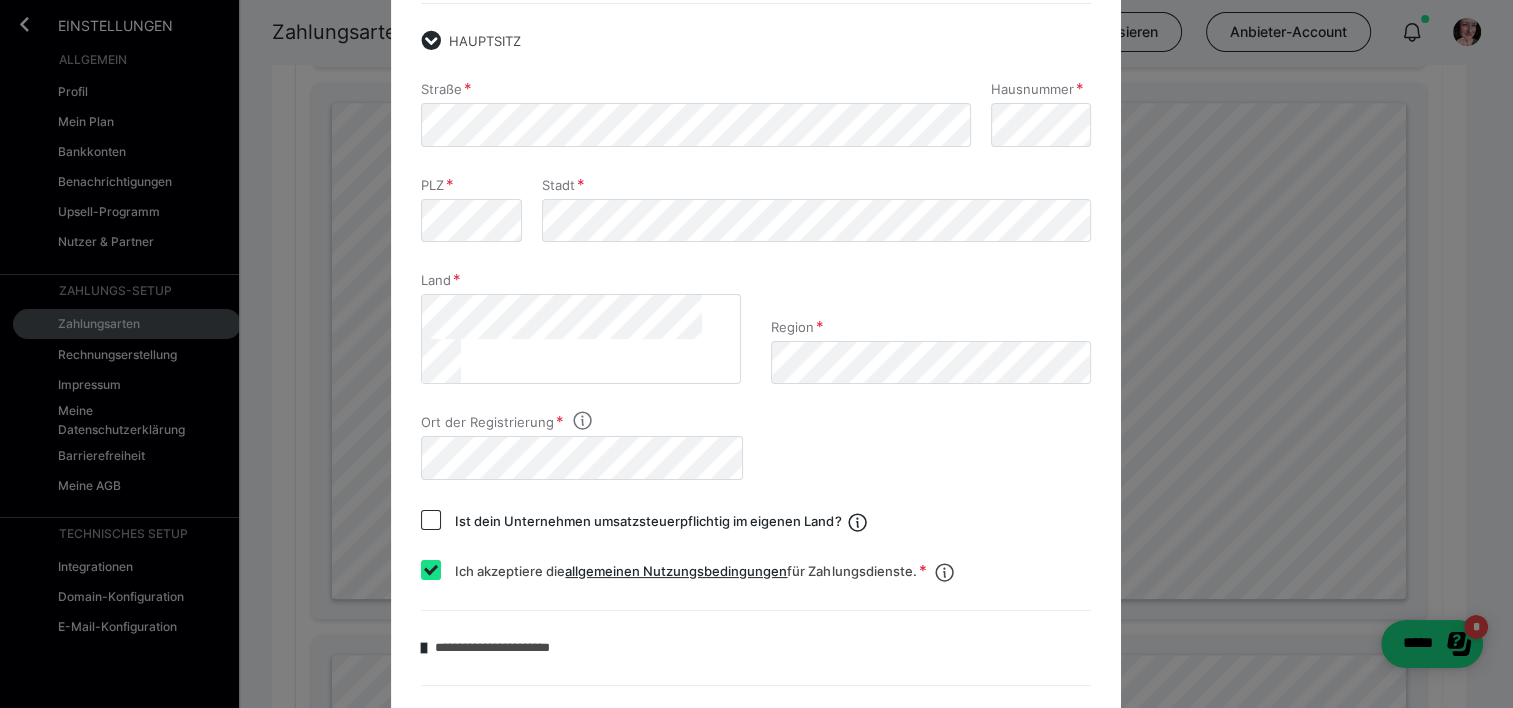 scroll, scrollTop: 392, scrollLeft: 0, axis: vertical 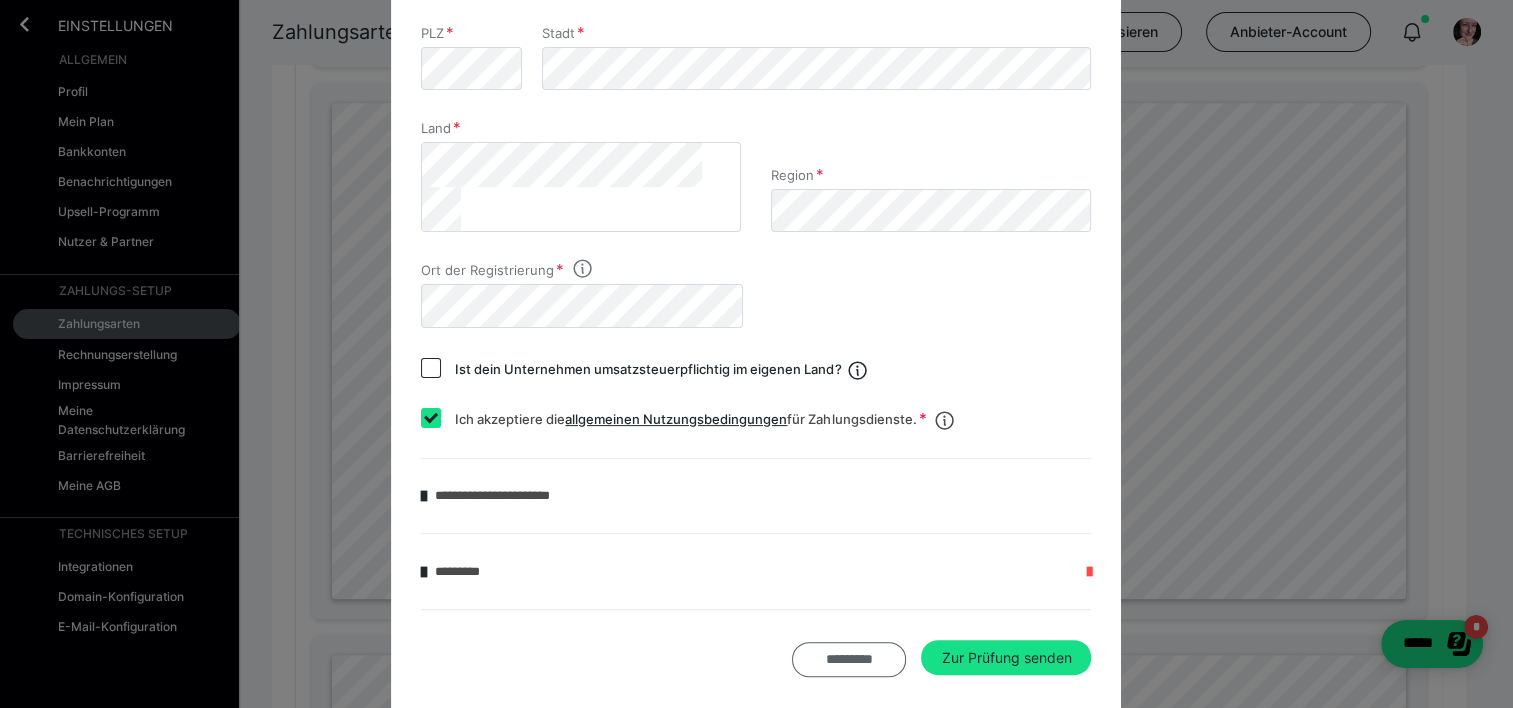 click on "*********" at bounding box center (849, 659) 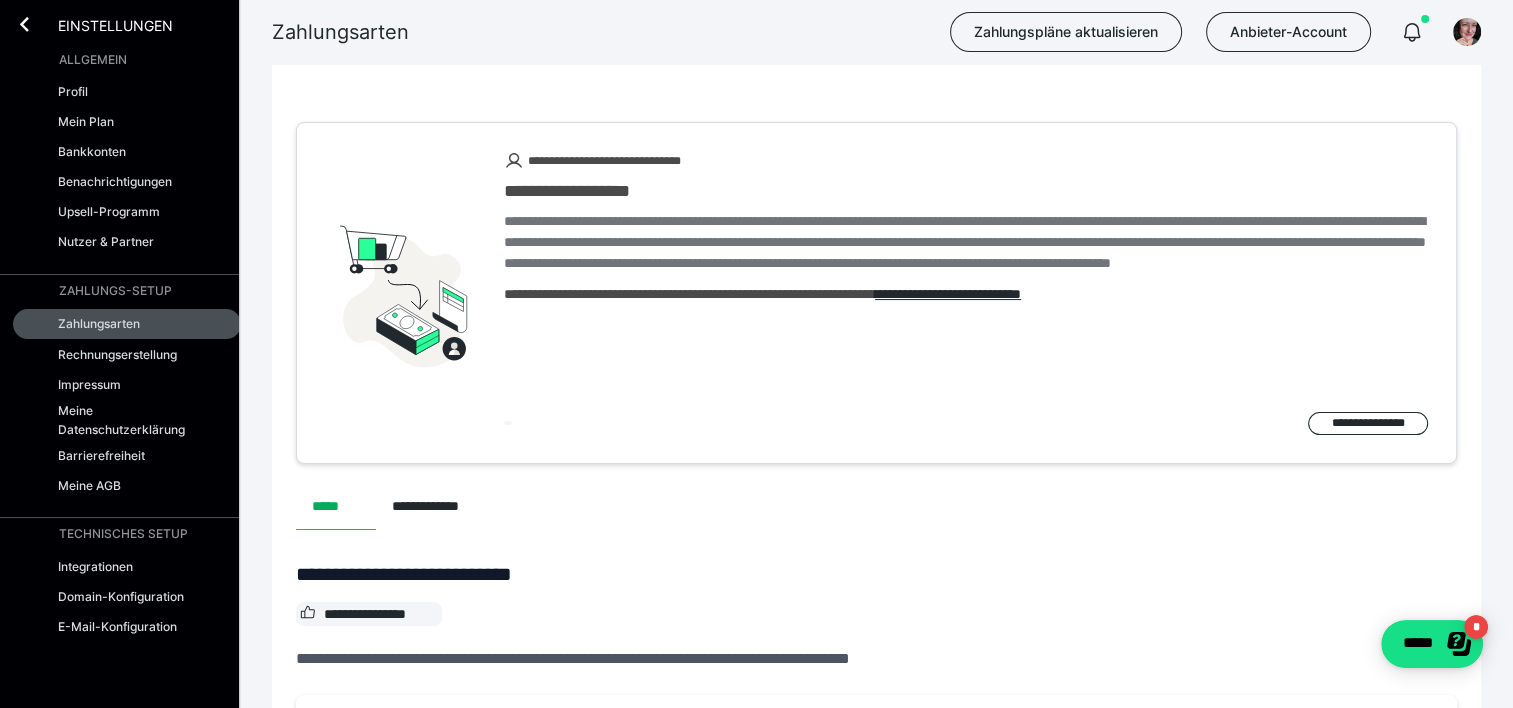 scroll, scrollTop: 0, scrollLeft: 0, axis: both 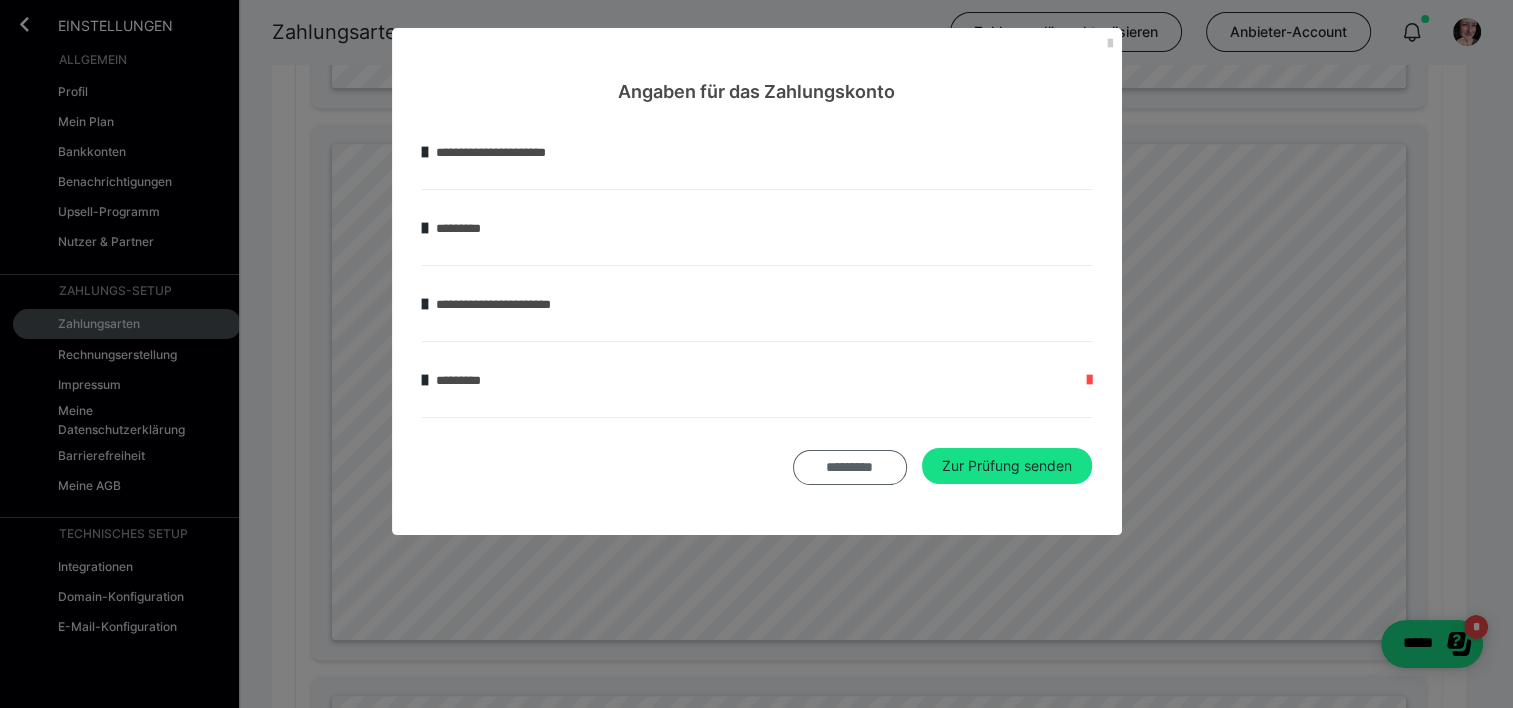 click on "*********" at bounding box center [850, 467] 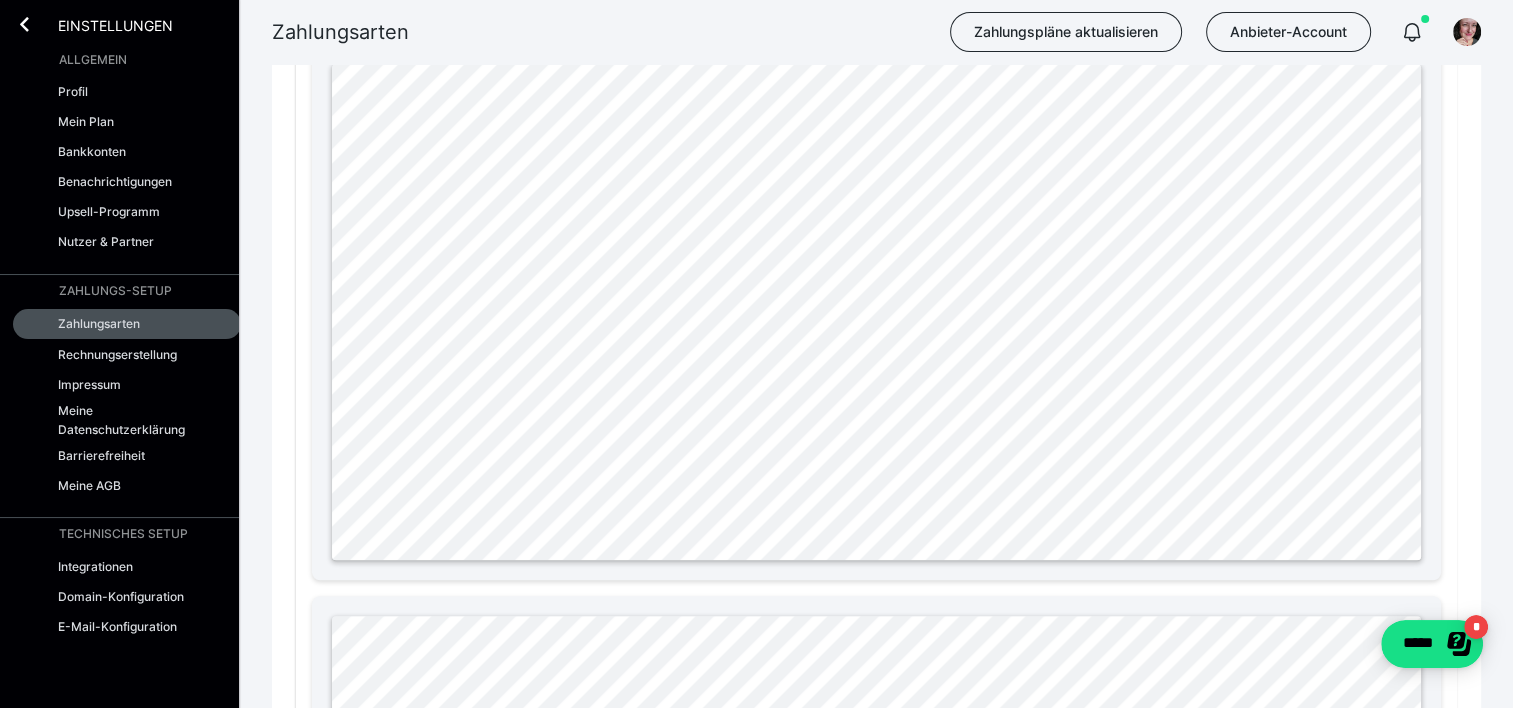 scroll, scrollTop: 1440, scrollLeft: 0, axis: vertical 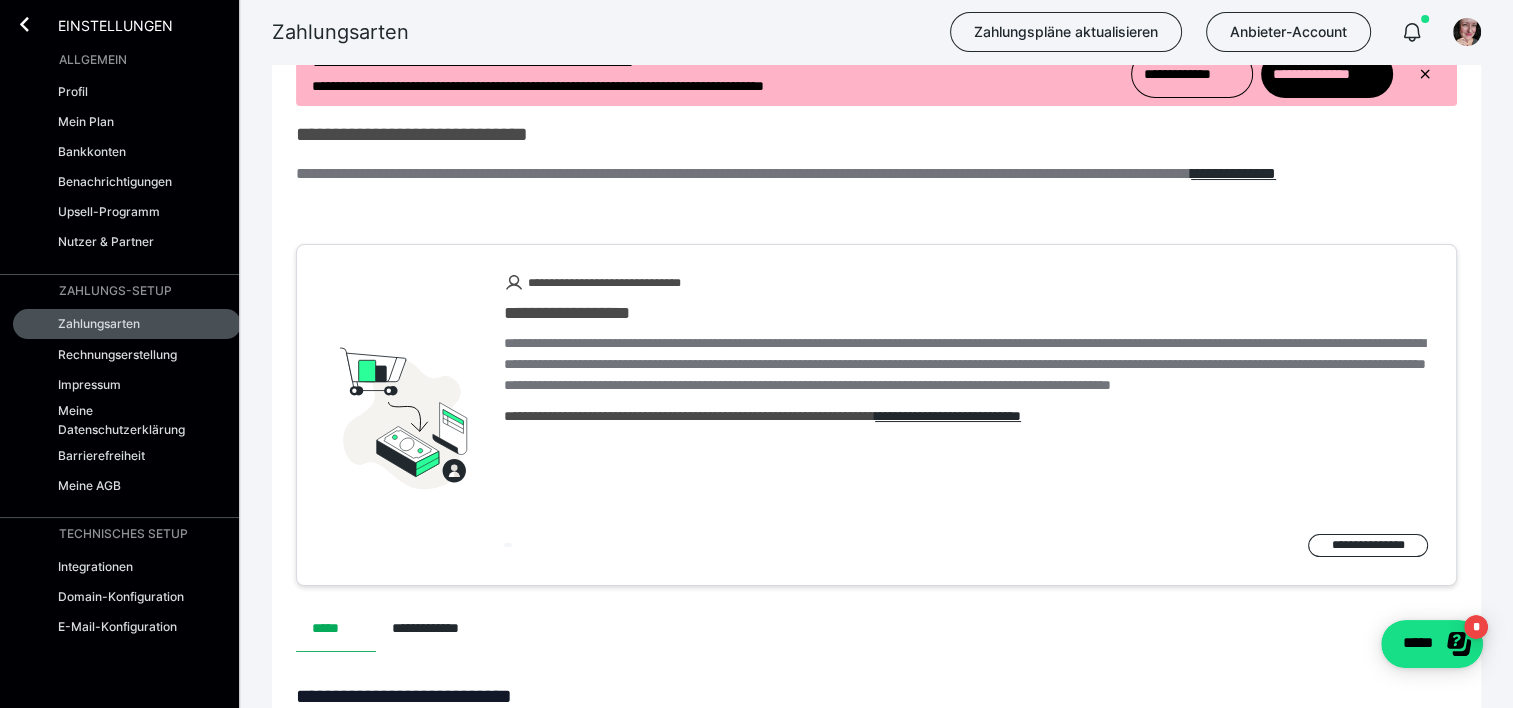 drag, startPoint x: 1504, startPoint y: 163, endPoint x: 1524, endPoint y: 170, distance: 21.189621 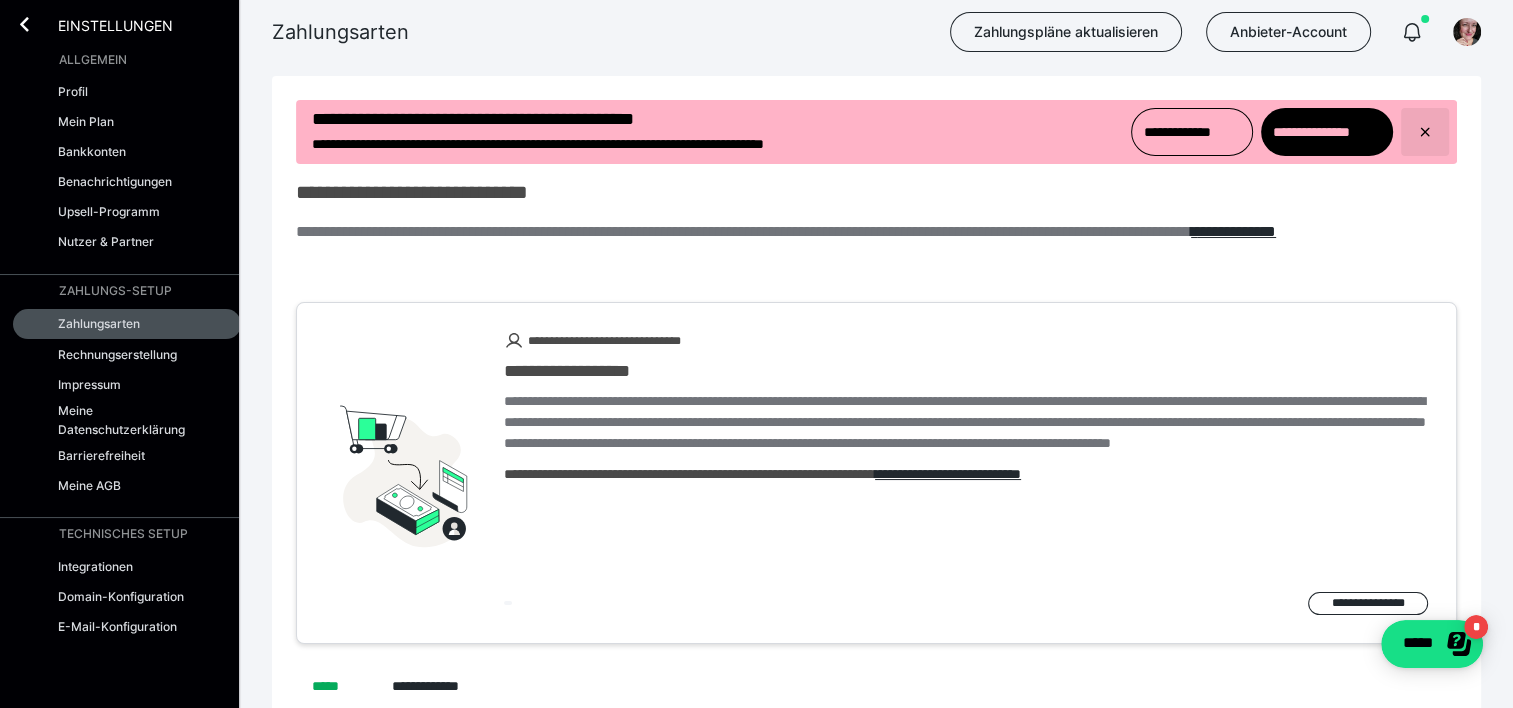 click 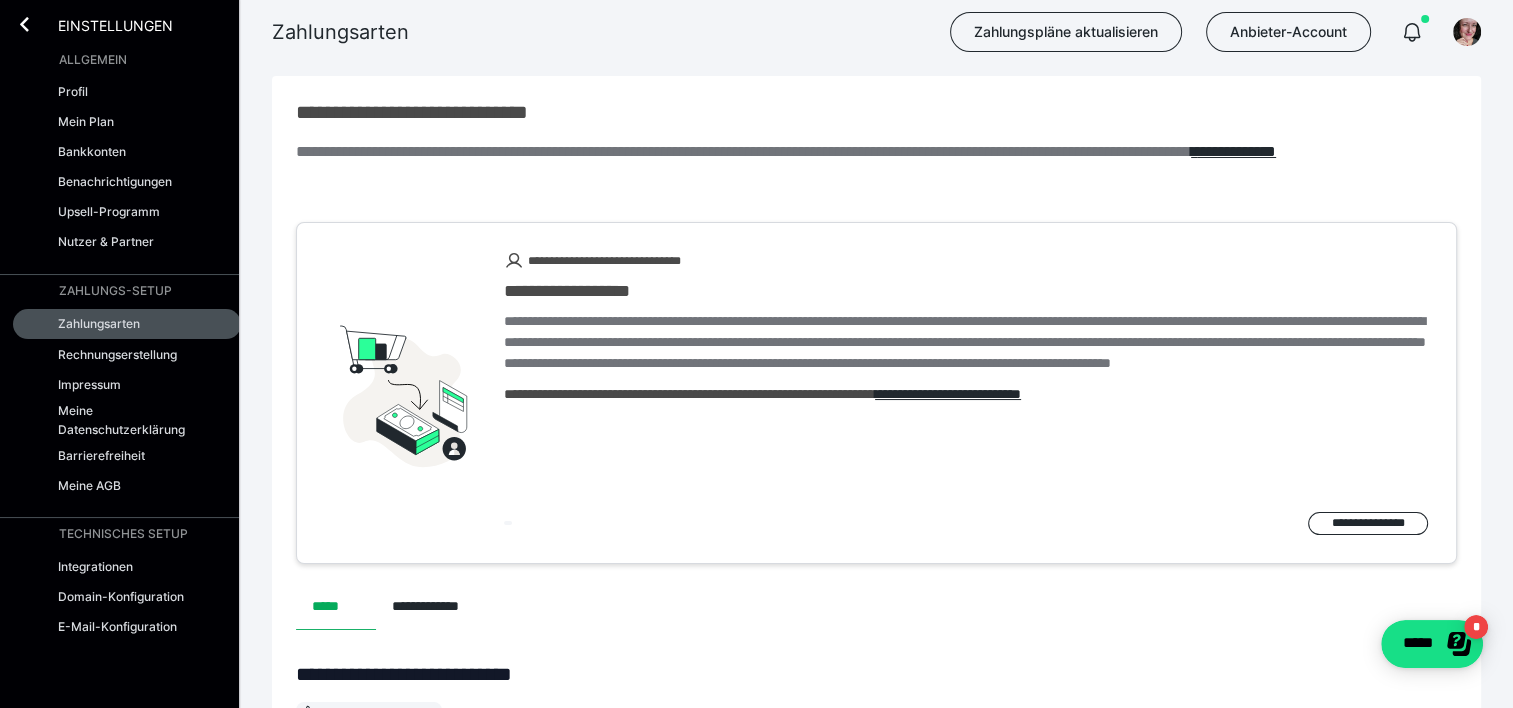 drag, startPoint x: 1132, startPoint y: 34, endPoint x: 1434, endPoint y: 143, distance: 321.06854 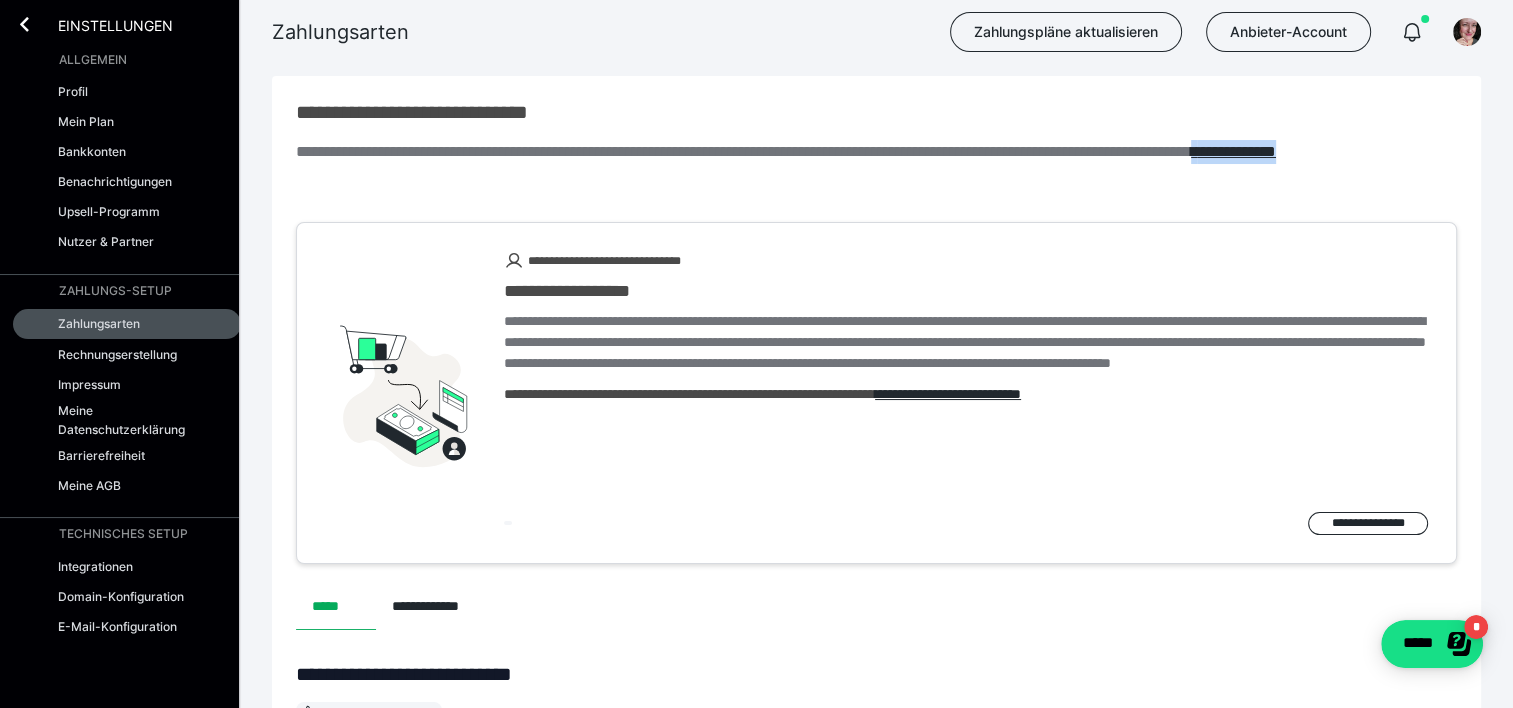 drag, startPoint x: 1434, startPoint y: 143, endPoint x: 1320, endPoint y: 198, distance: 126.57409 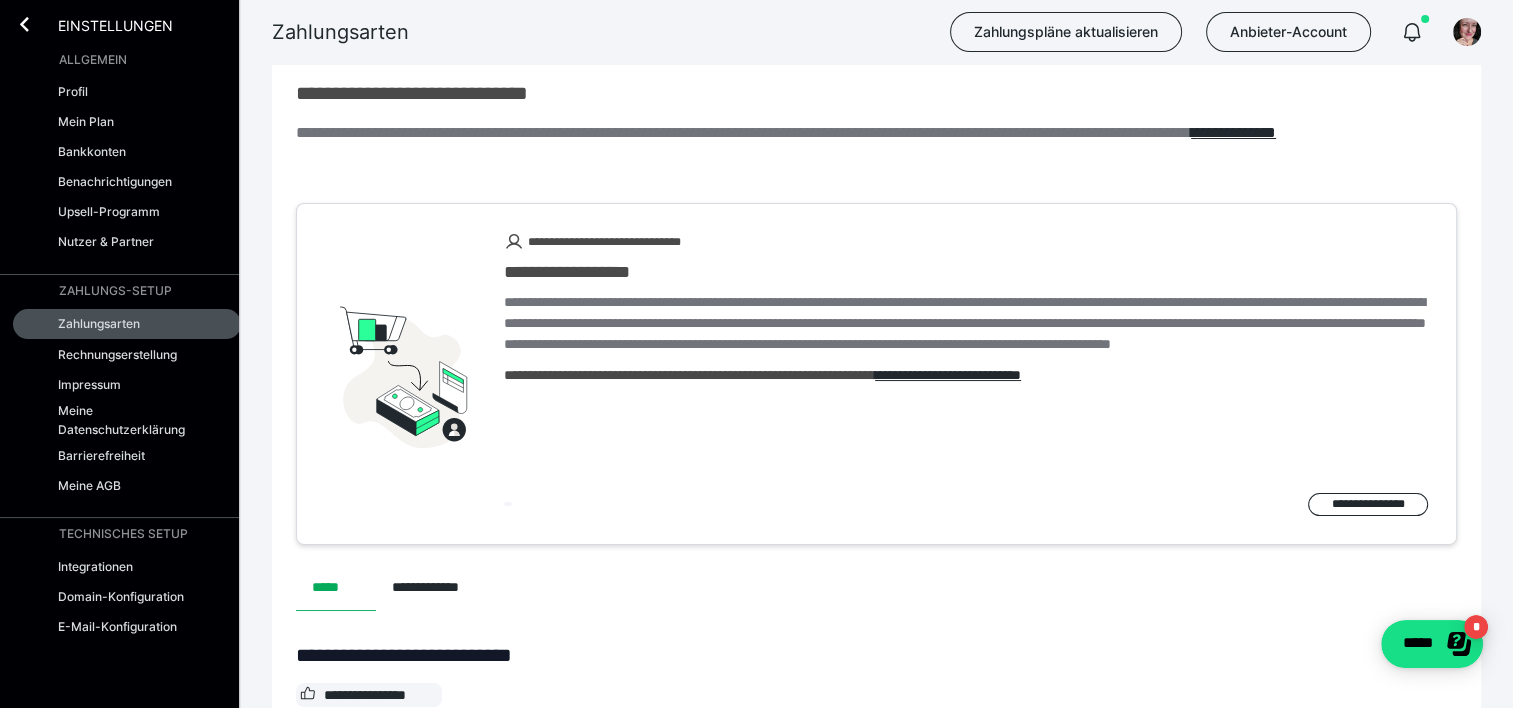 scroll, scrollTop: 0, scrollLeft: 0, axis: both 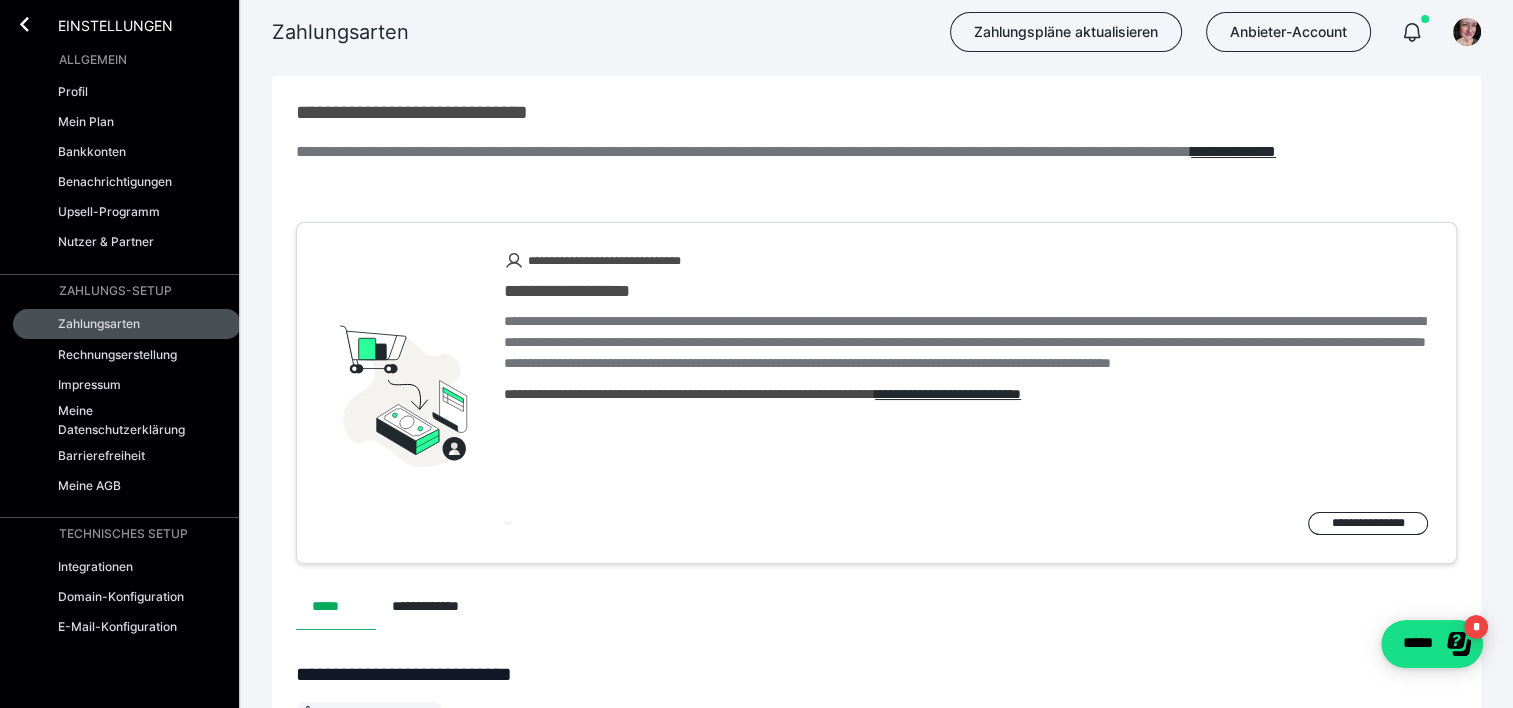 click on "**********" at bounding box center (966, 393) 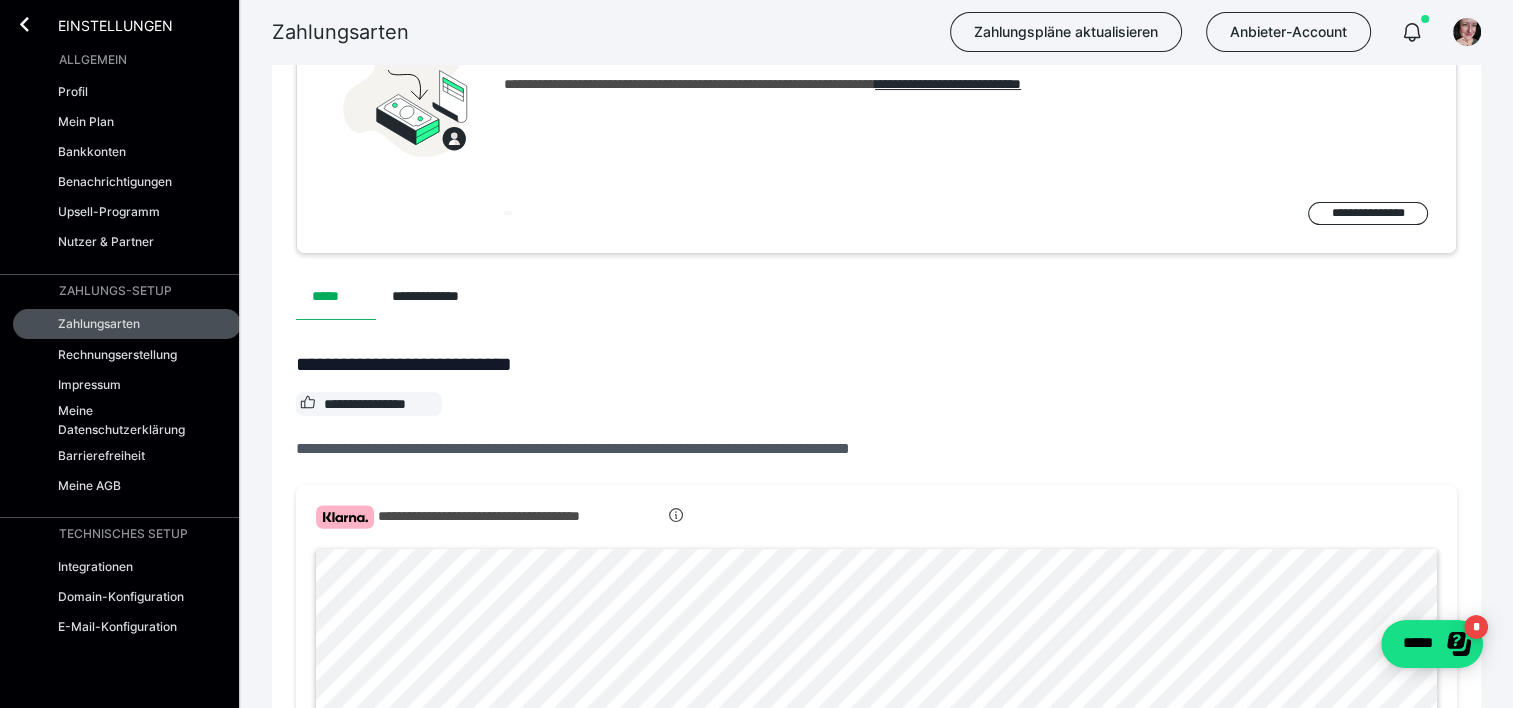 scroll, scrollTop: 0, scrollLeft: 0, axis: both 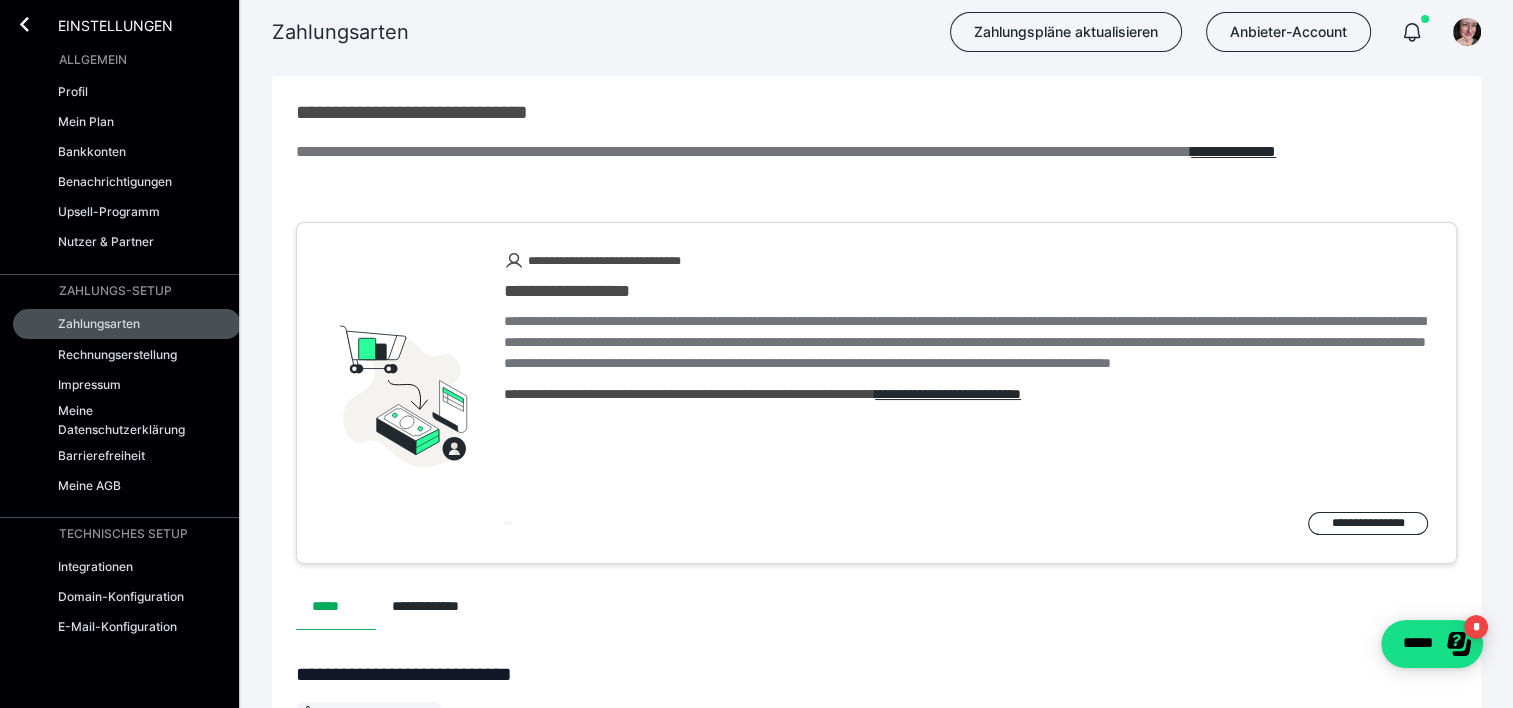 click at bounding box center [402, 393] 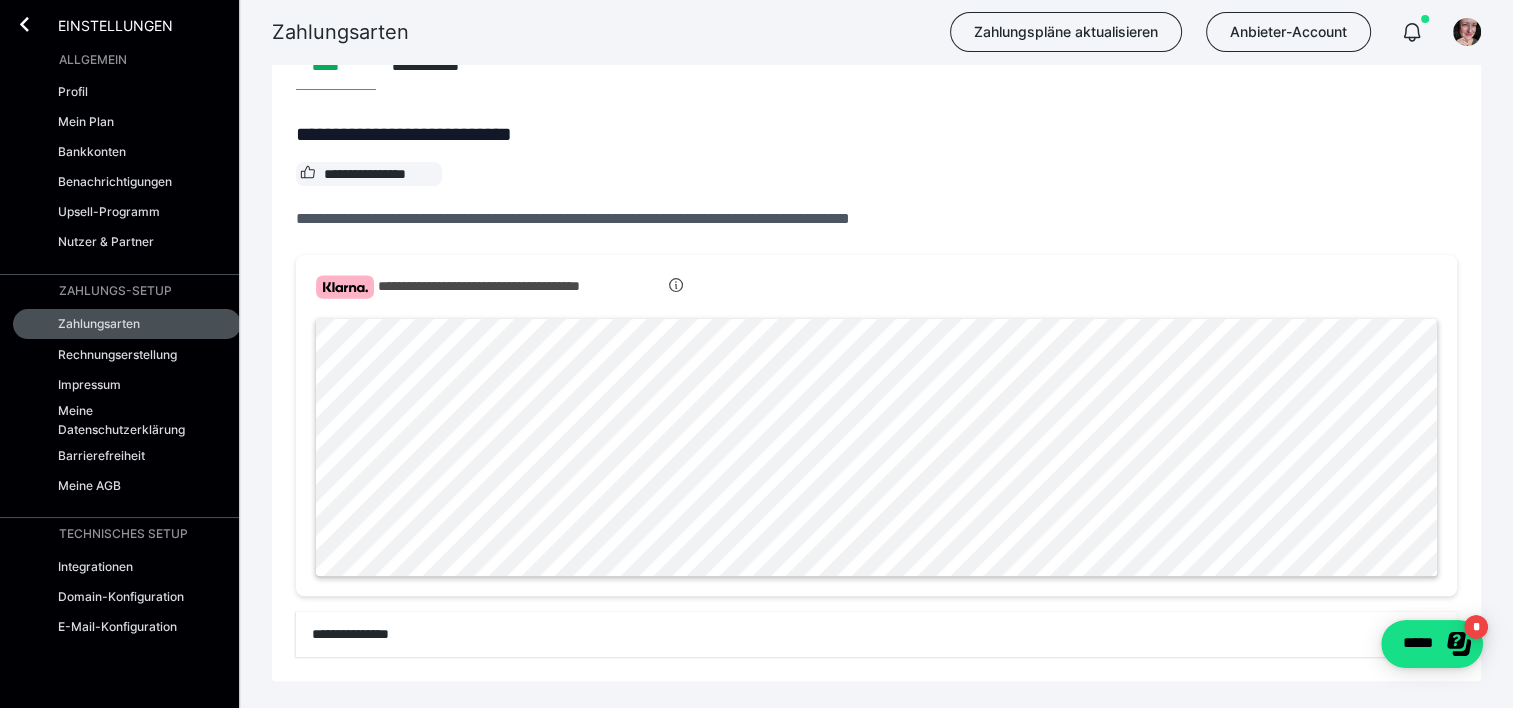 scroll, scrollTop: 537, scrollLeft: 0, axis: vertical 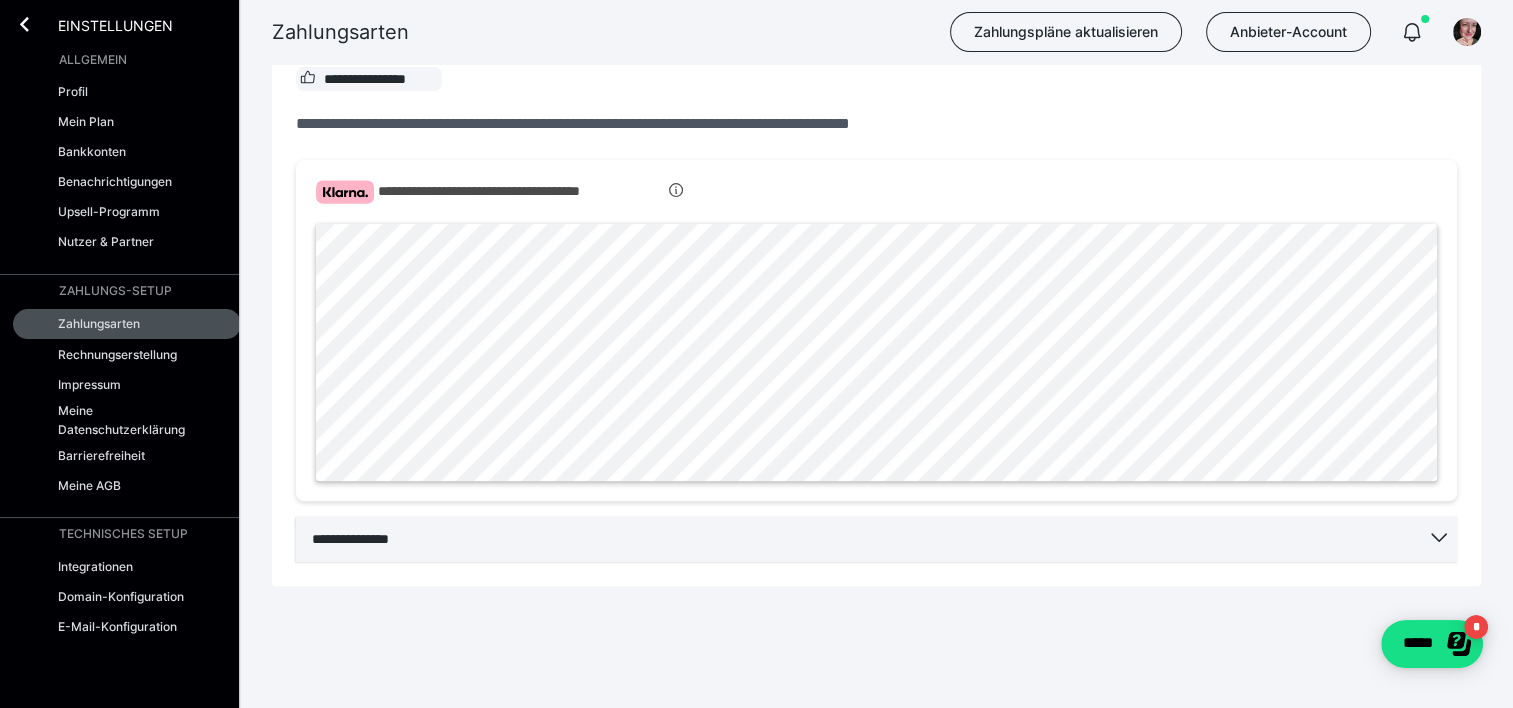 click 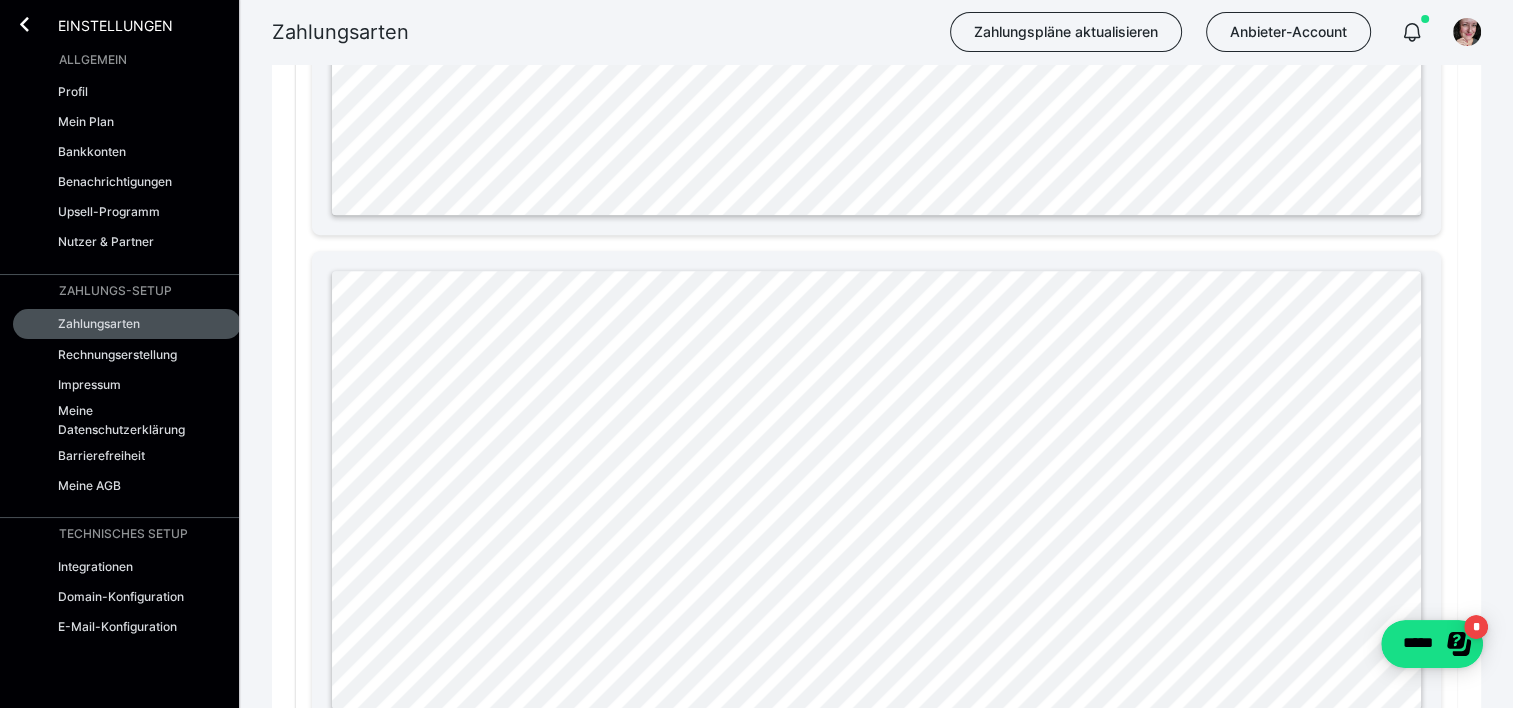 scroll, scrollTop: 1320, scrollLeft: 0, axis: vertical 